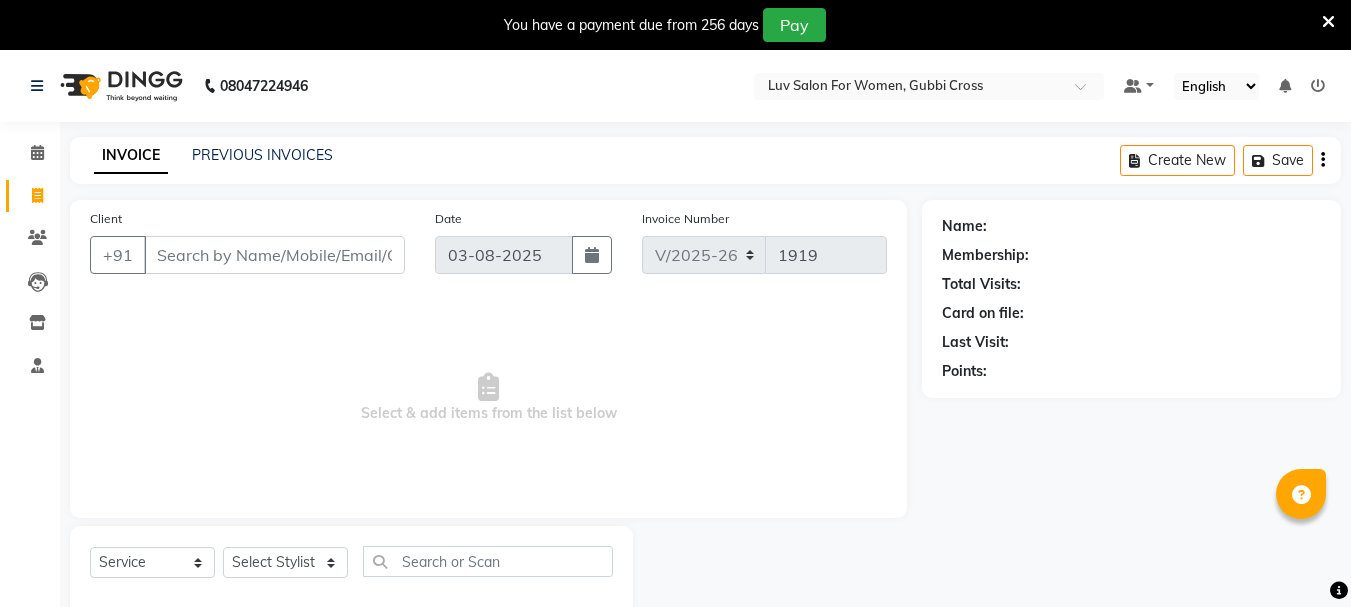 select on "7221" 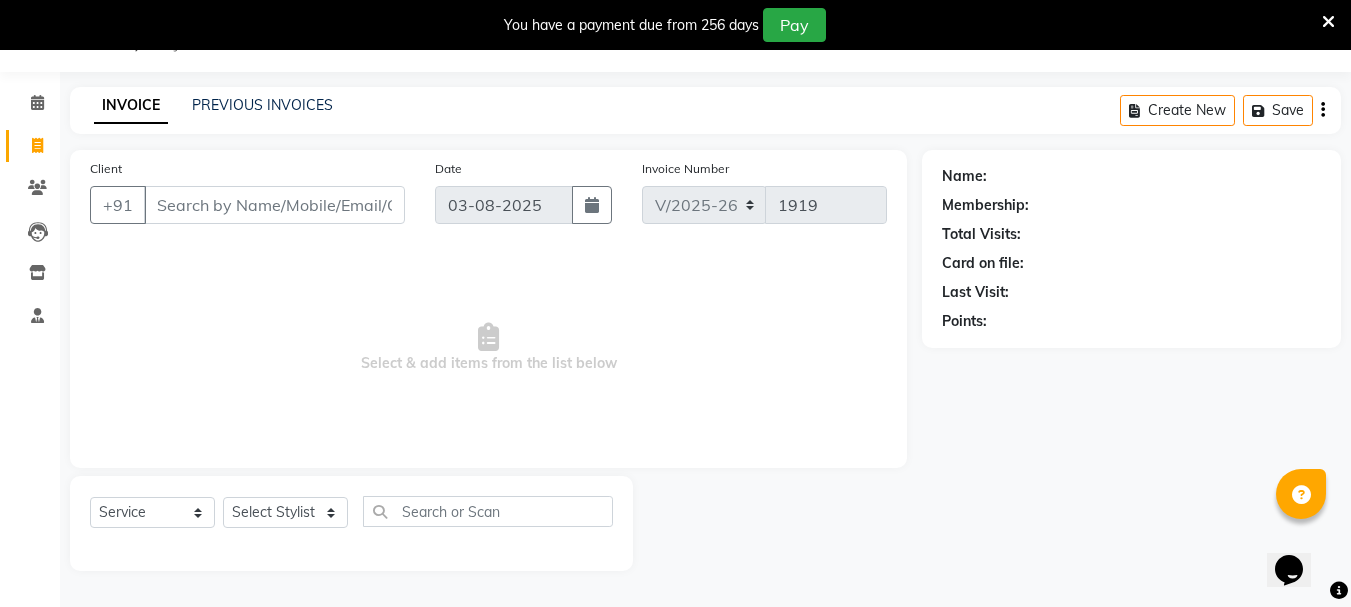 scroll, scrollTop: 0, scrollLeft: 0, axis: both 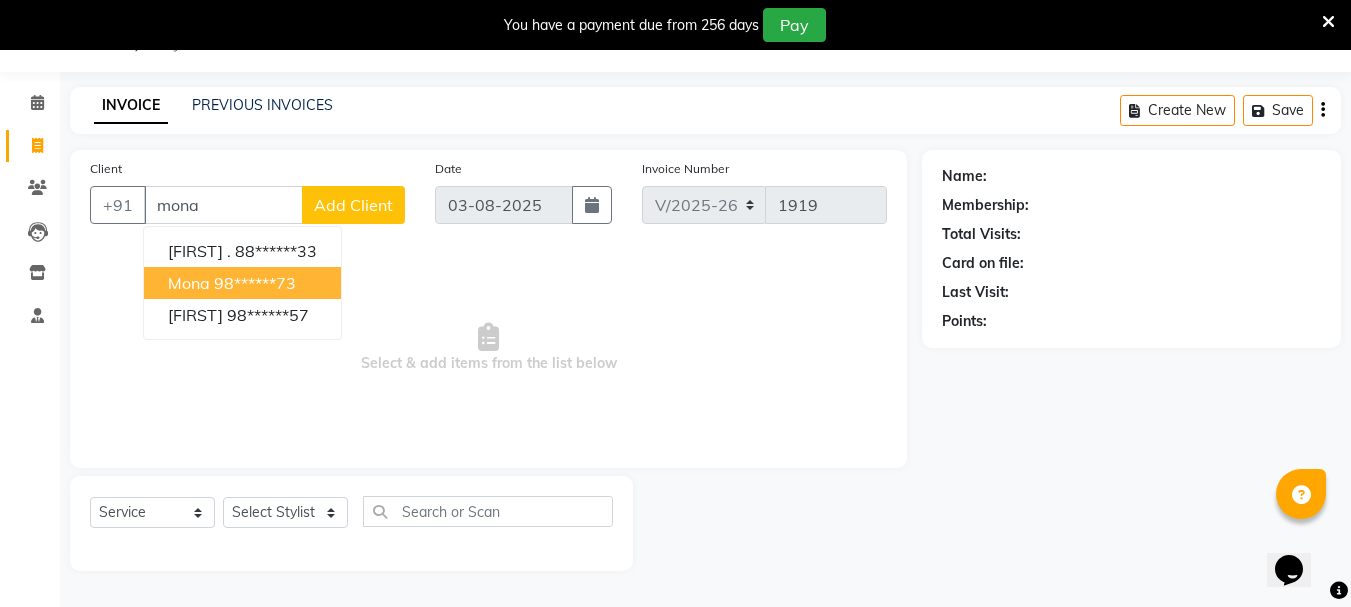 click on "98******73" at bounding box center (255, 283) 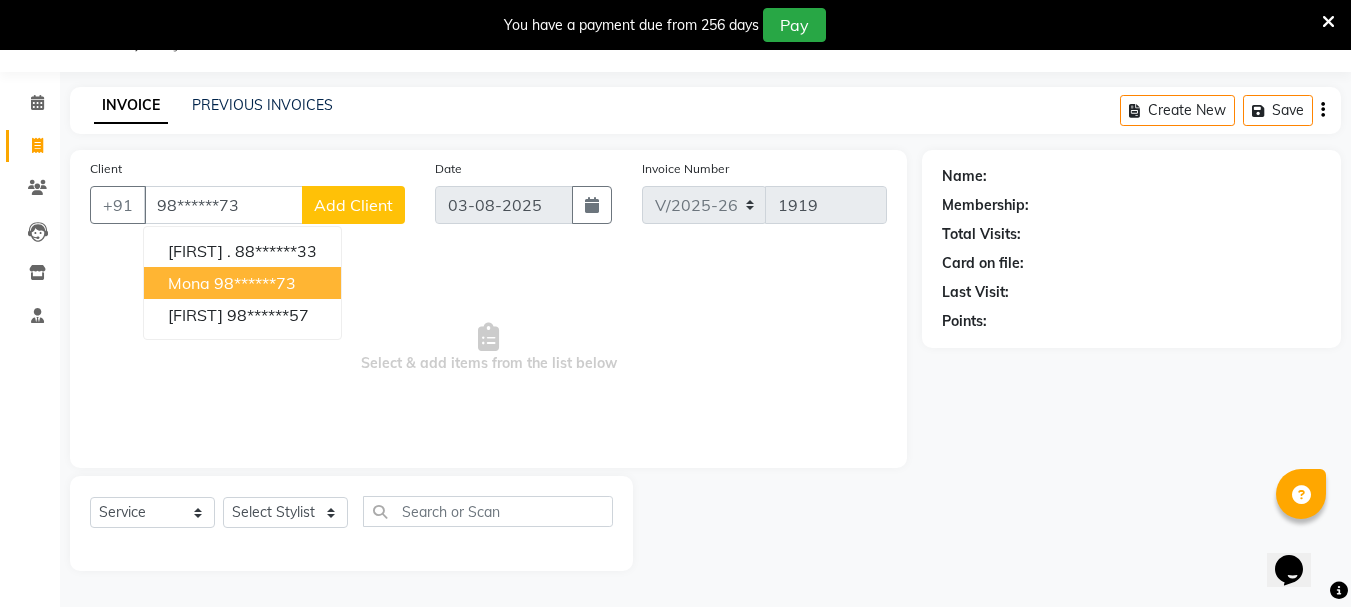 type on "98******73" 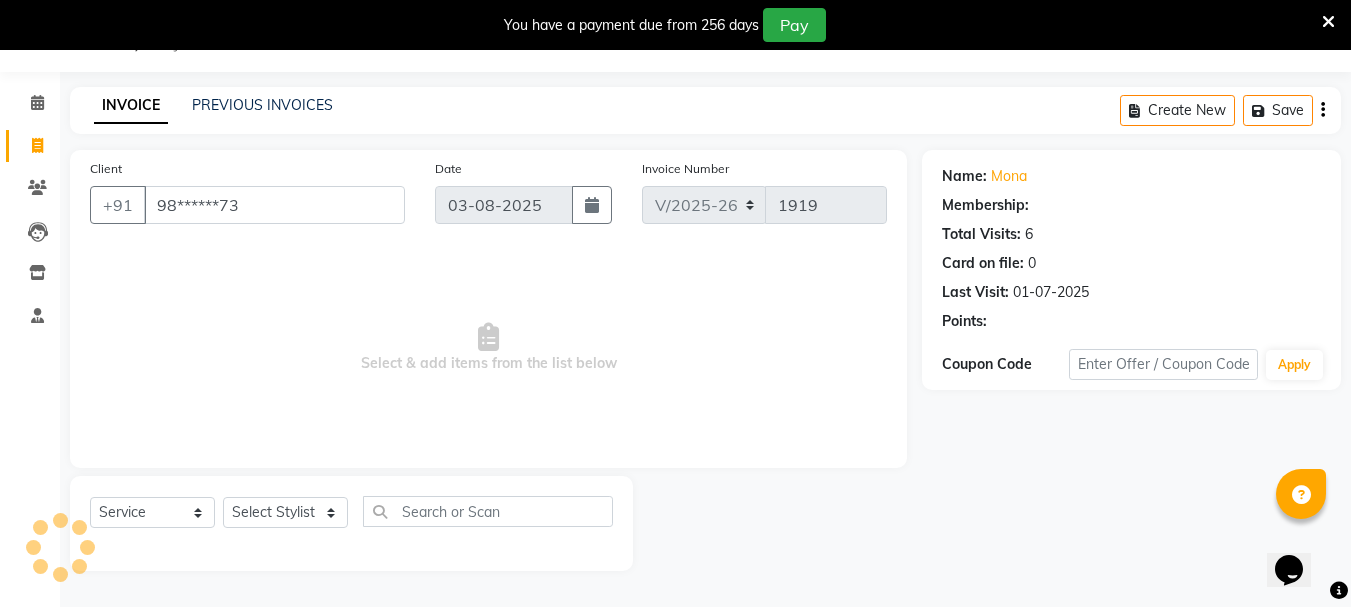 select on "1: Object" 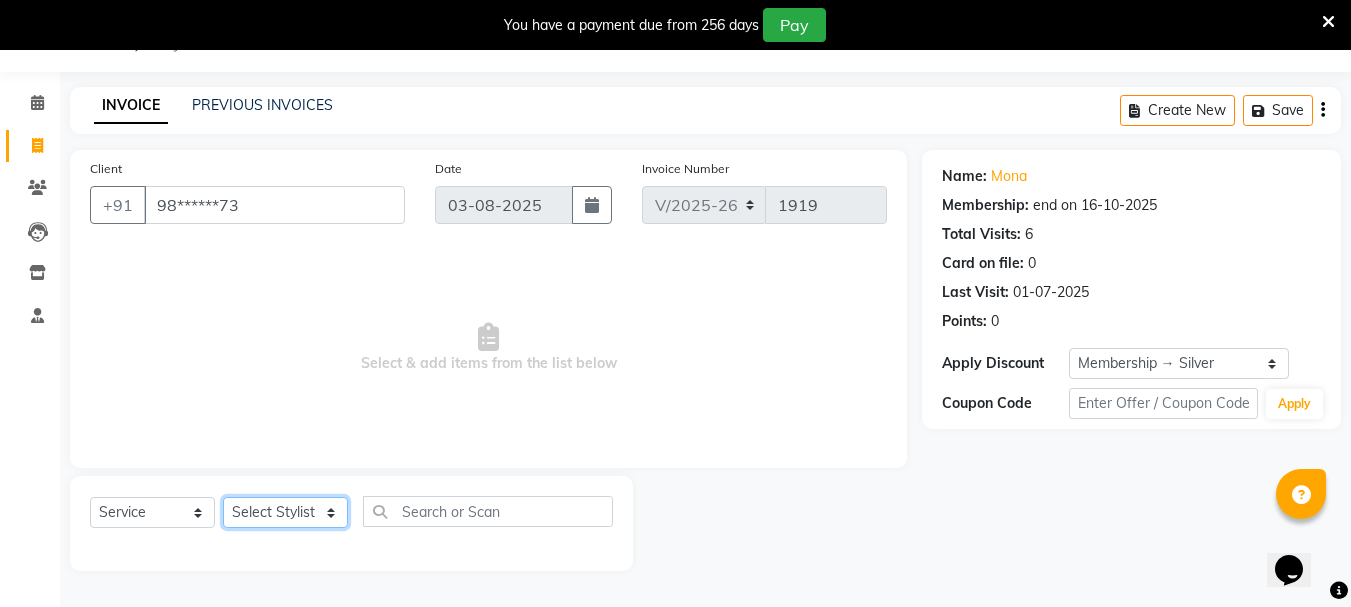 click on "Select Stylist Bhavani Buati Deepa Fardeen Hriatpuii Jeho Khup Kimi Lisa LUV Salon Manager Lydia Mani Mercy Murthy Ncy Rehya Sathiya Shelly Sofia Zomuani Zovi" 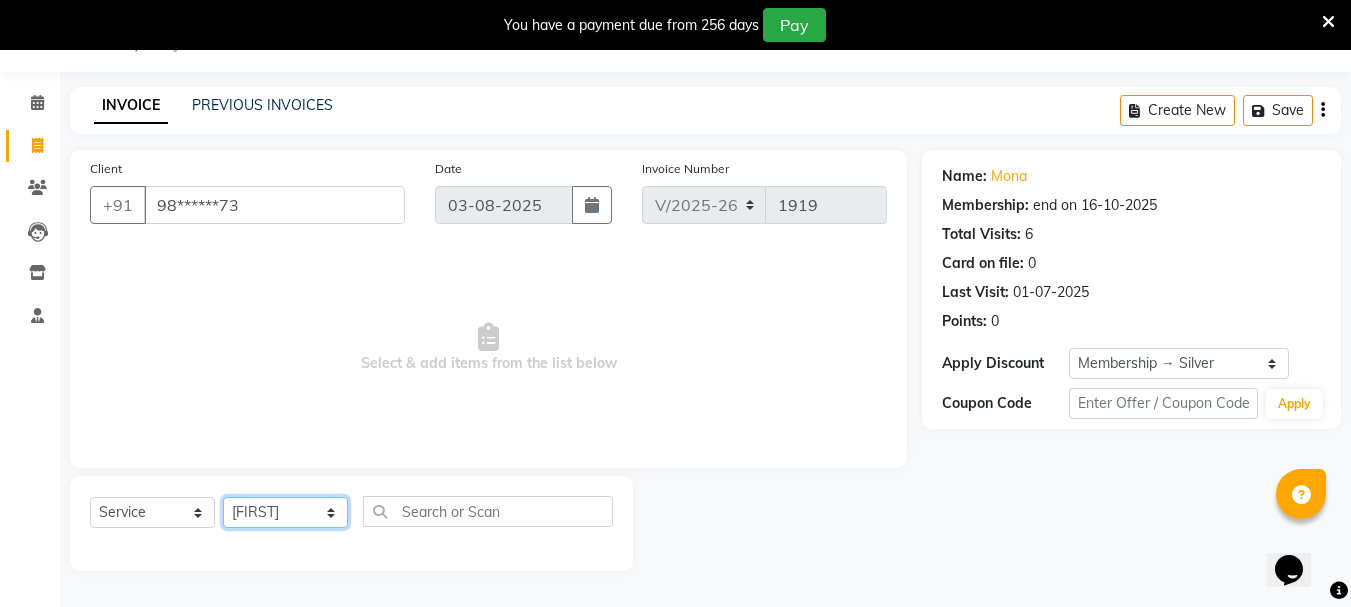 click on "Select Stylist Bhavani Buati Deepa Fardeen Hriatpuii Jeho Khup Kimi Lisa LUV Salon Manager Lydia Mani Mercy Murthy Ncy Rehya Sathiya Shelly Sofia Zomuani Zovi" 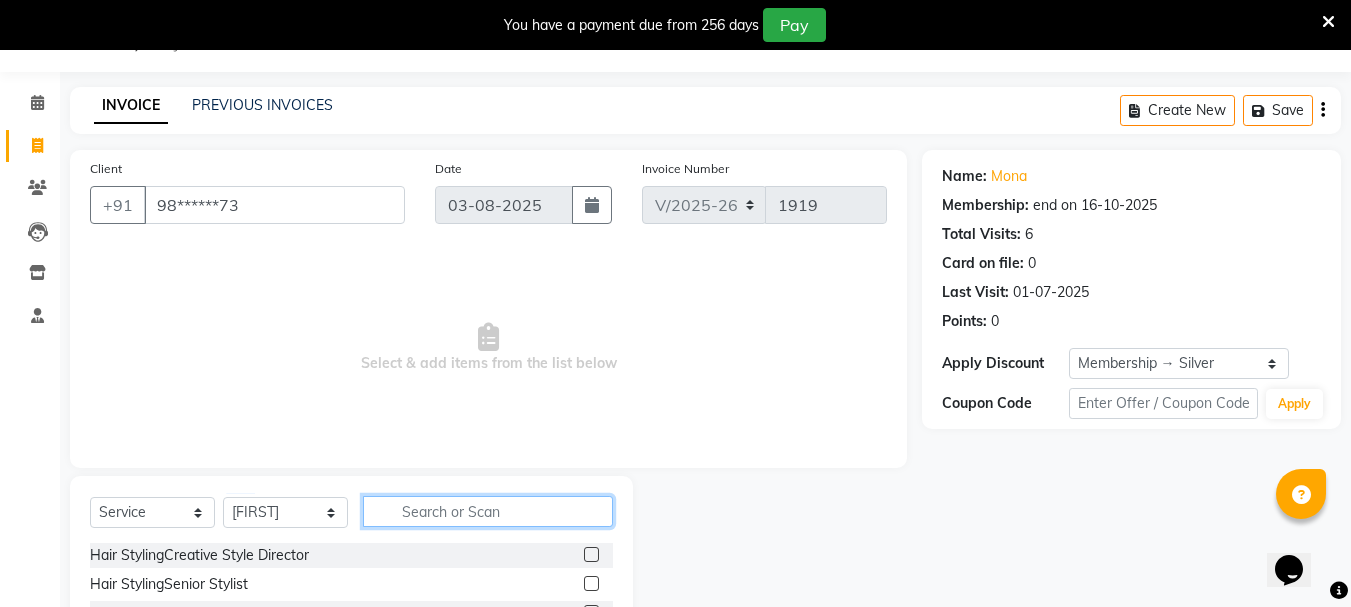 click 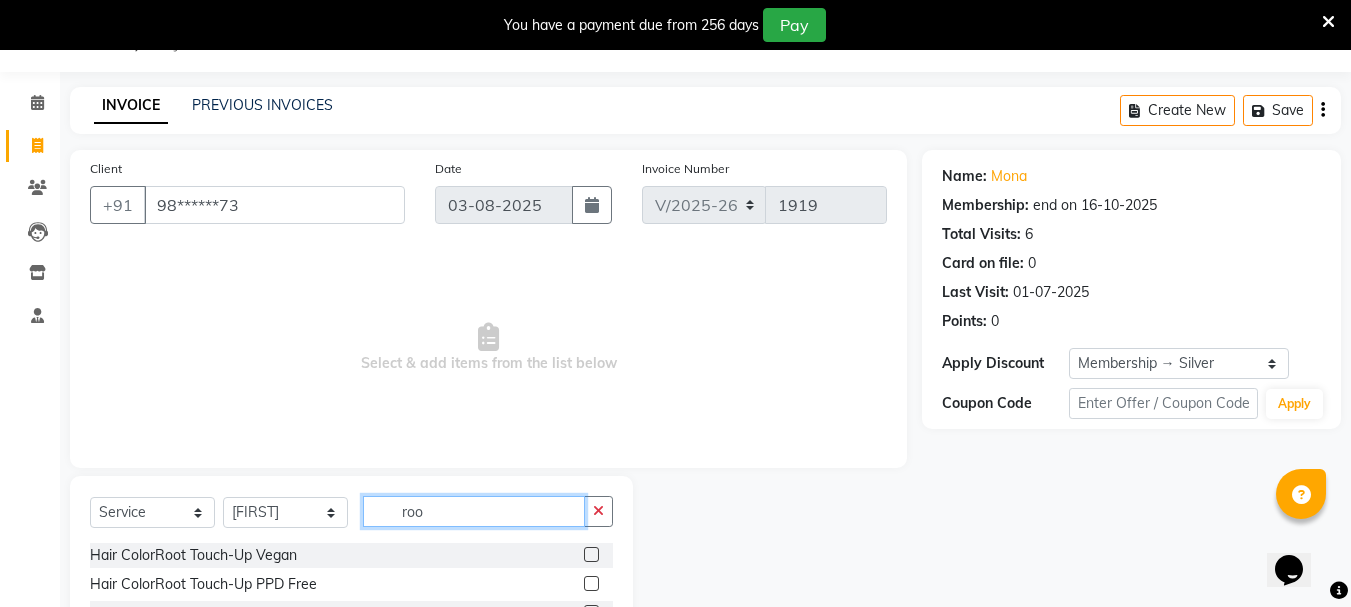 type on "roo" 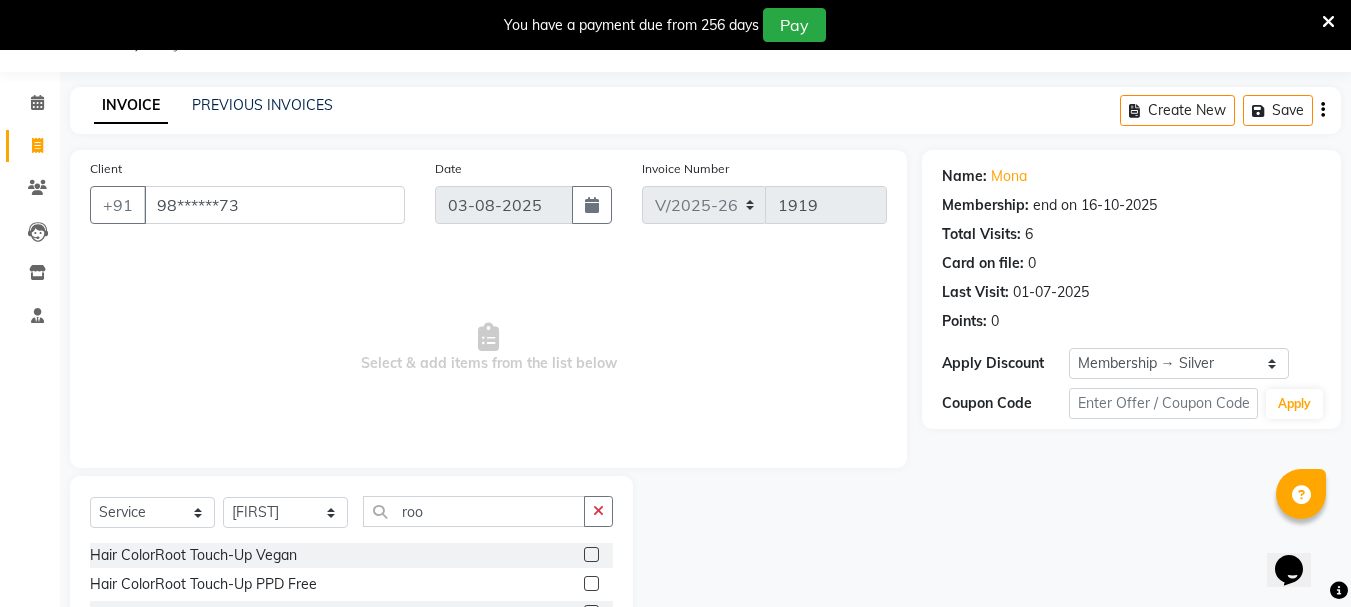 click 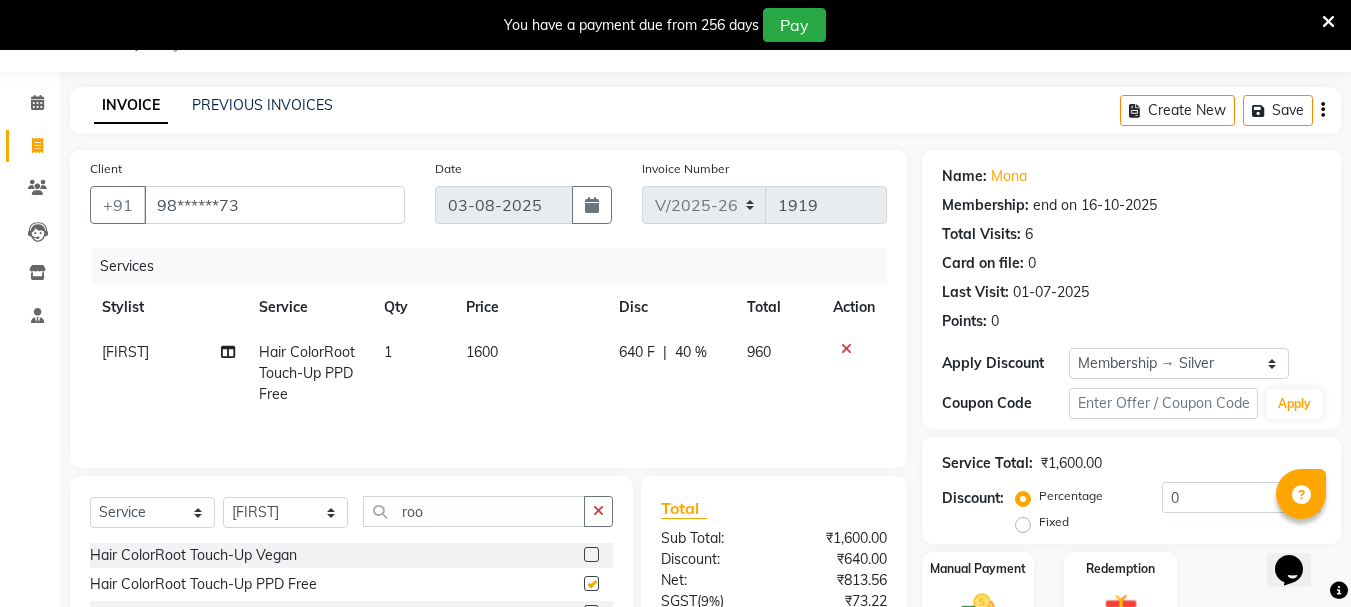 checkbox on "false" 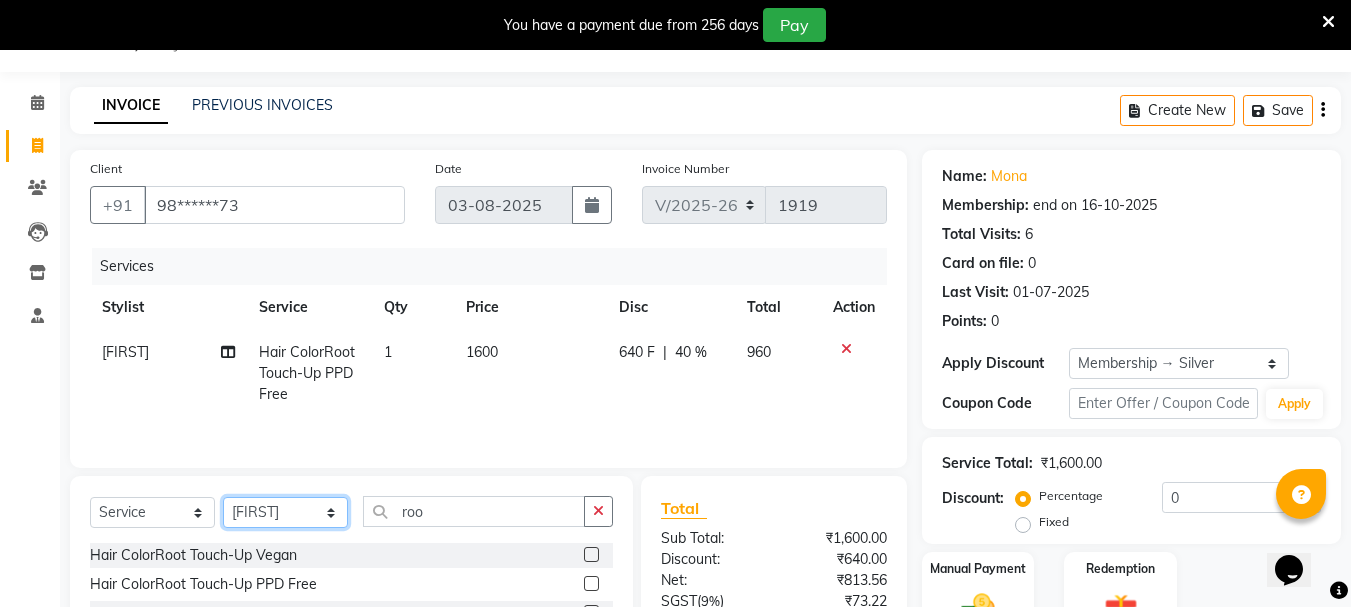 click on "Select Stylist Bhavani Buati Deepa Fardeen Hriatpuii Jeho Khup Kimi Lisa LUV Salon Manager Lydia Mani Mercy Murthy Ncy Rehya Sathiya Shelly Sofia Zomuani Zovi" 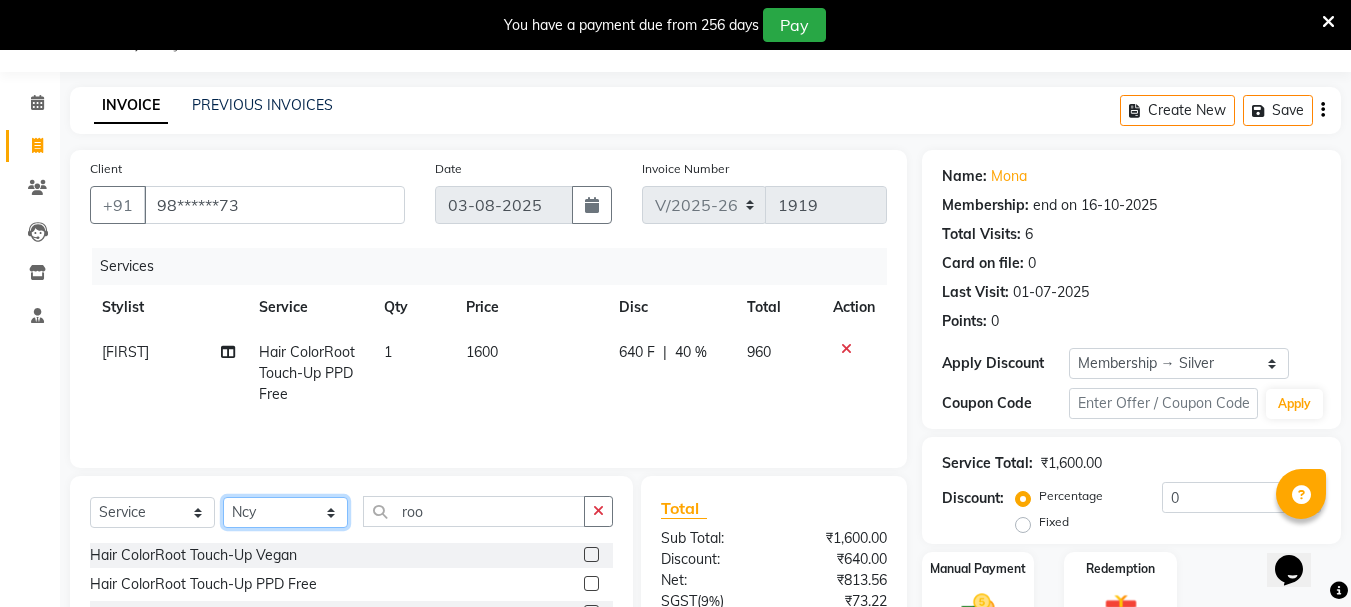 click on "Select Stylist Bhavani Buati Deepa Fardeen Hriatpuii Jeho Khup Kimi Lisa LUV Salon Manager Lydia Mani Mercy Murthy Ncy Rehya Sathiya Shelly Sofia Zomuani Zovi" 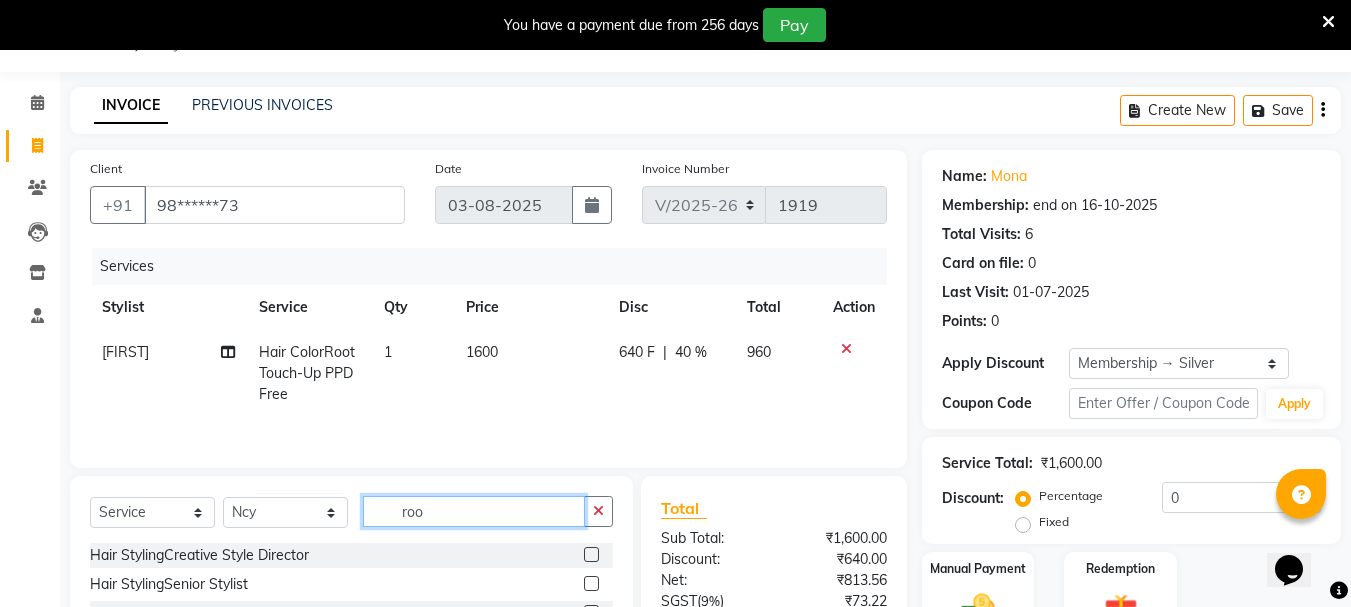 click on "roo" 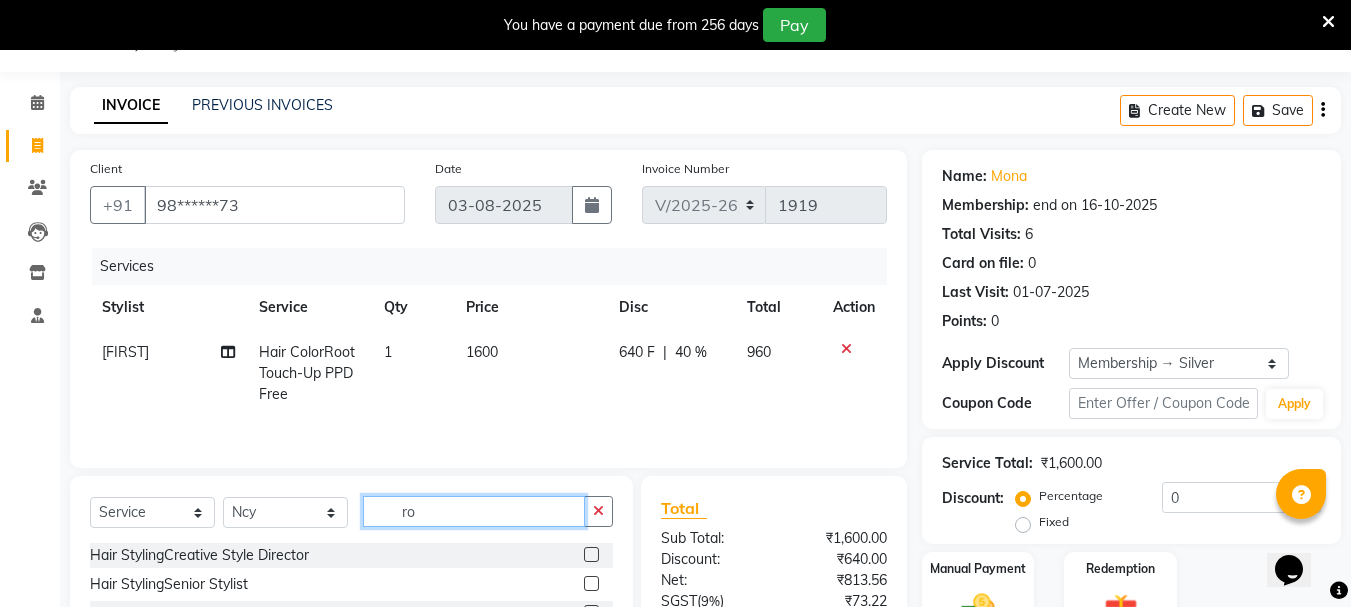 type on "r" 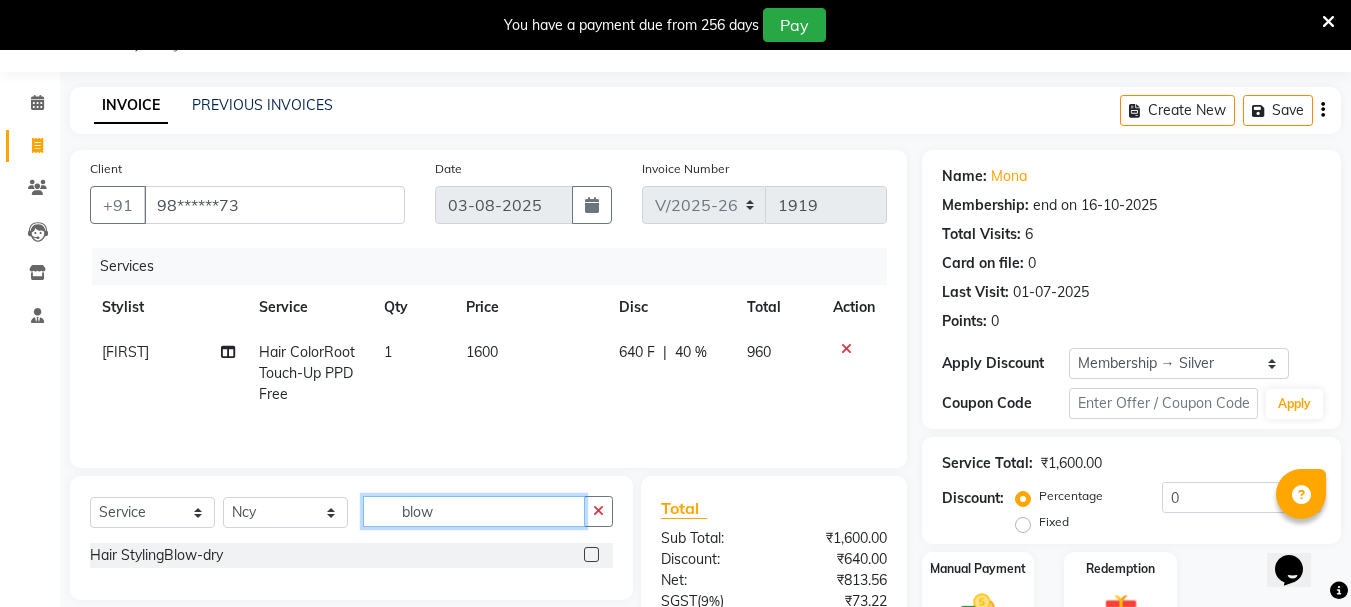 type on "blow" 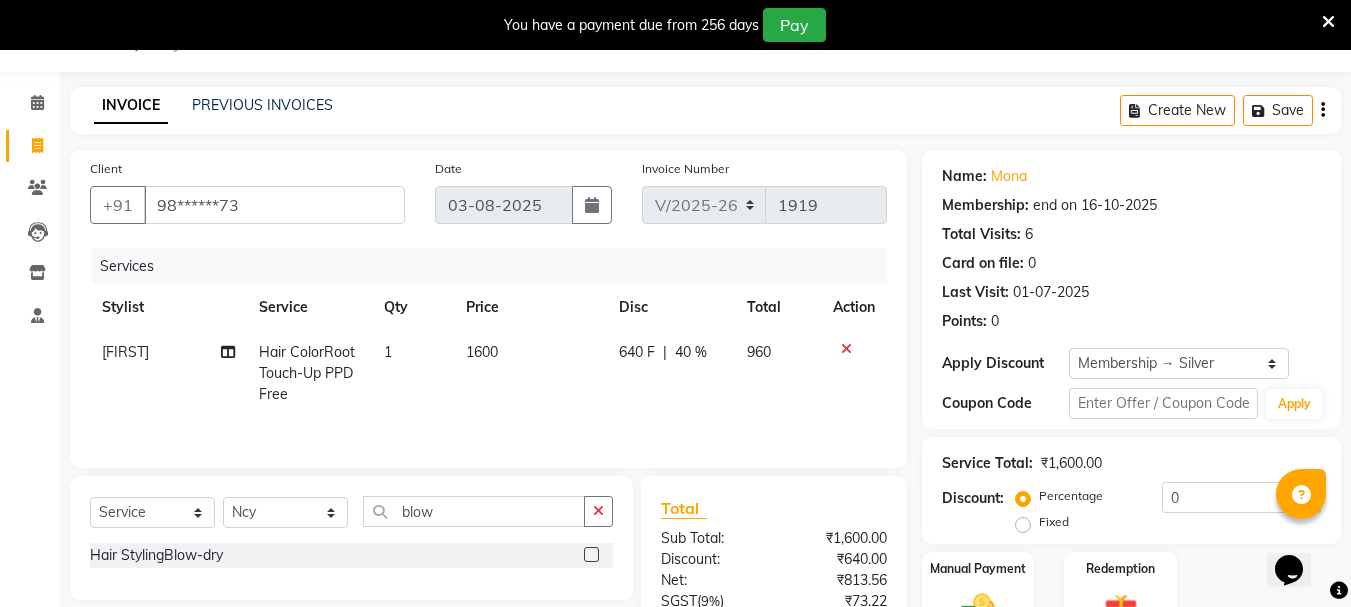 click 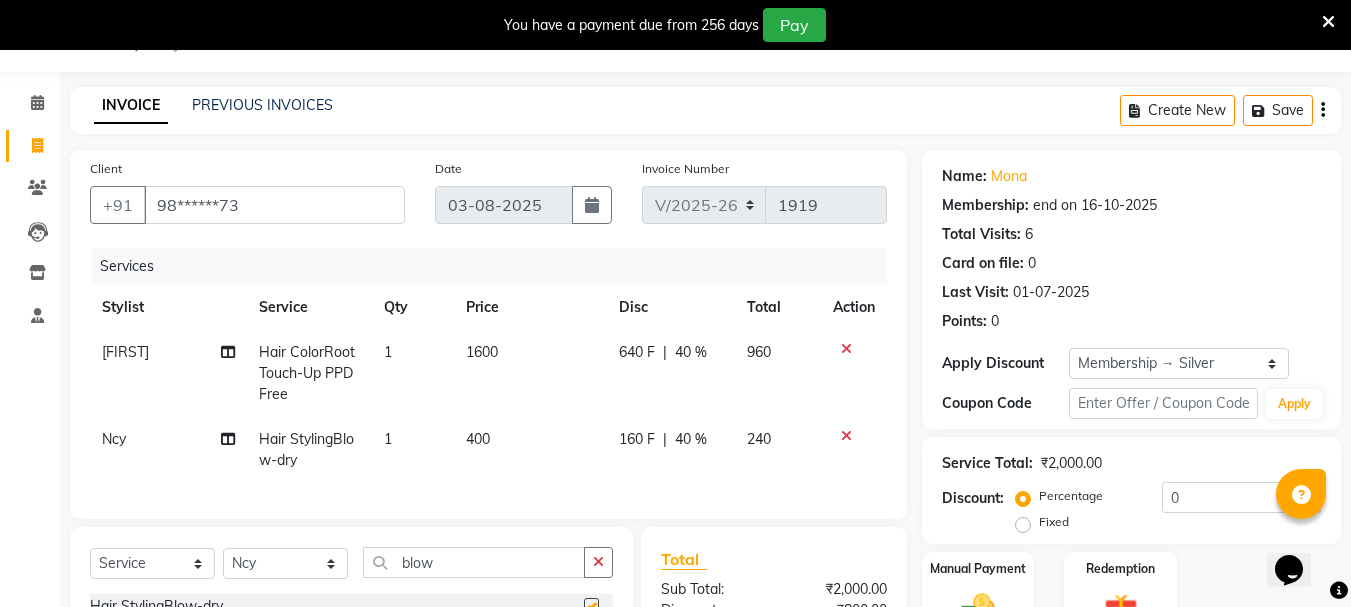 checkbox on "false" 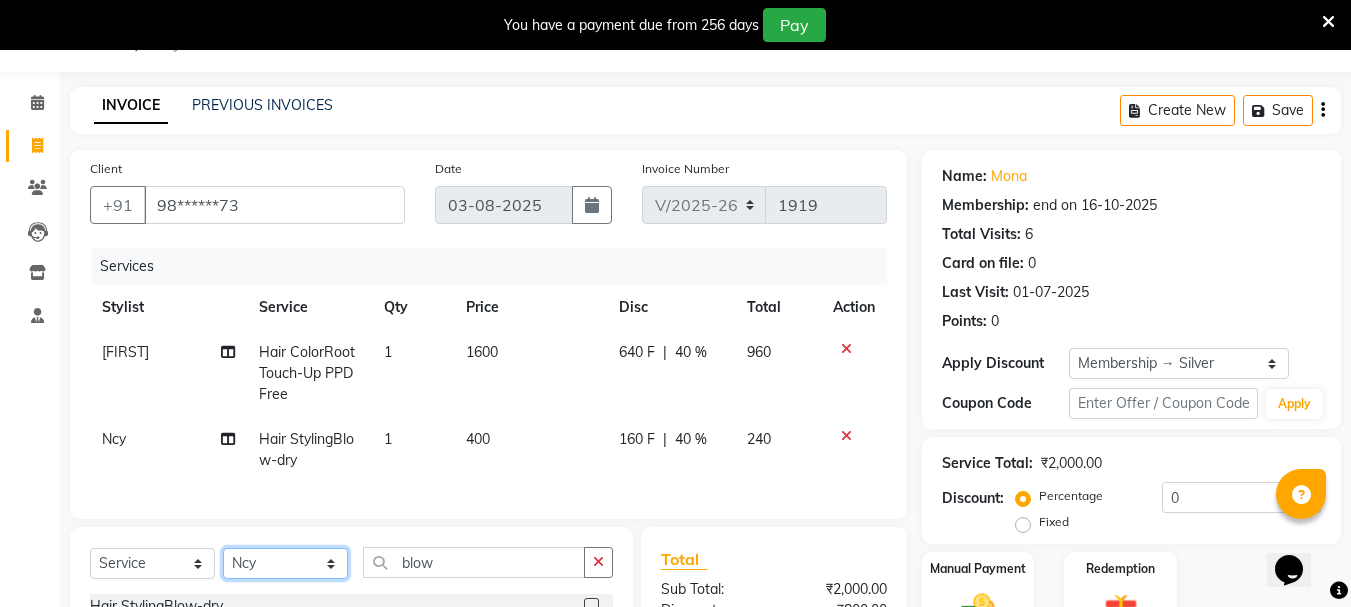 click on "Select Stylist Bhavani Buati Deepa Fardeen Hriatpuii Jeho Khup Kimi Lisa LUV Salon Manager Lydia Mani Mercy Murthy Ncy Rehya Sathiya Shelly Sofia Zomuani Zovi" 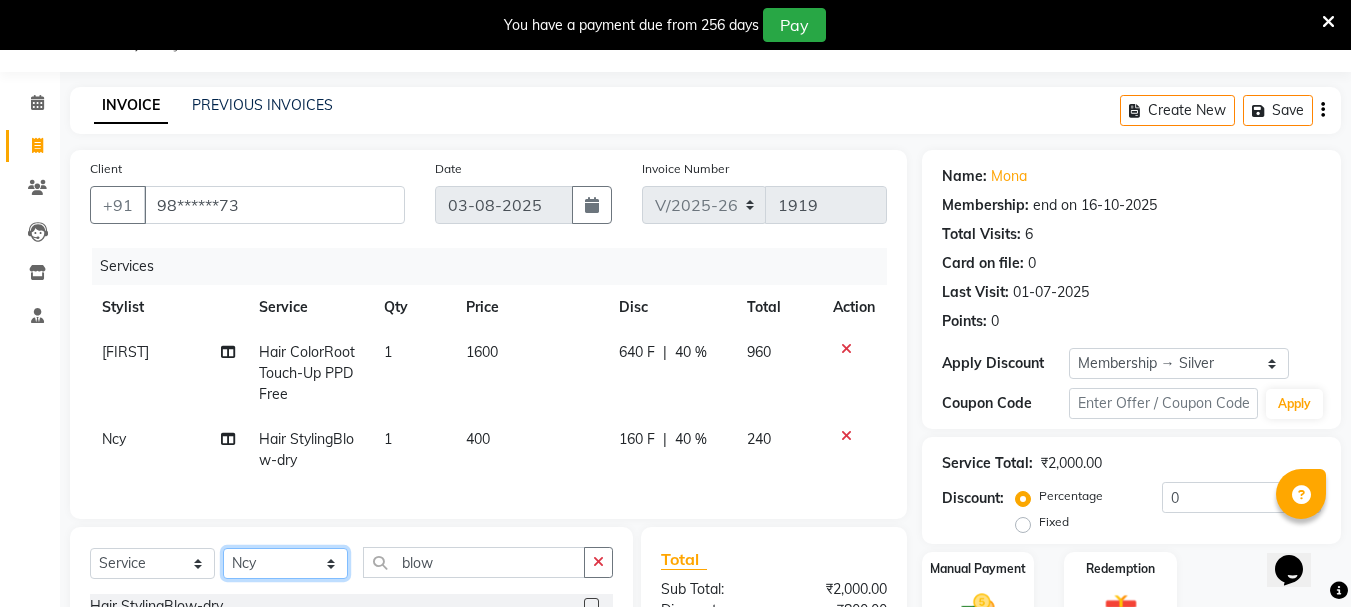 select on "71440" 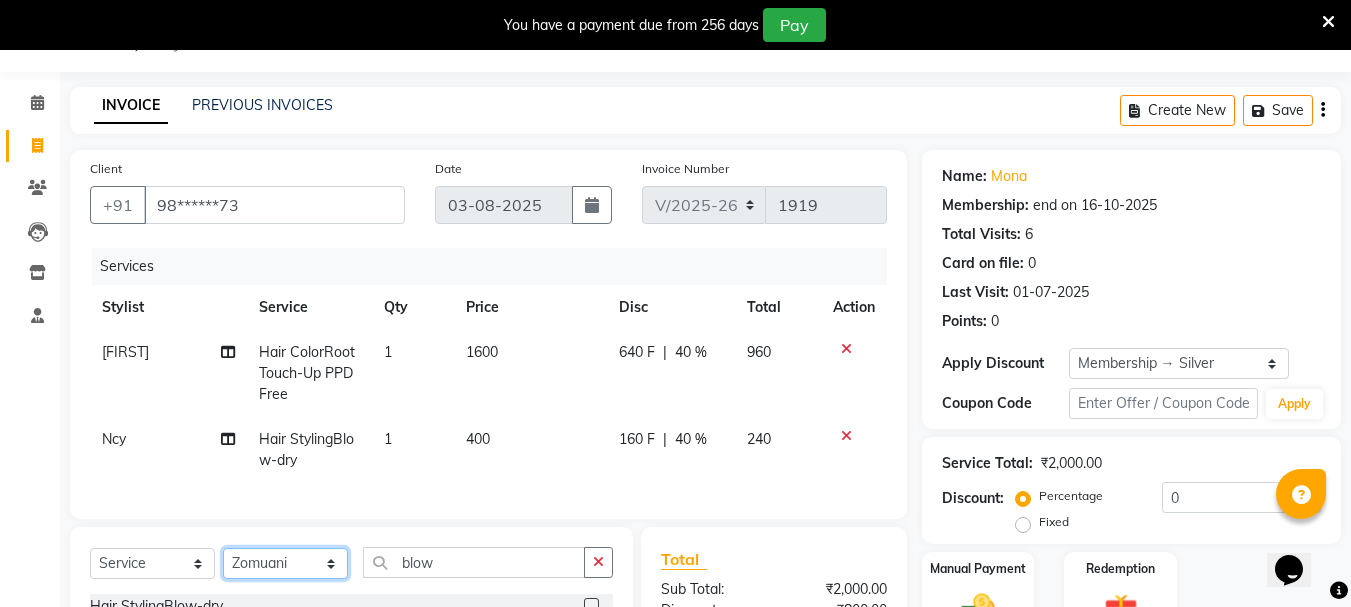 click on "Select Stylist Bhavani Buati Deepa Fardeen Hriatpuii Jeho Khup Kimi Lisa LUV Salon Manager Lydia Mani Mercy Murthy Ncy Rehya Sathiya Shelly Sofia Zomuani Zovi" 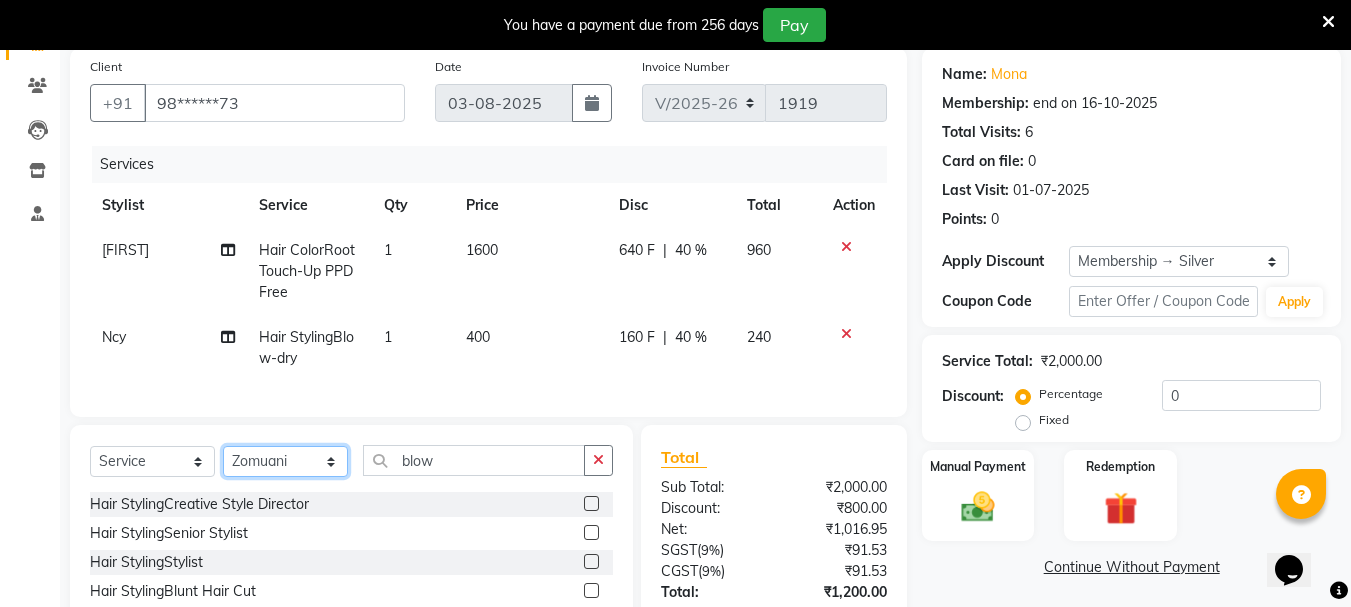 scroll, scrollTop: 250, scrollLeft: 0, axis: vertical 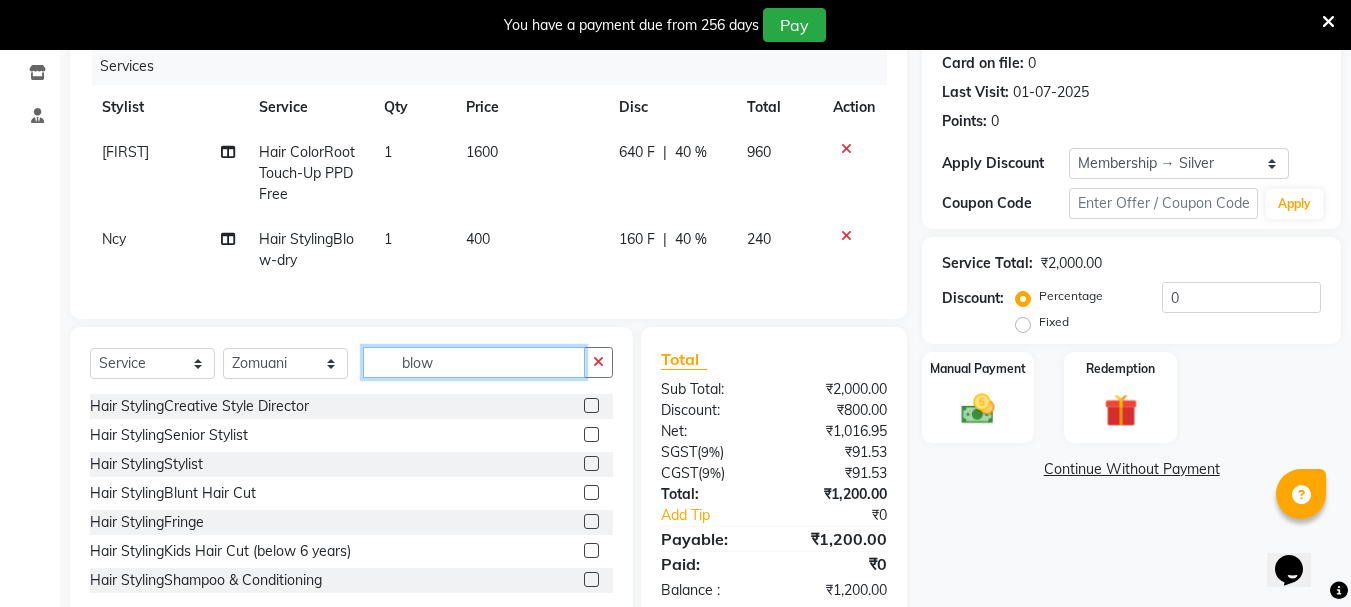 click on "blow" 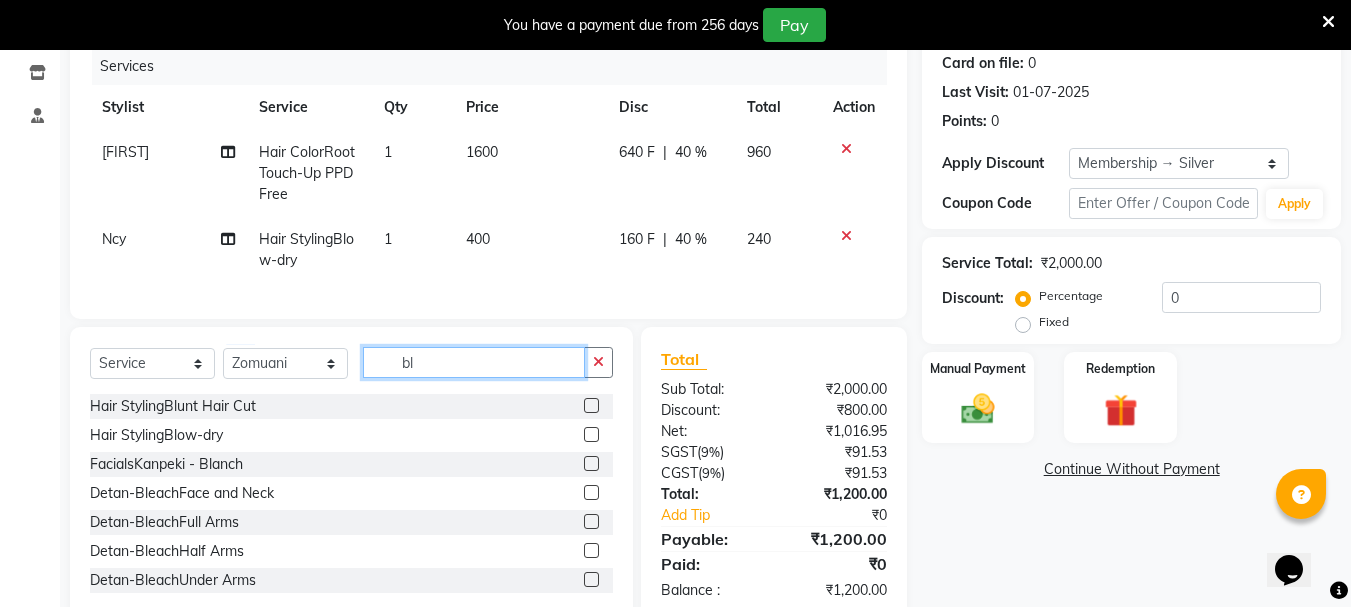 type on "b" 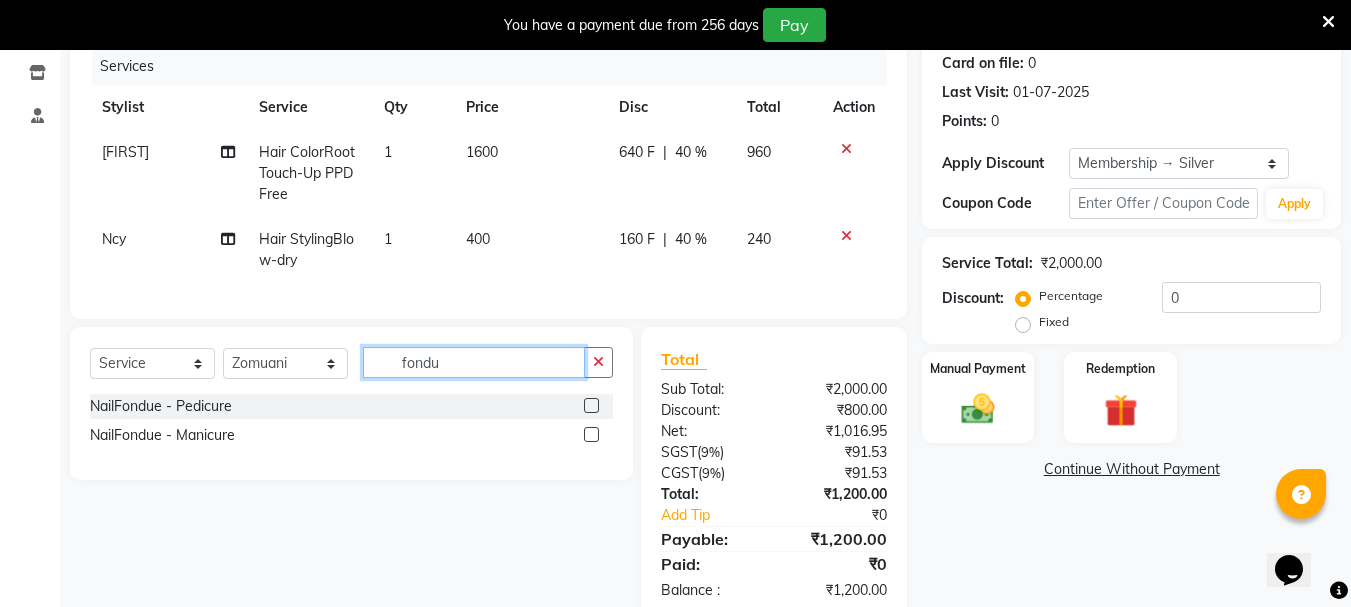 type on "fondu" 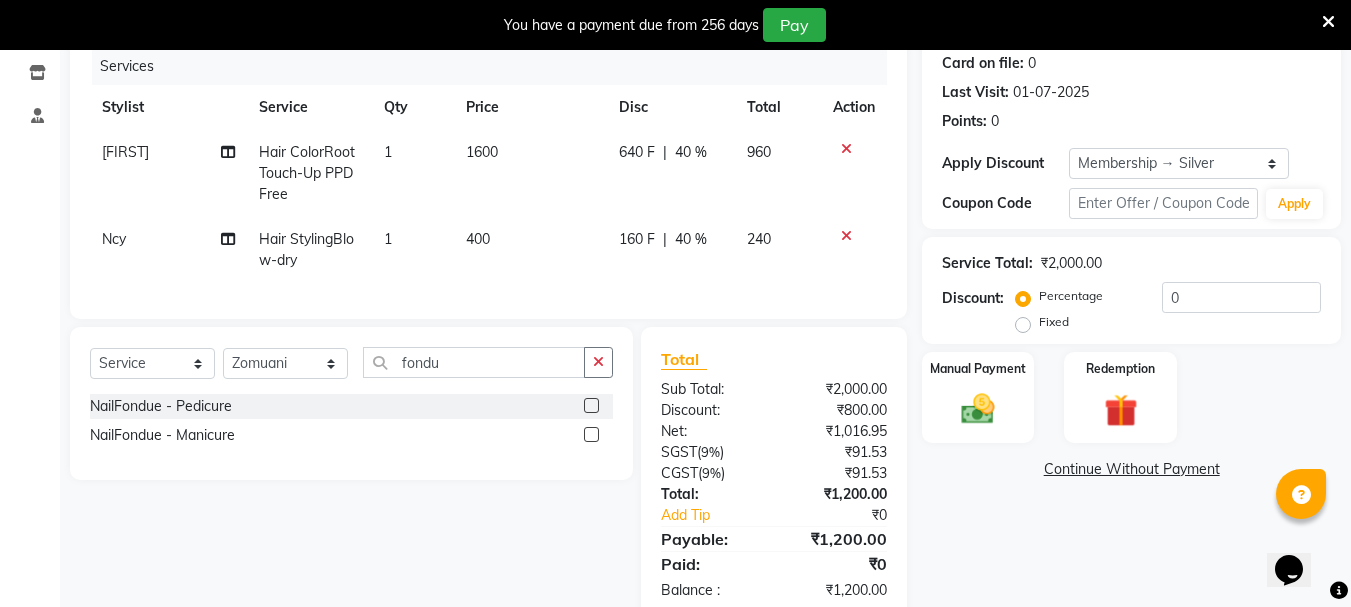 click 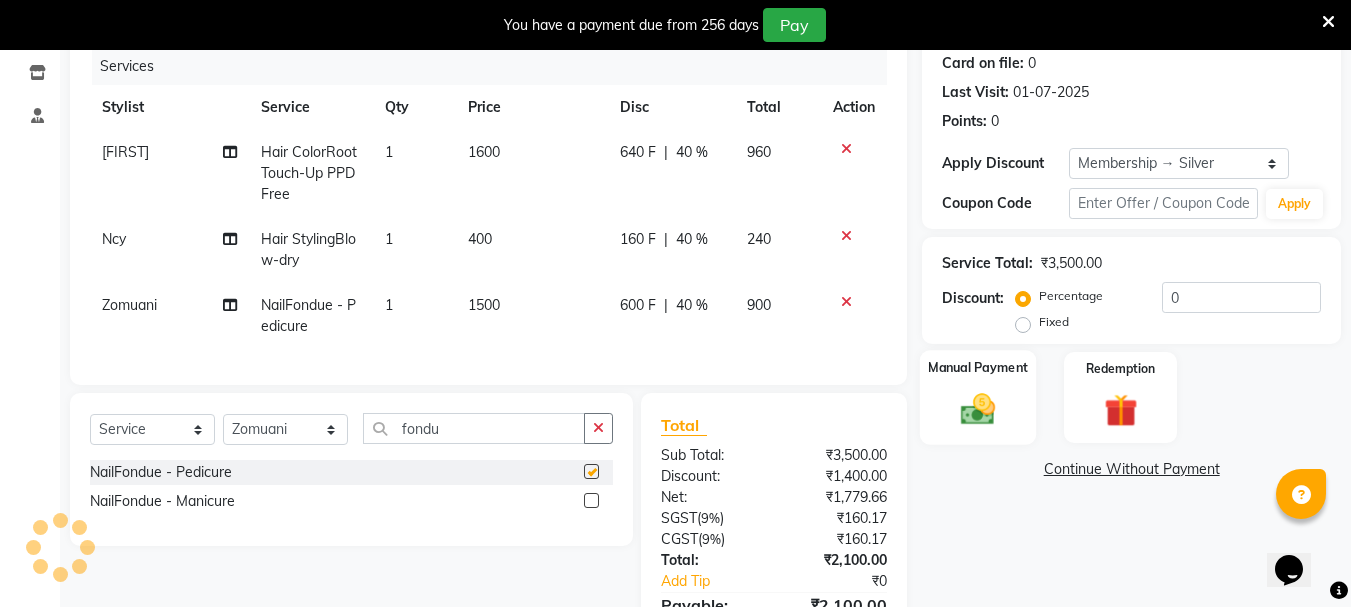checkbox on "false" 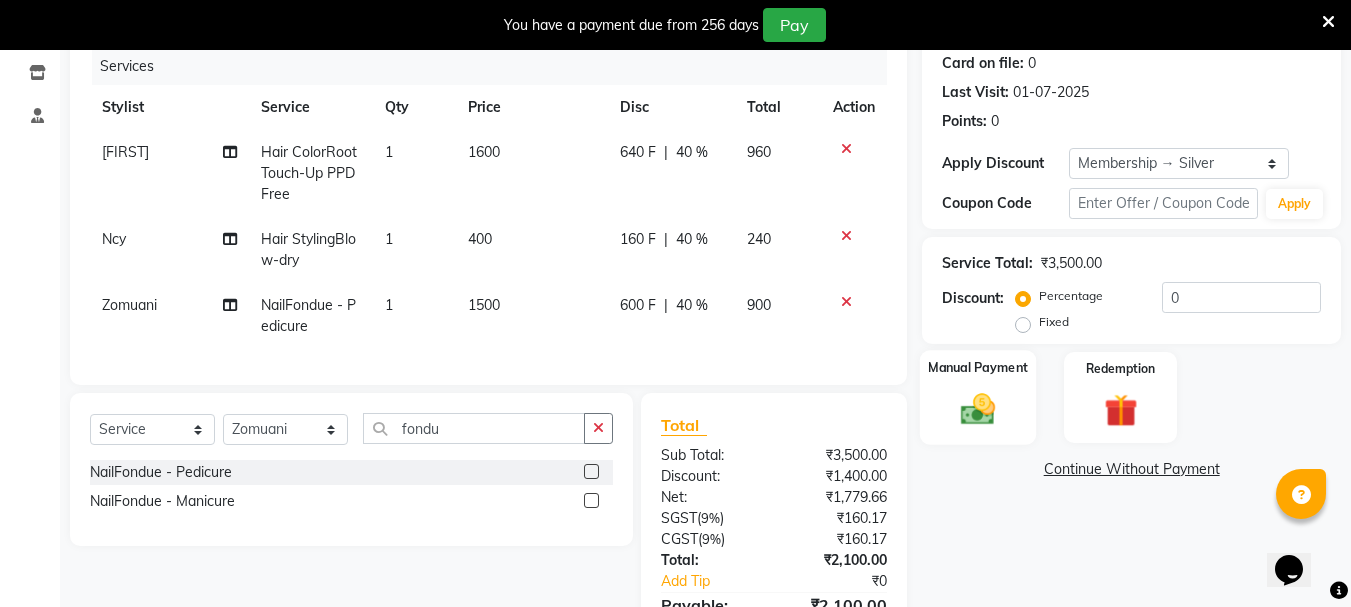 click 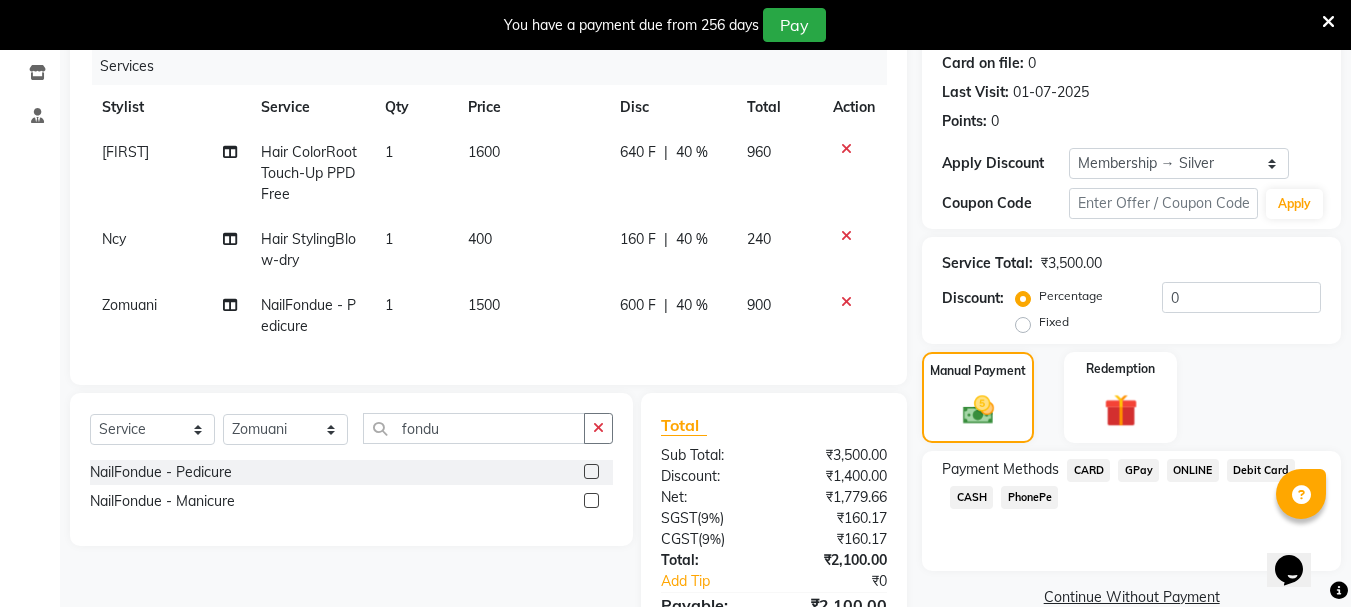 click on "GPay" 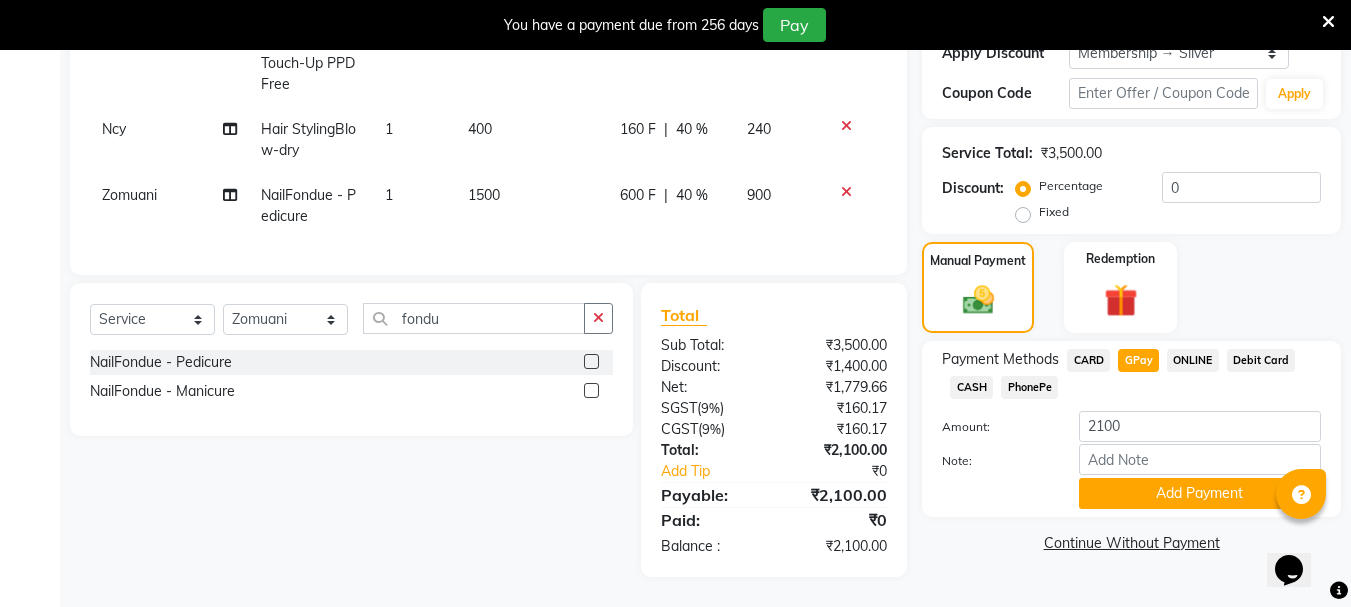 scroll, scrollTop: 375, scrollLeft: 0, axis: vertical 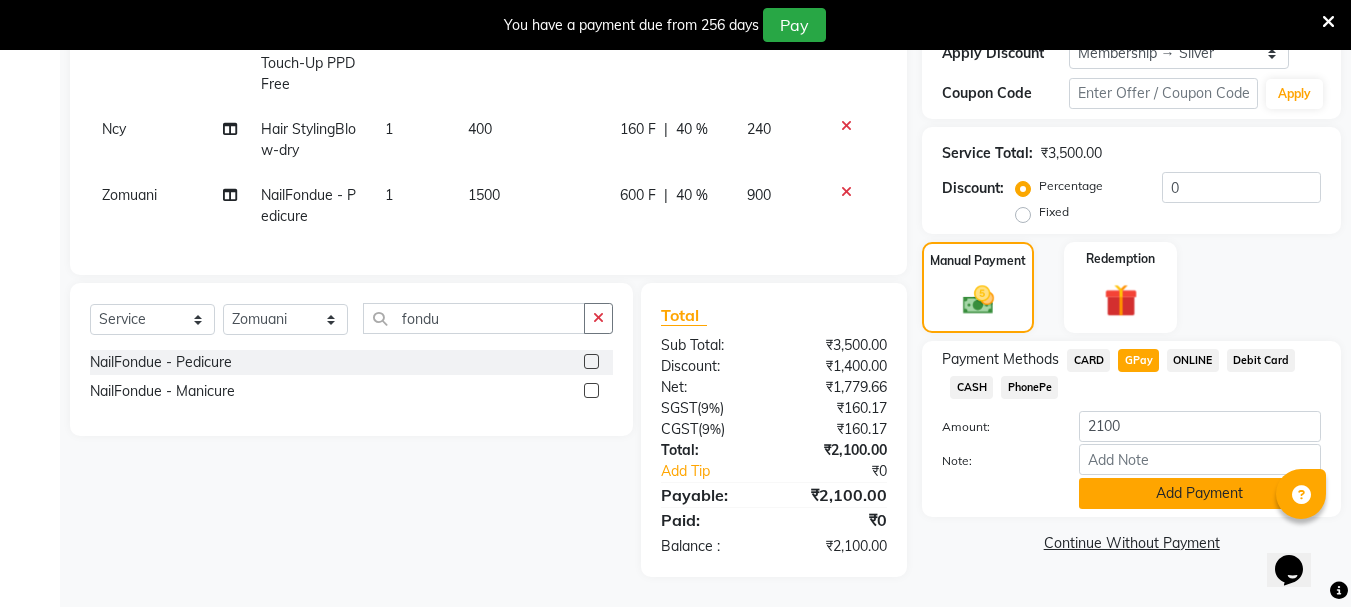 click on "Add Payment" 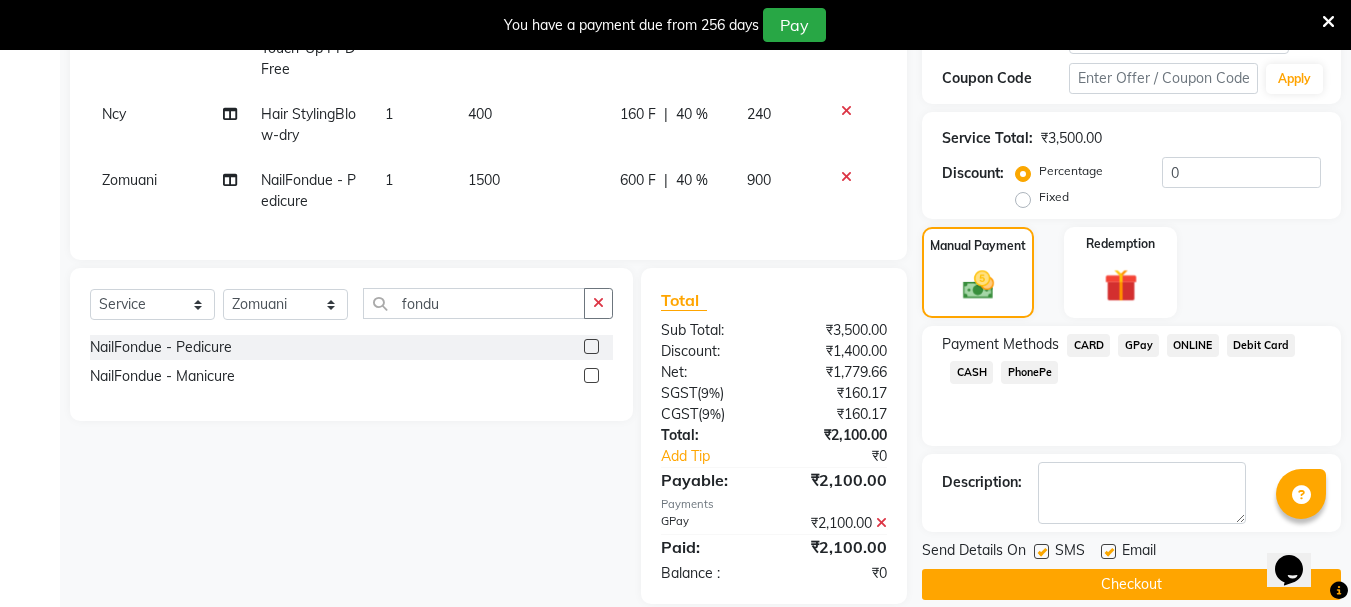 click on "Checkout" 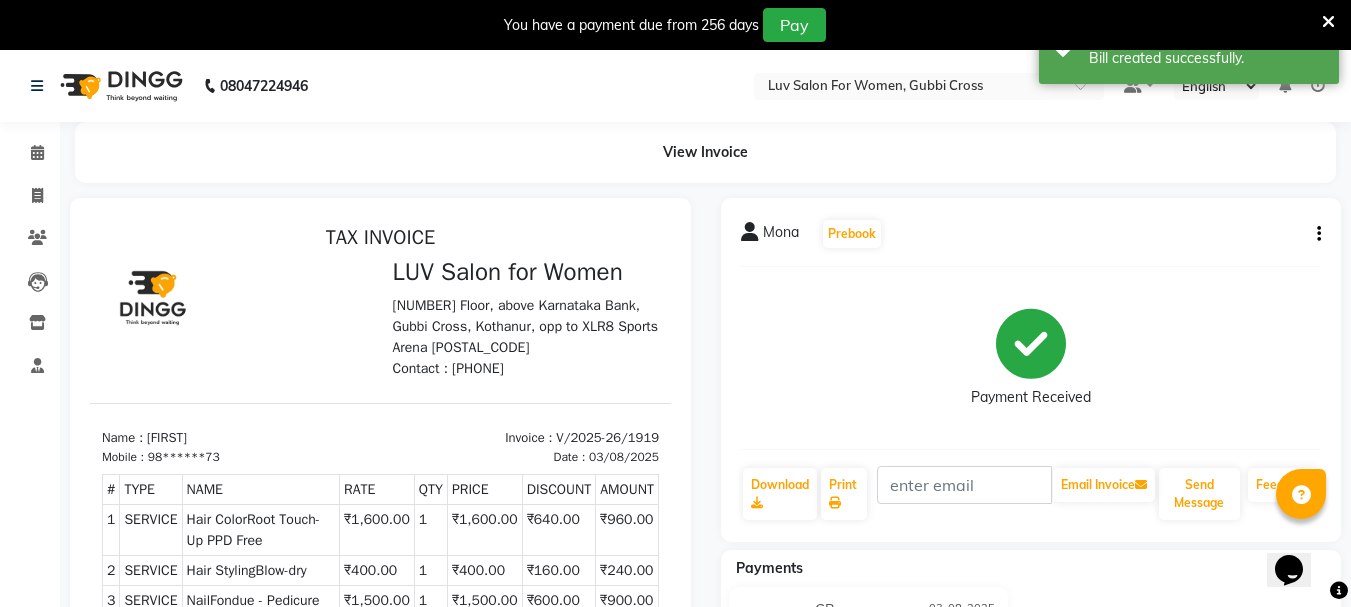 scroll, scrollTop: 0, scrollLeft: 0, axis: both 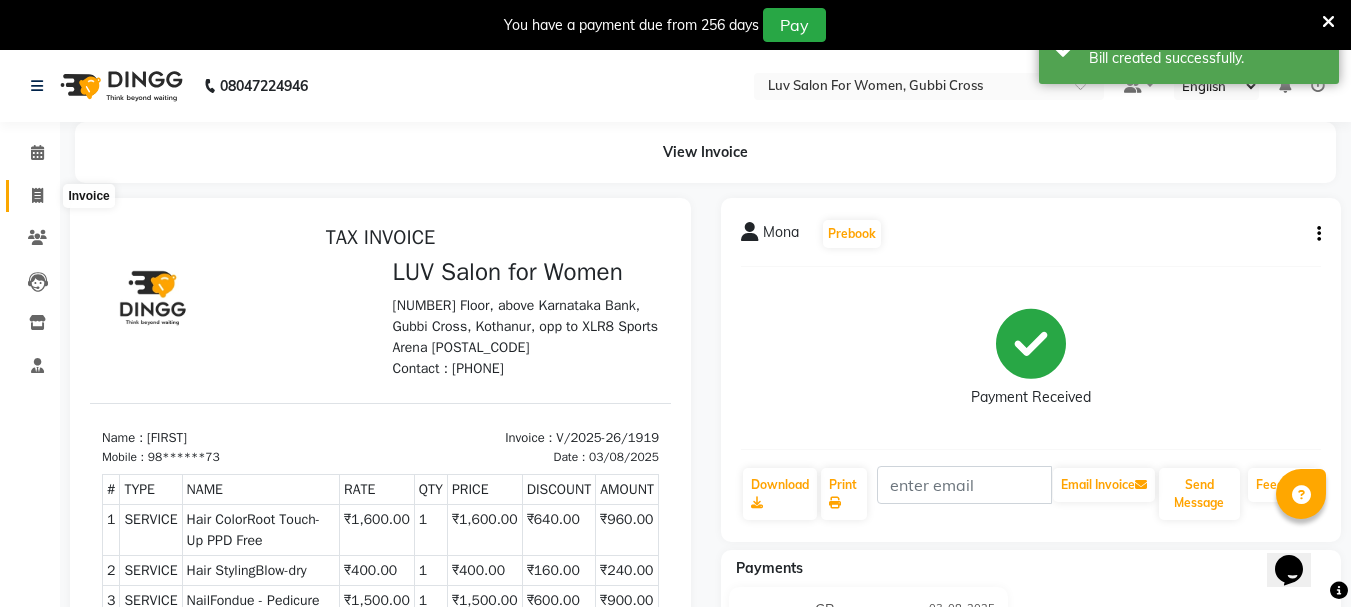 click 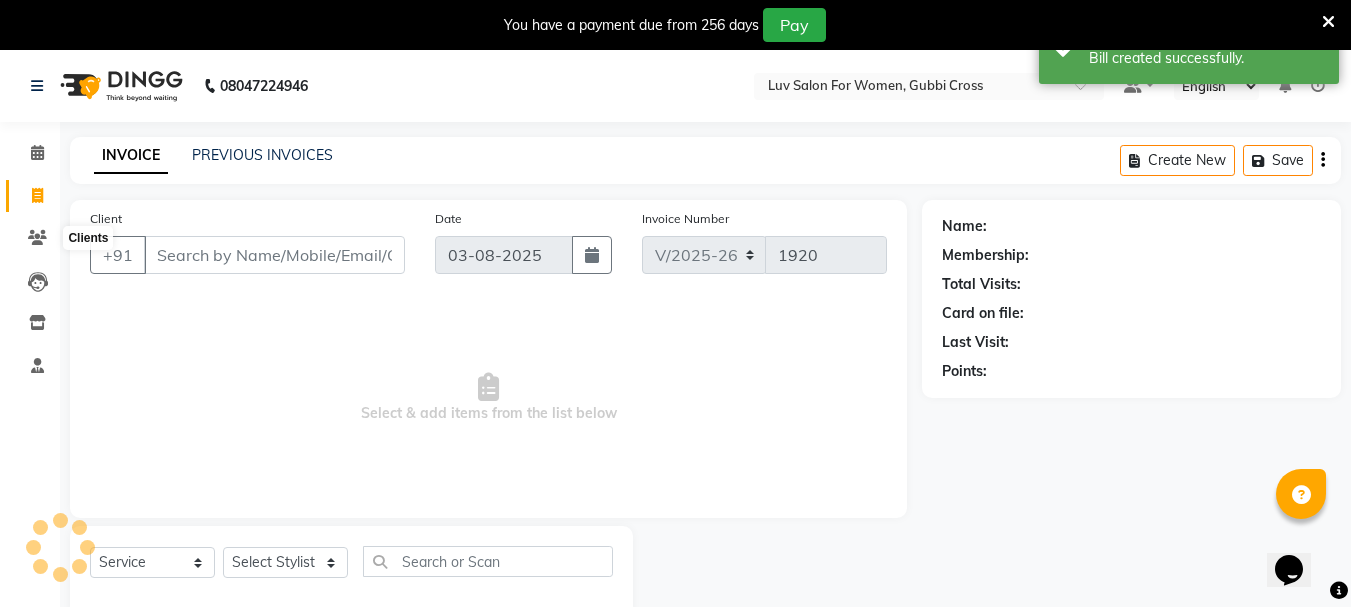 scroll, scrollTop: 50, scrollLeft: 0, axis: vertical 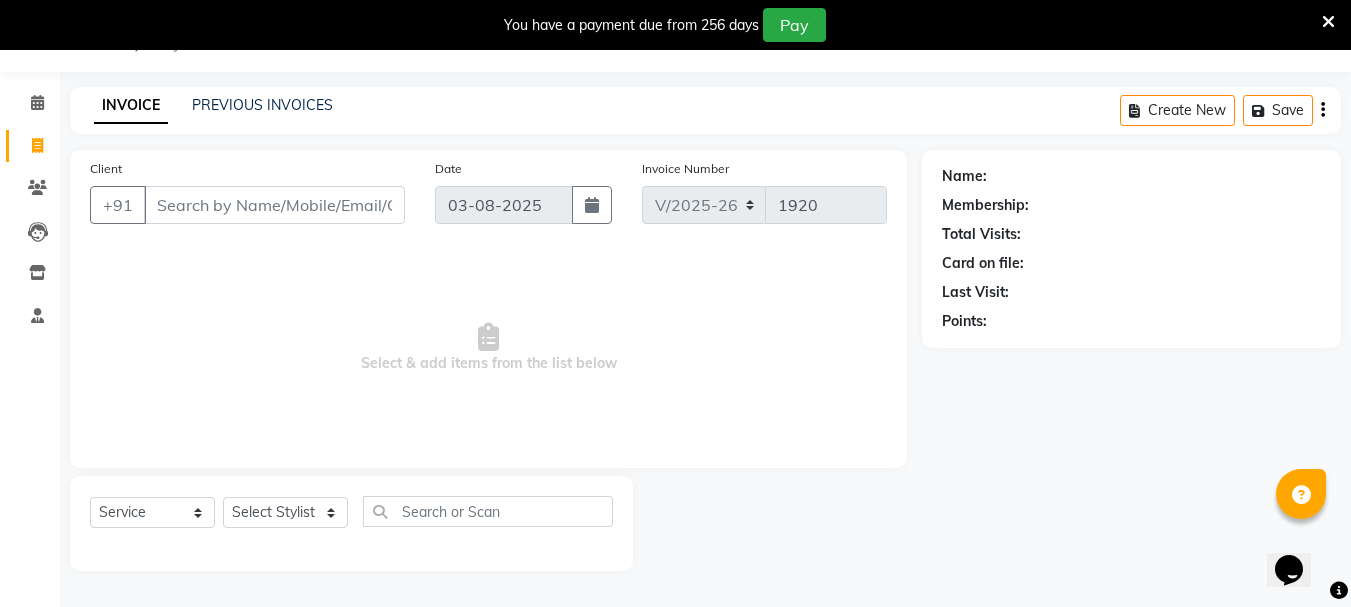 click on "Client" at bounding box center [274, 205] 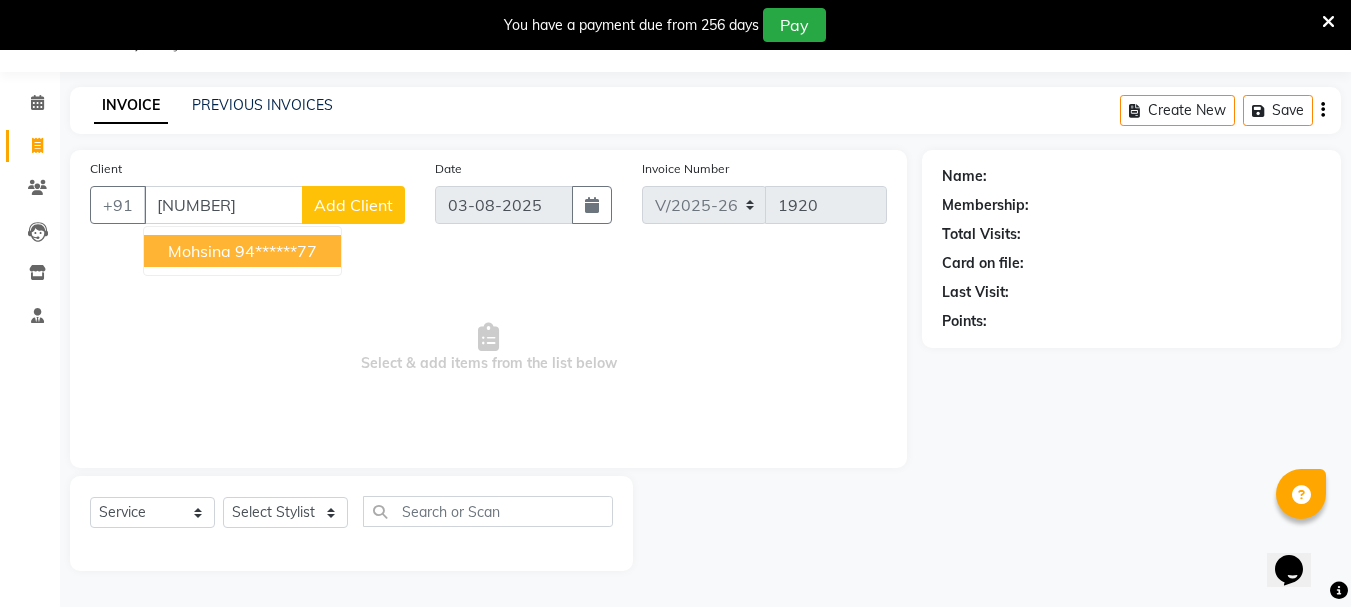 click on "94******77" at bounding box center [276, 251] 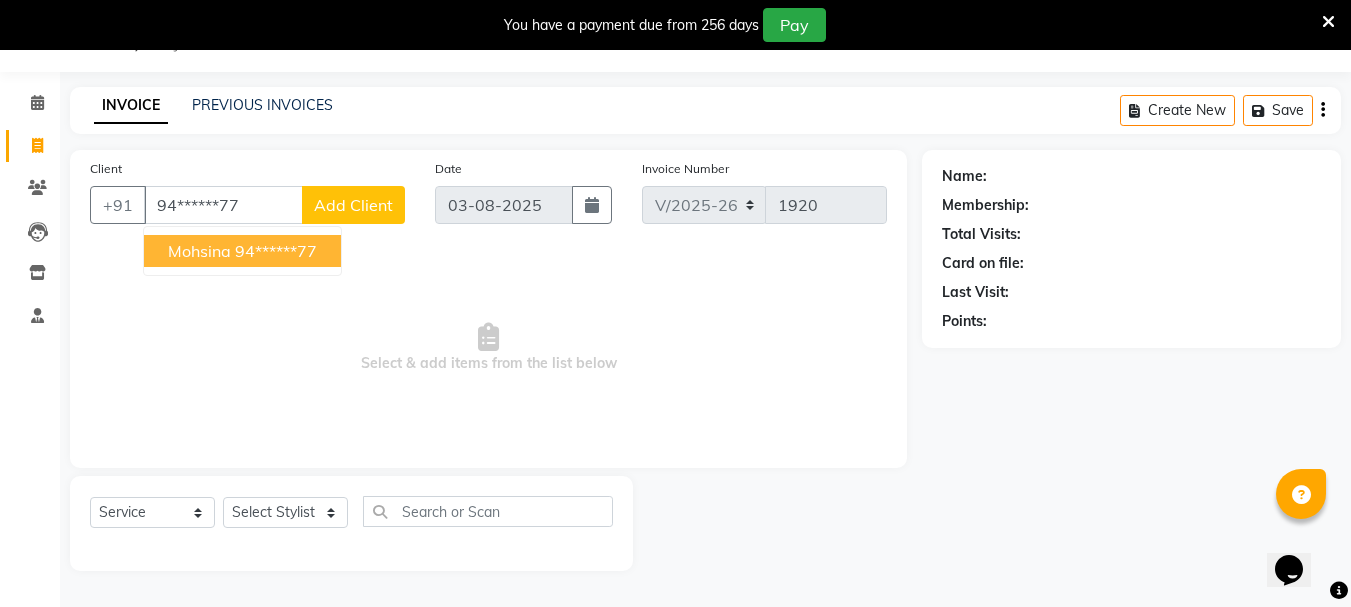 type on "94******77" 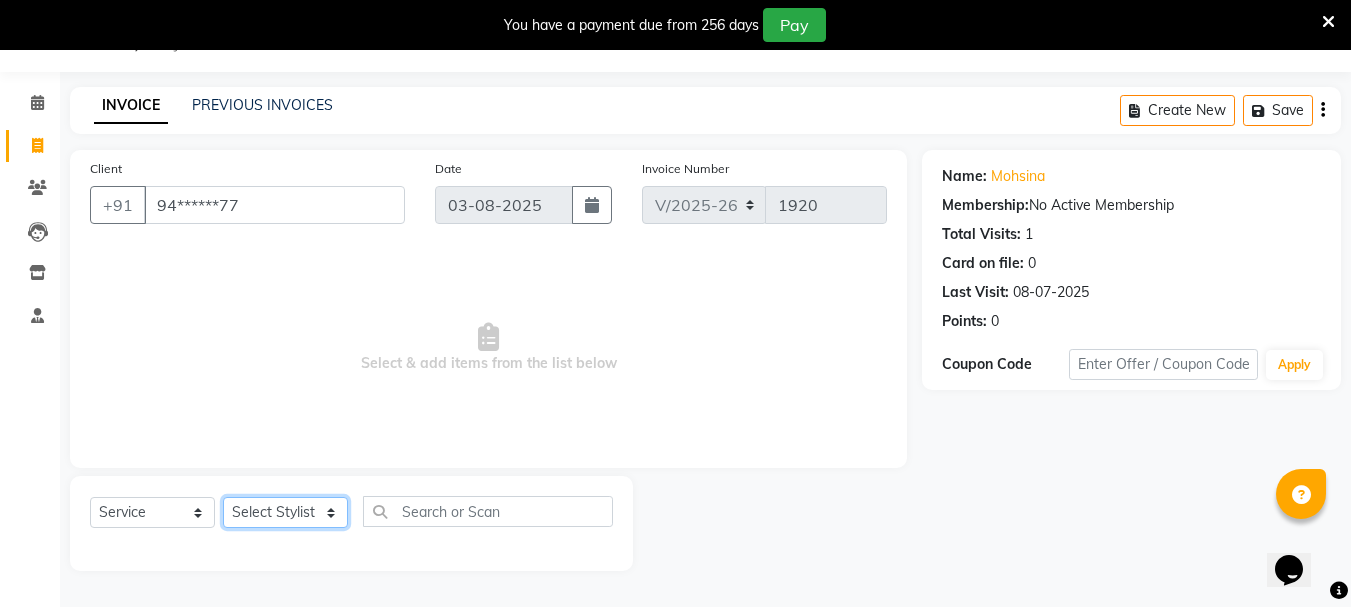 click on "Select Stylist Bhavani Buati Deepa Fardeen Hriatpuii Jeho Khup Kimi Lisa LUV Salon Manager Lydia Mani Mercy Murthy Ncy Rehya Sathiya Shelly Sofia Zomuani Zovi" 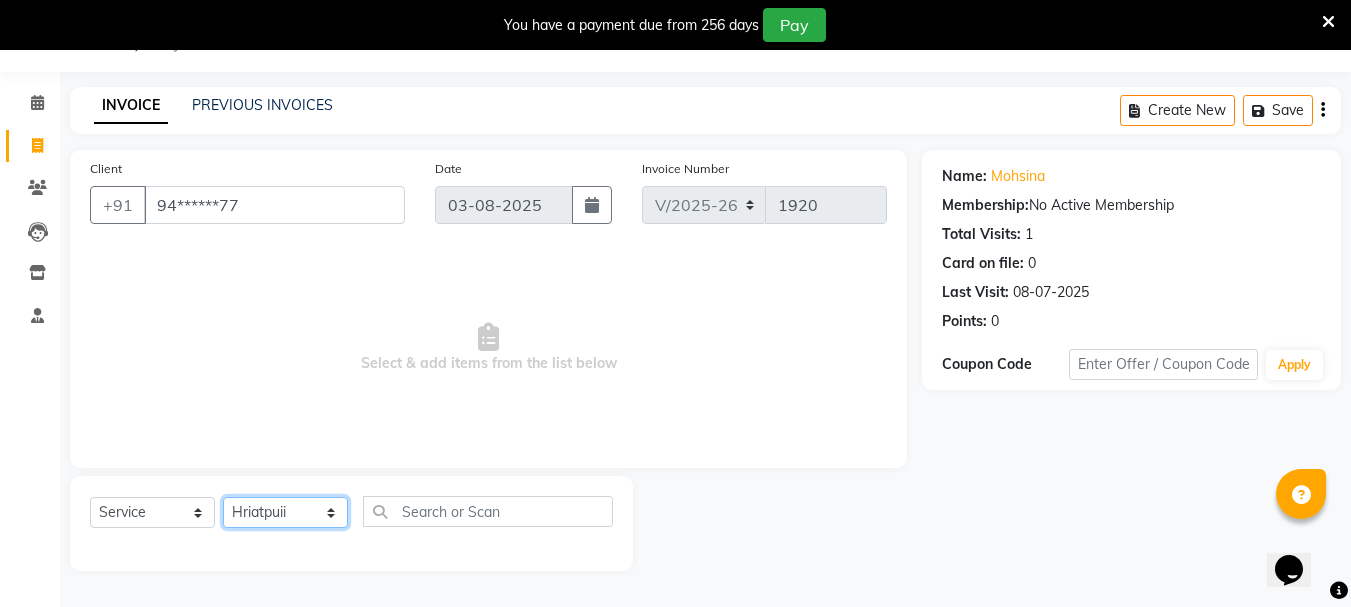 click on "Select Stylist Bhavani Buati Deepa Fardeen Hriatpuii Jeho Khup Kimi Lisa LUV Salon Manager Lydia Mani Mercy Murthy Ncy Rehya Sathiya Shelly Sofia Zomuani Zovi" 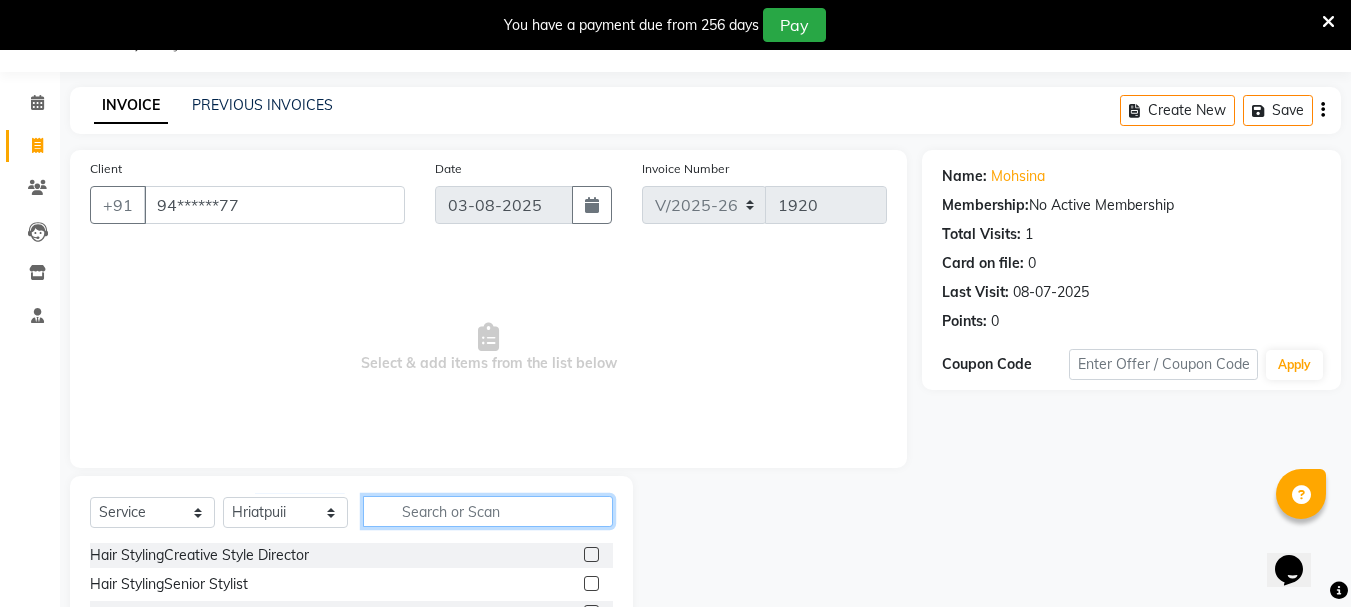 click 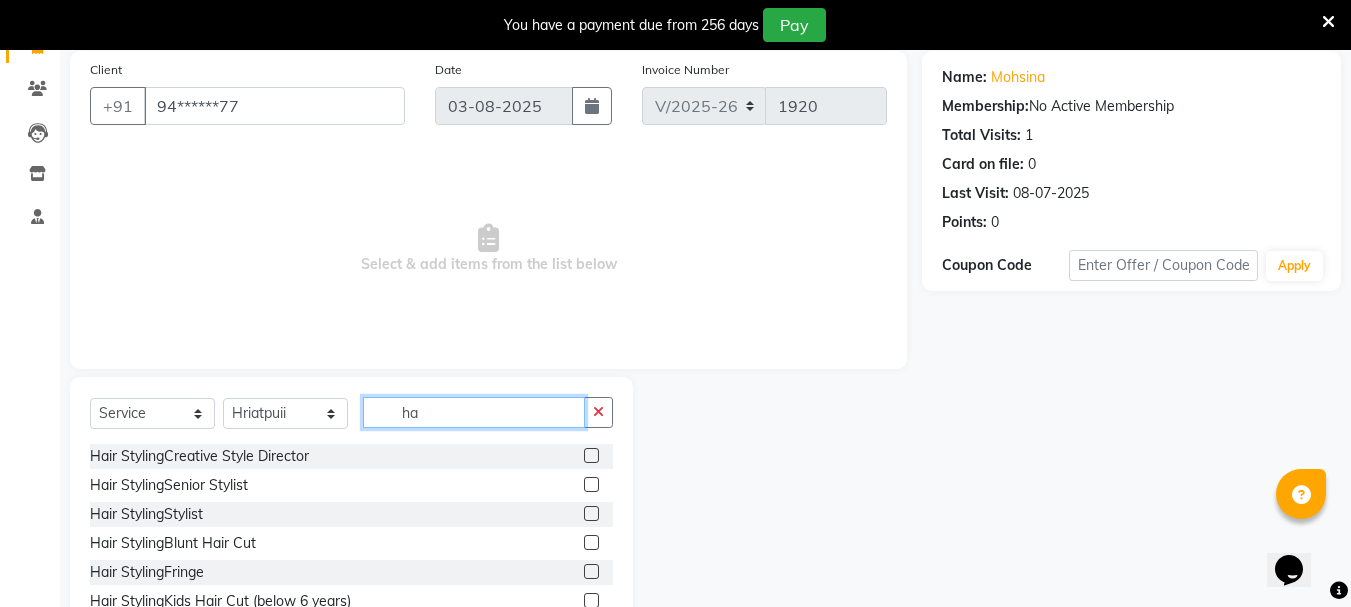 scroll, scrollTop: 150, scrollLeft: 0, axis: vertical 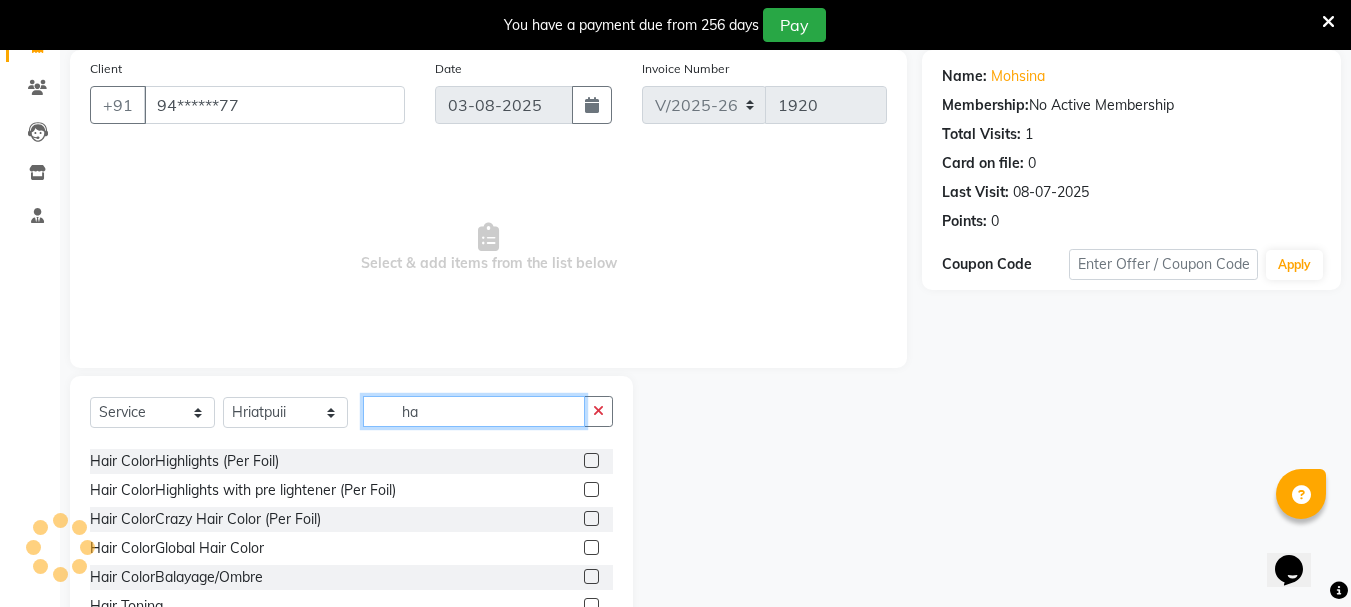 type on "ha" 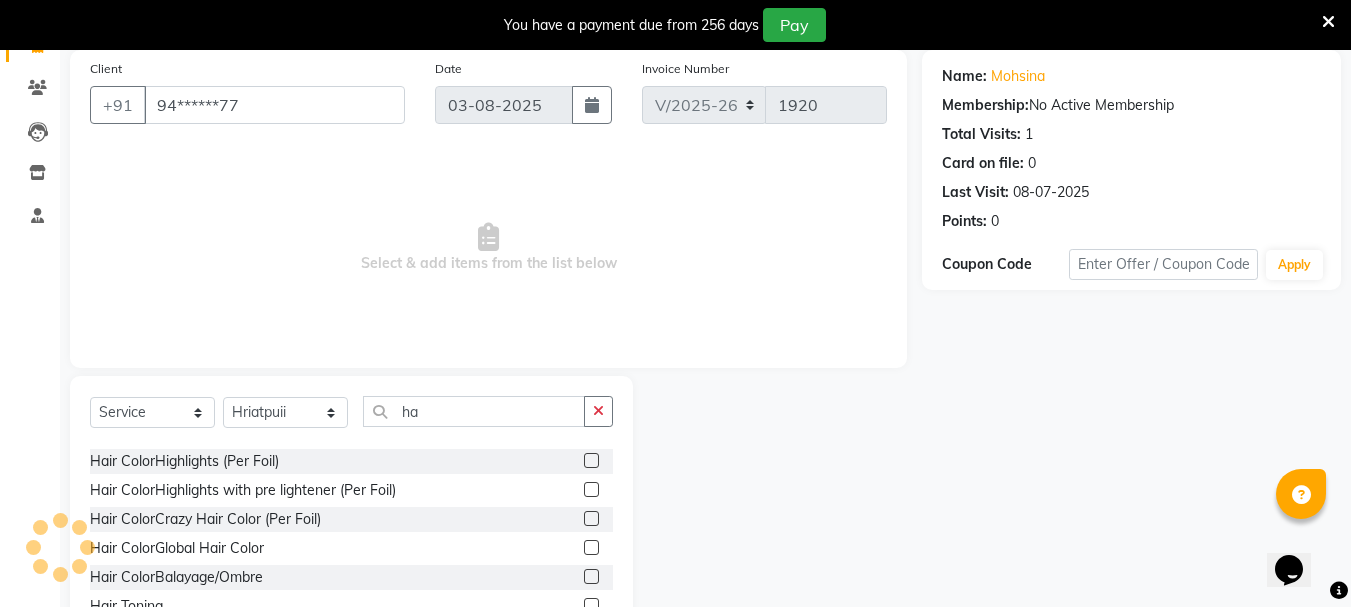 click 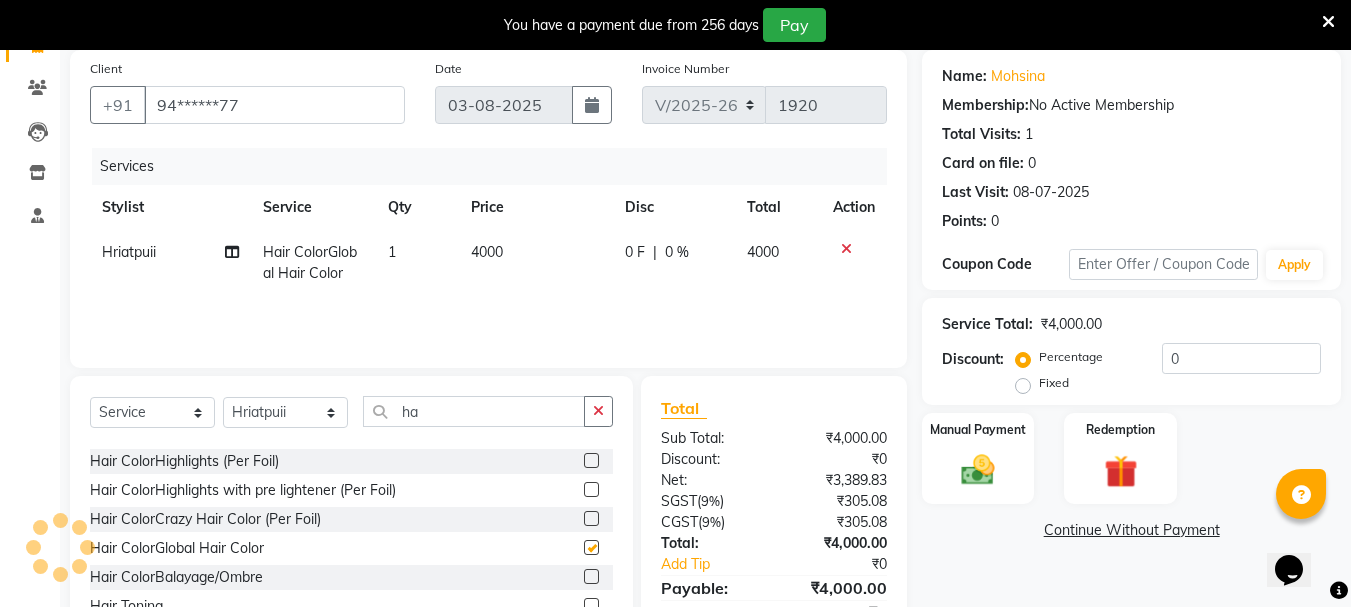 checkbox on "false" 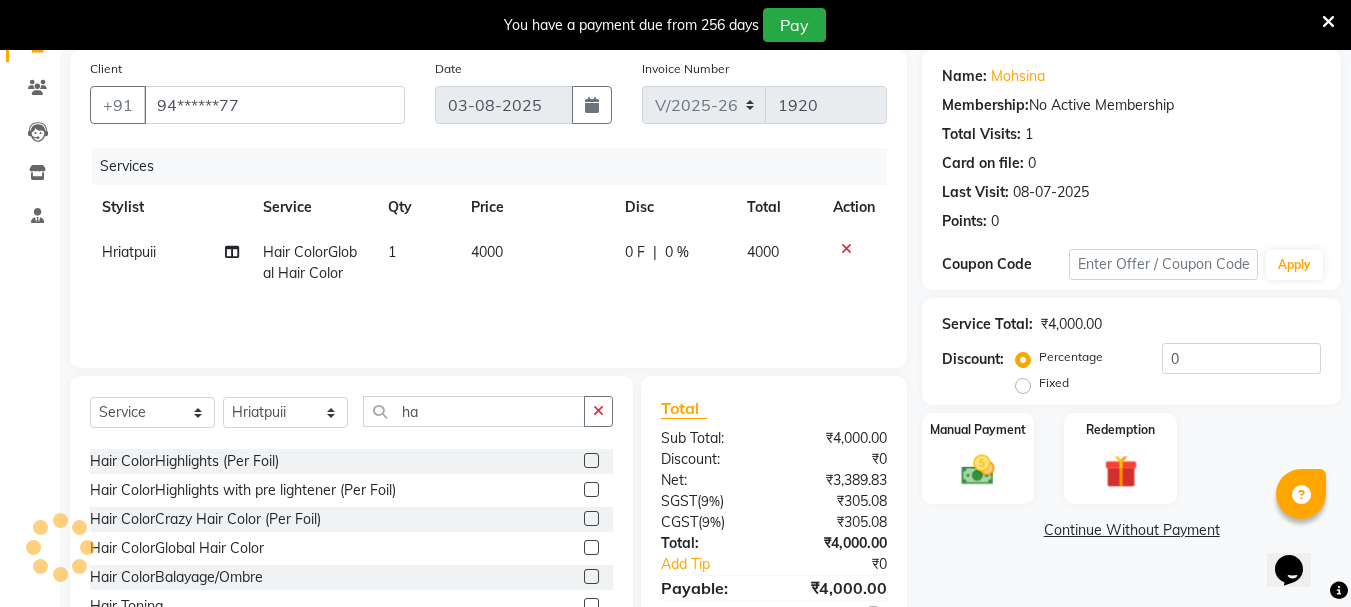 click on "4000" 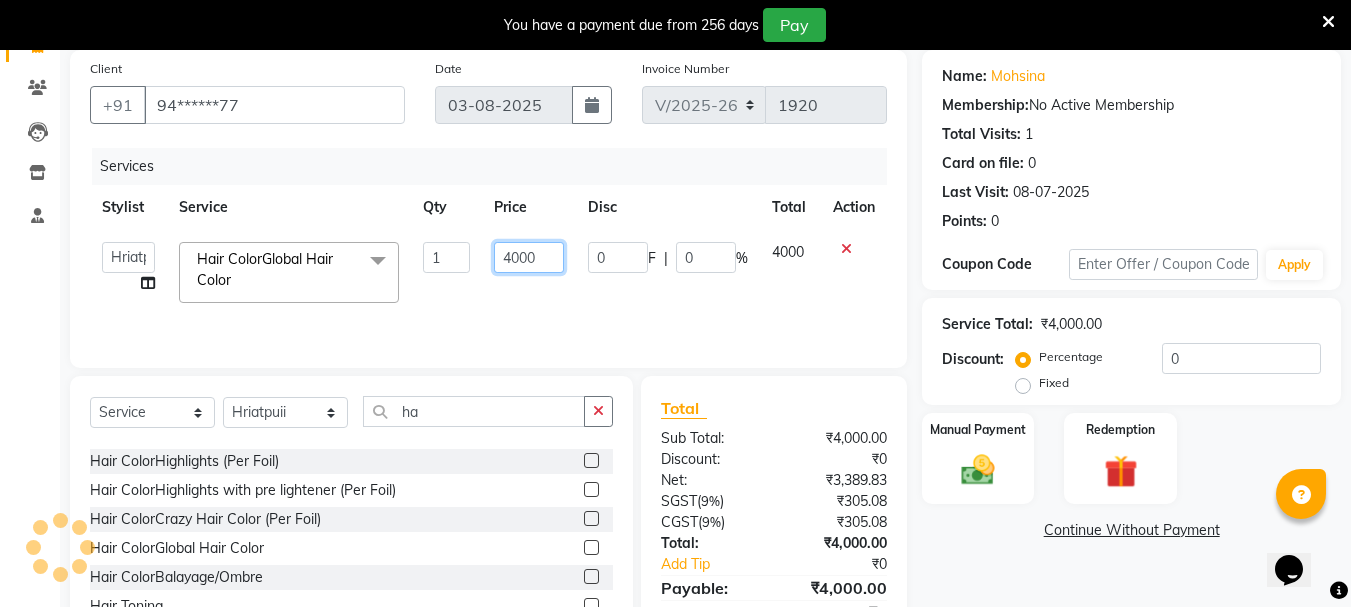 click on "4000" 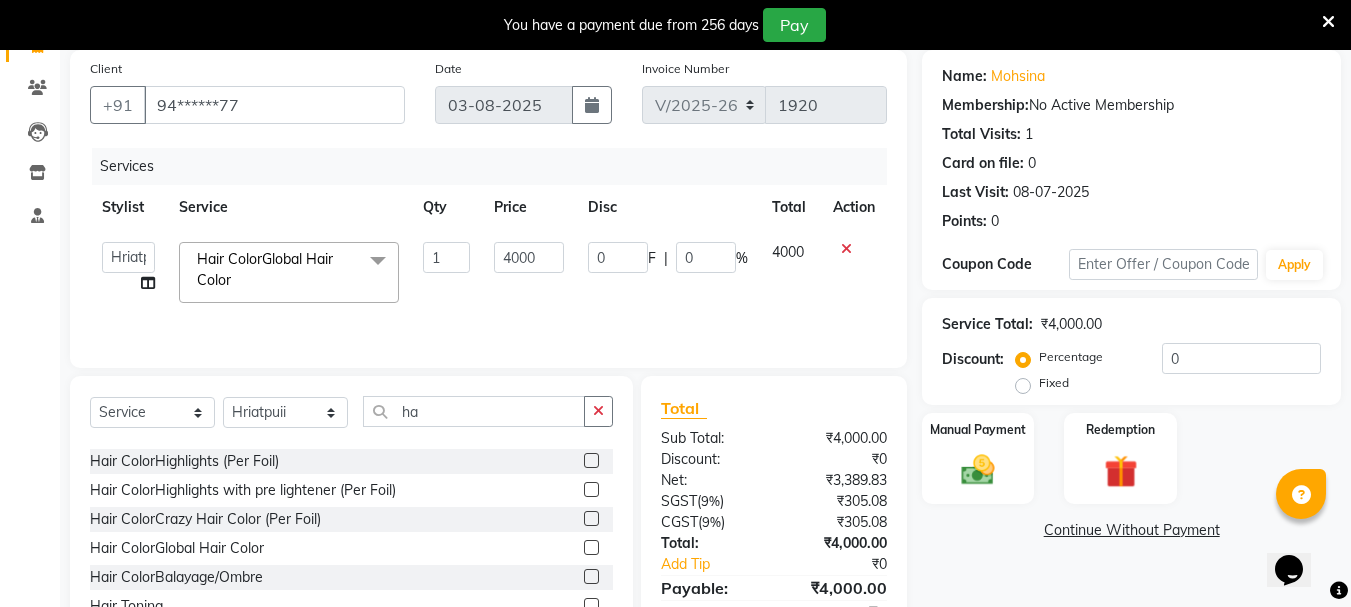 click 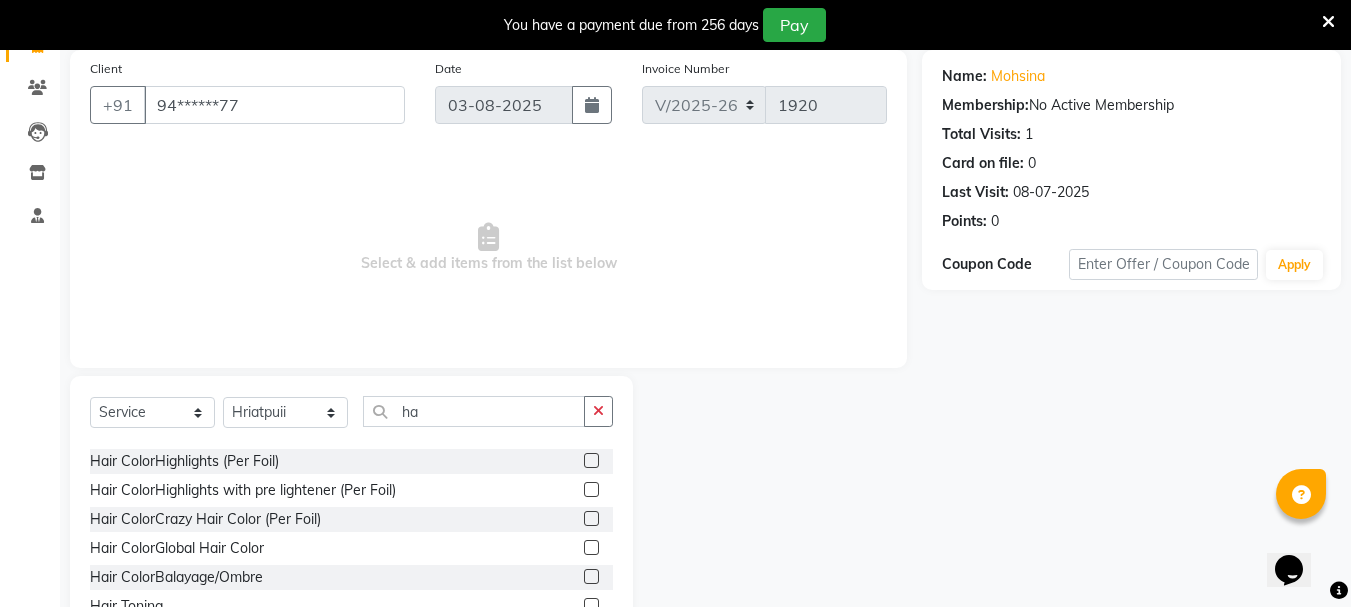 scroll, scrollTop: 300, scrollLeft: 0, axis: vertical 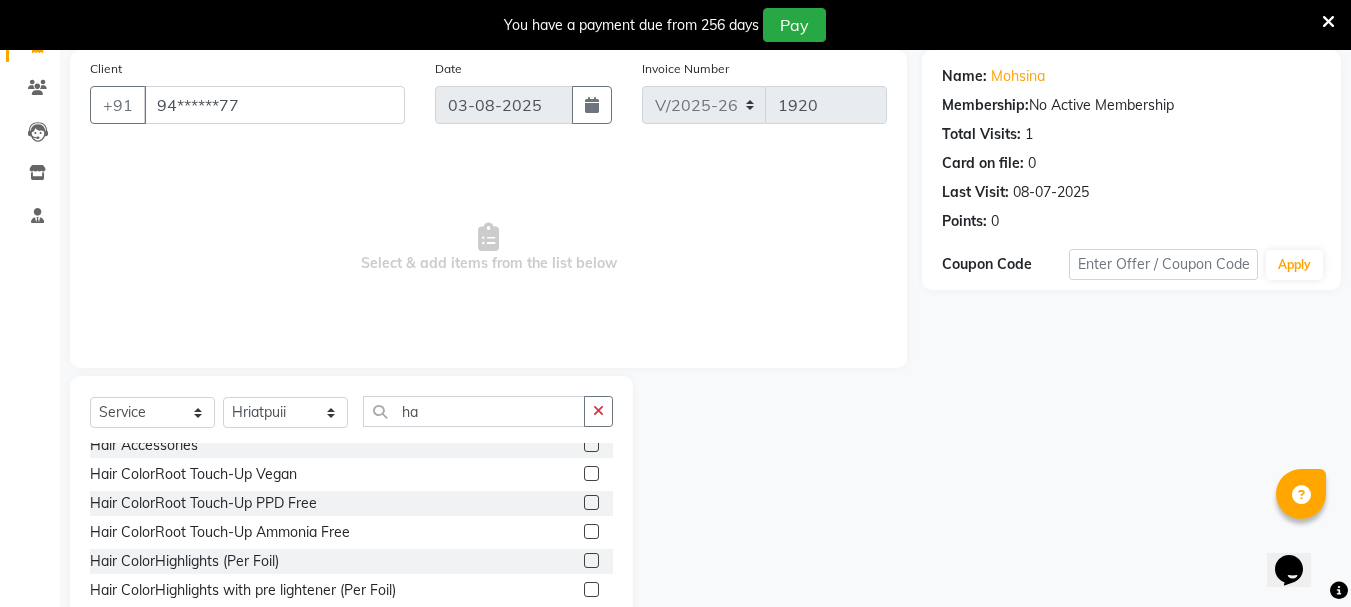 click 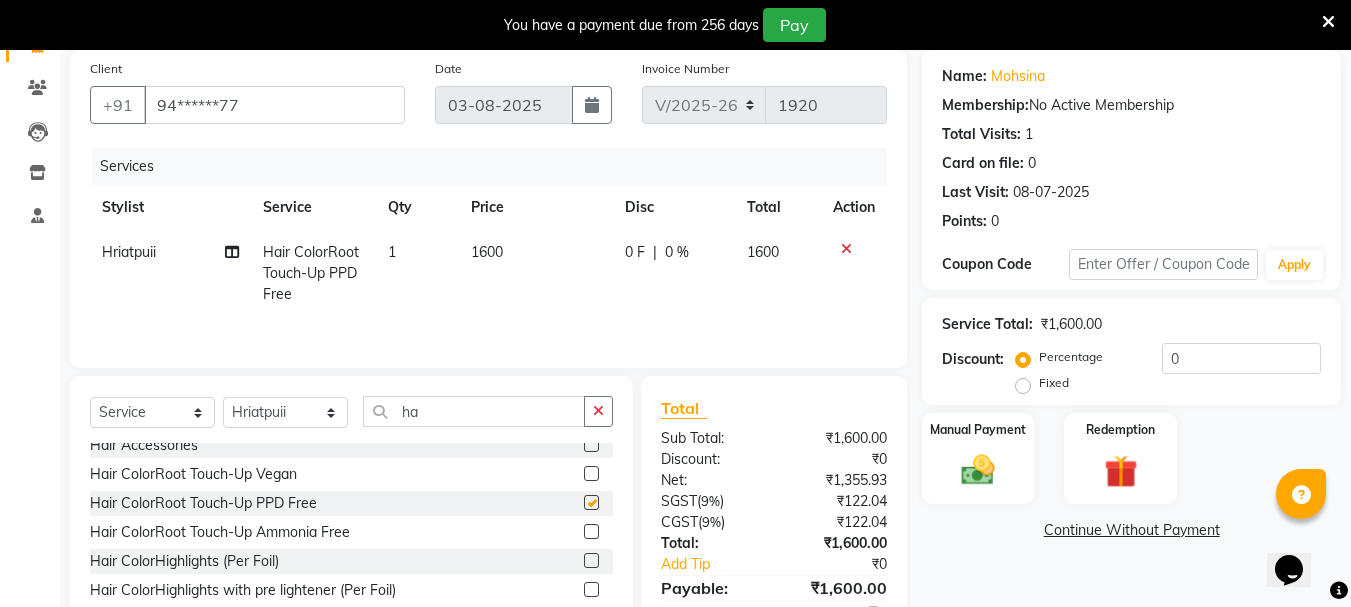 checkbox on "false" 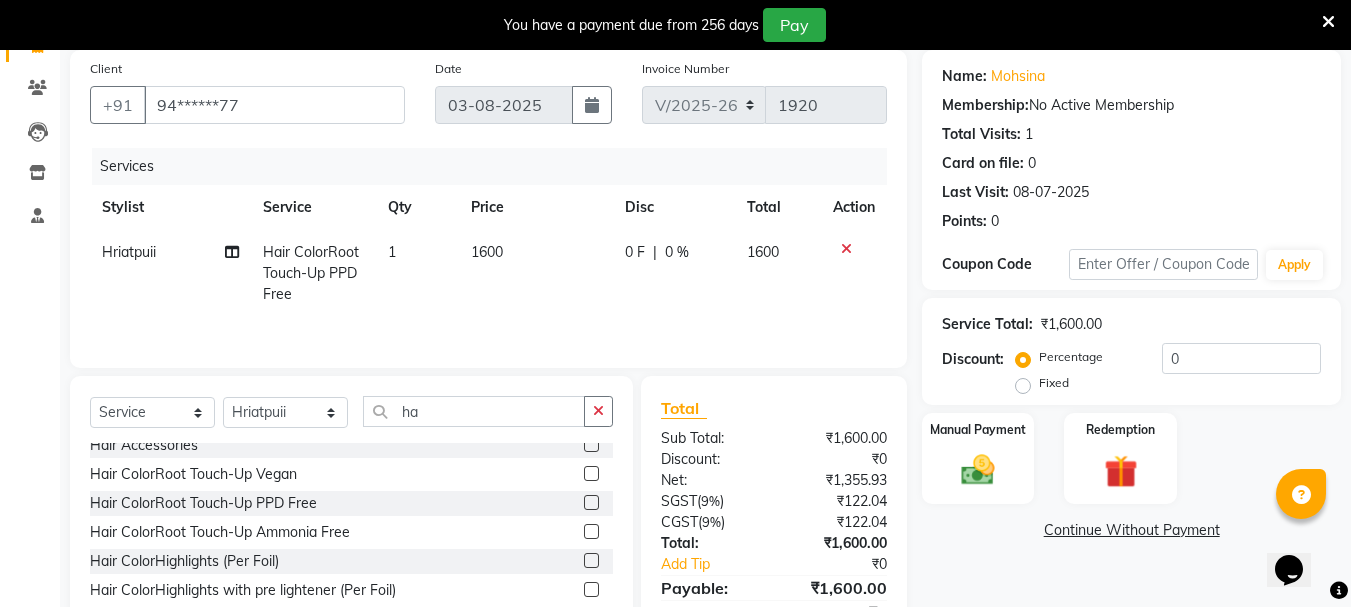 click on "1600" 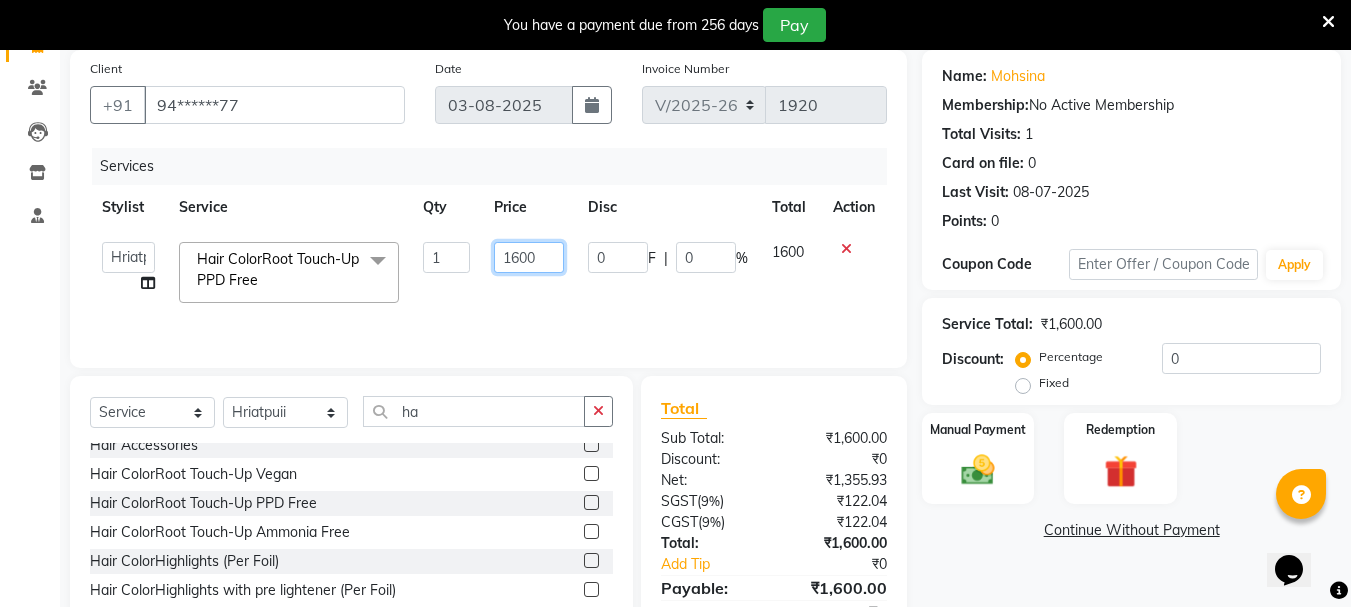 click on "1600" 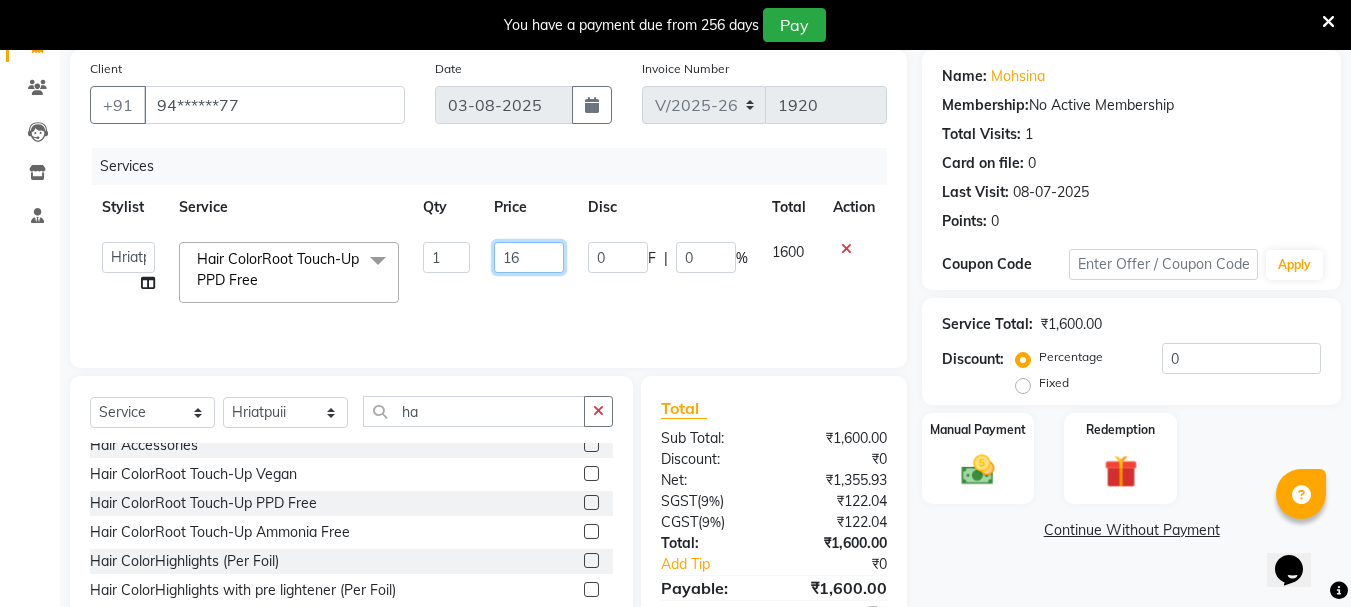 type on "1" 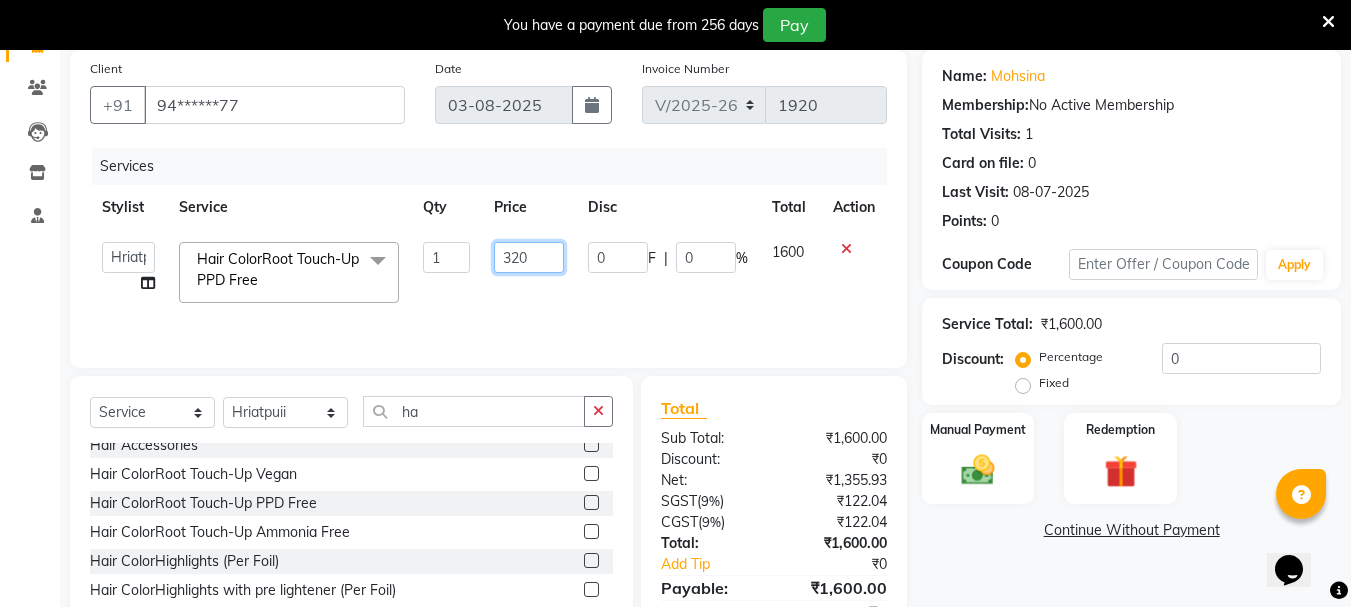 type on "3200" 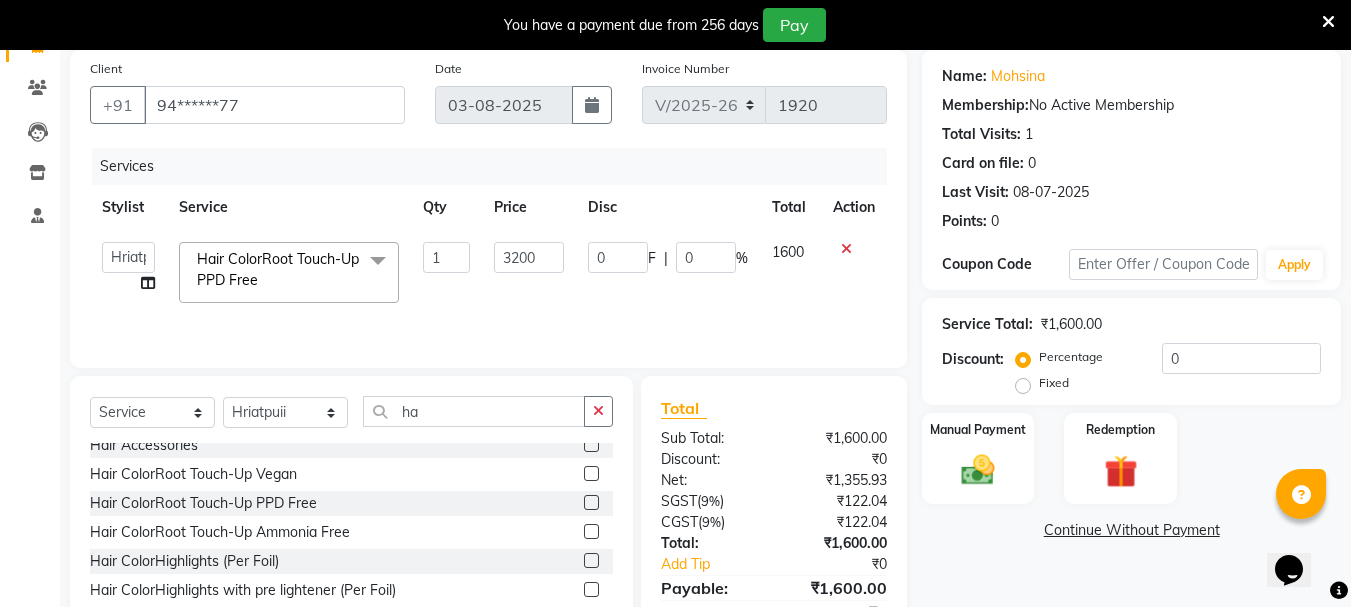 click on "0 F | 0 %" 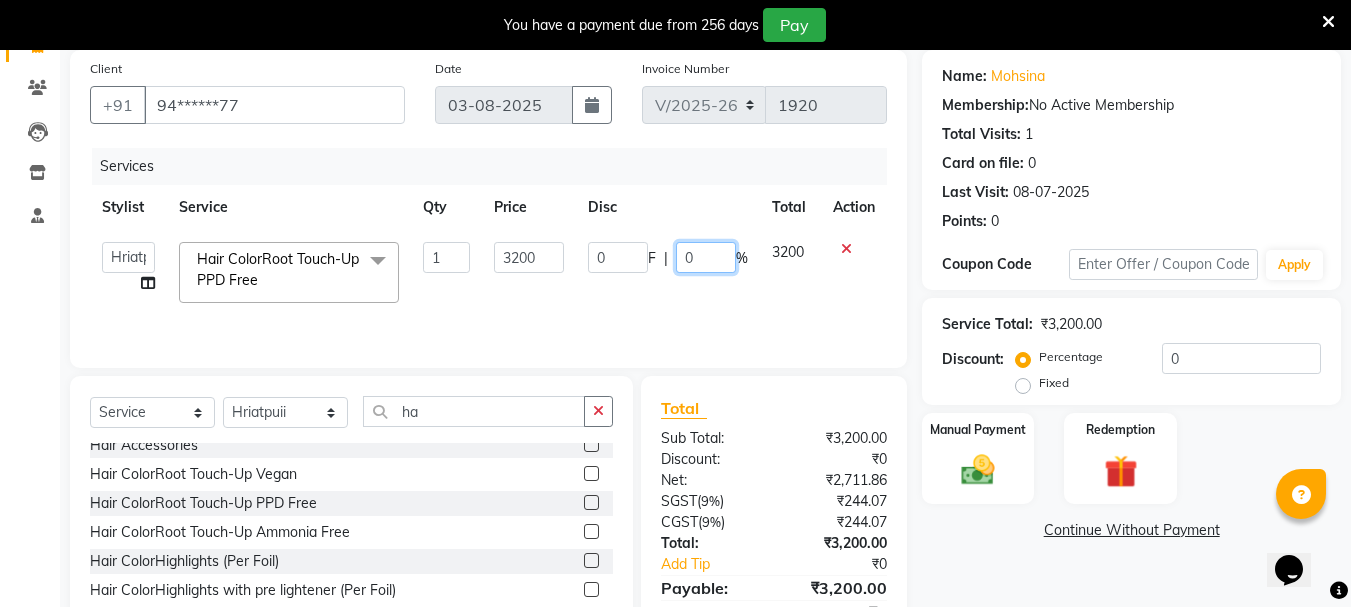 click on "0" 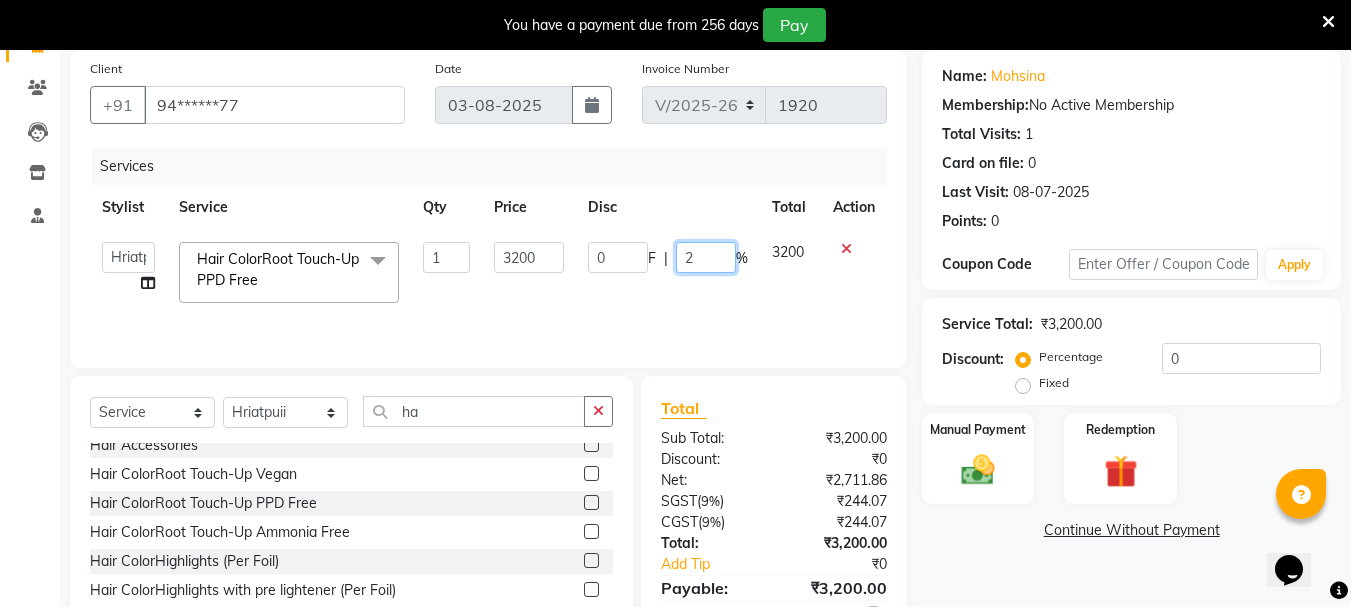 type on "20" 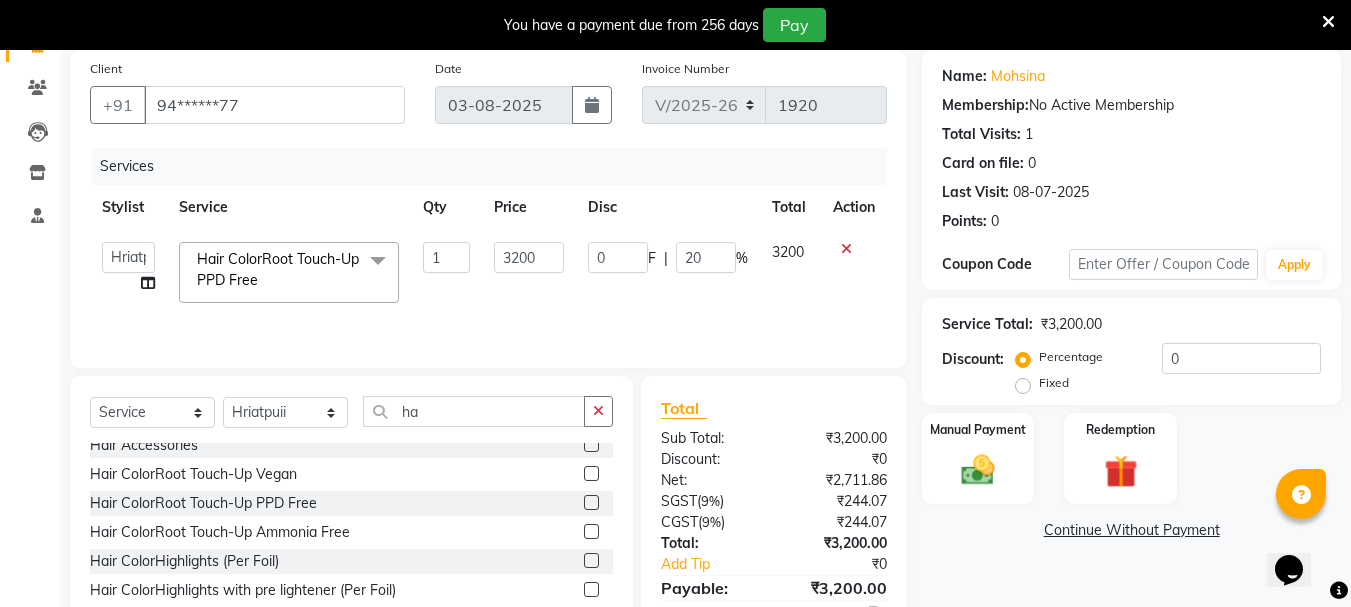 click on "0 F | 20 %" 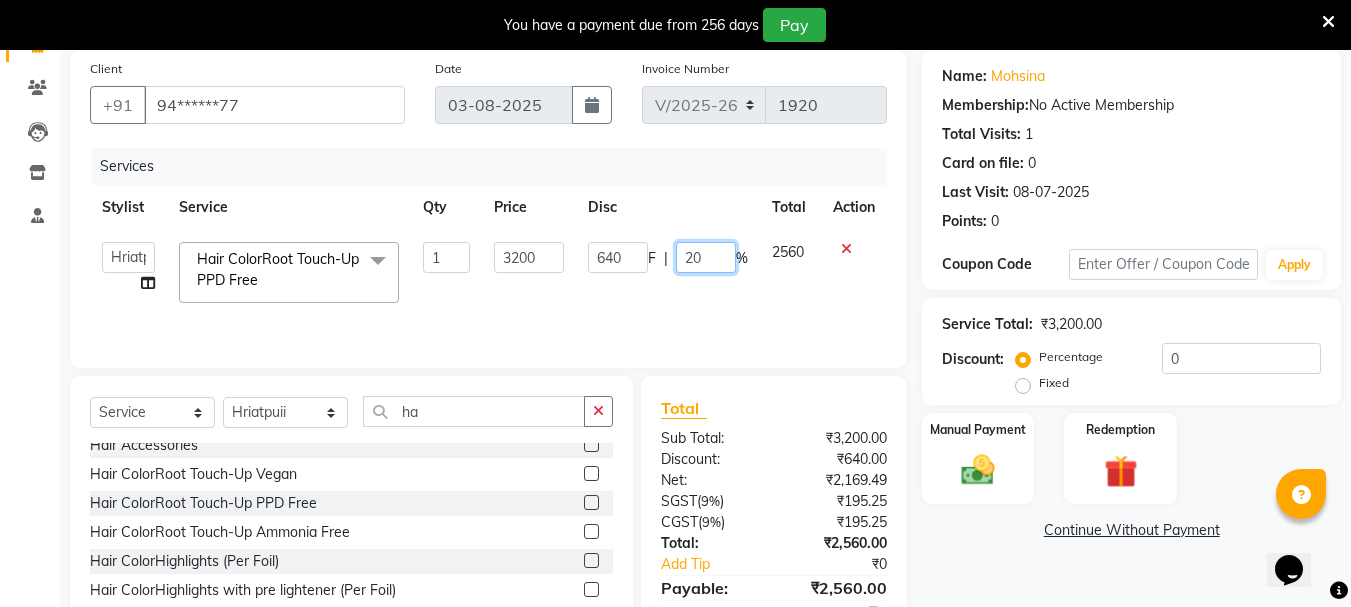 click on "20" 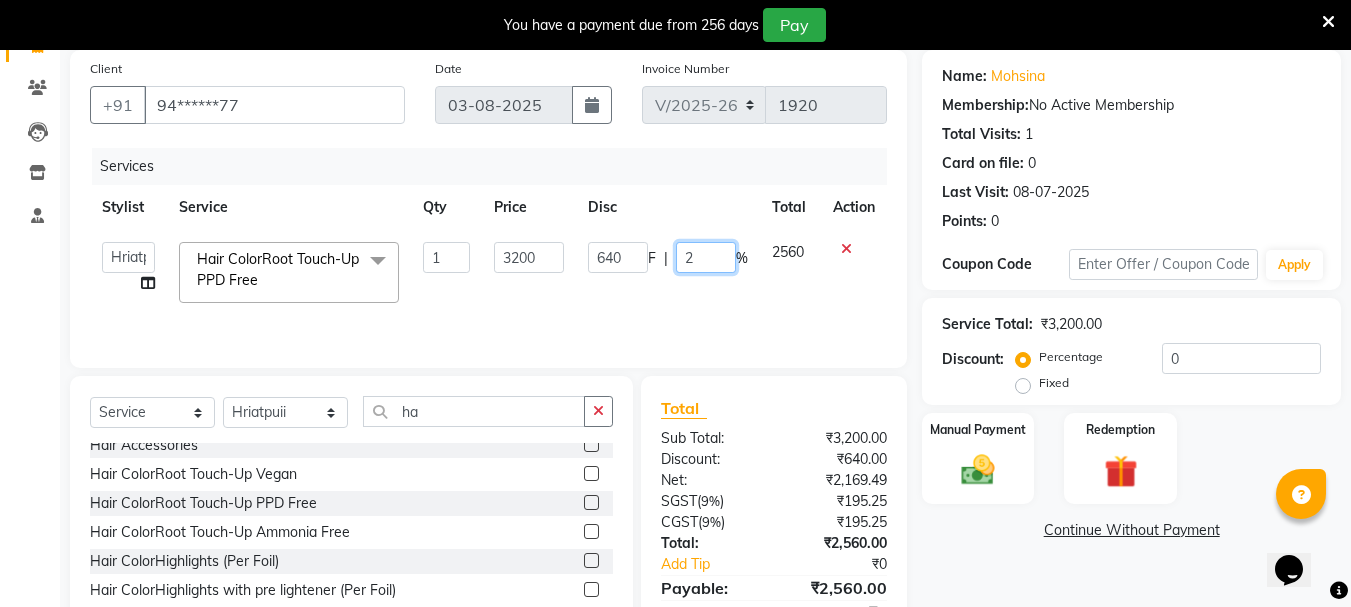 type 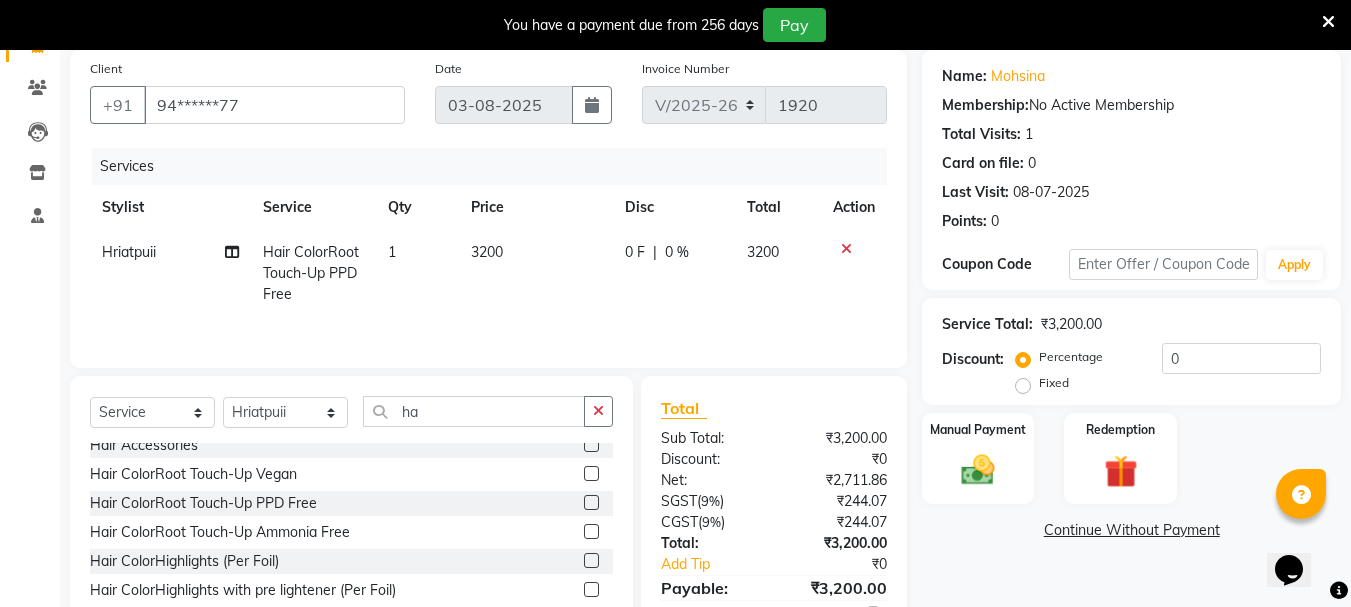 click on "3200" 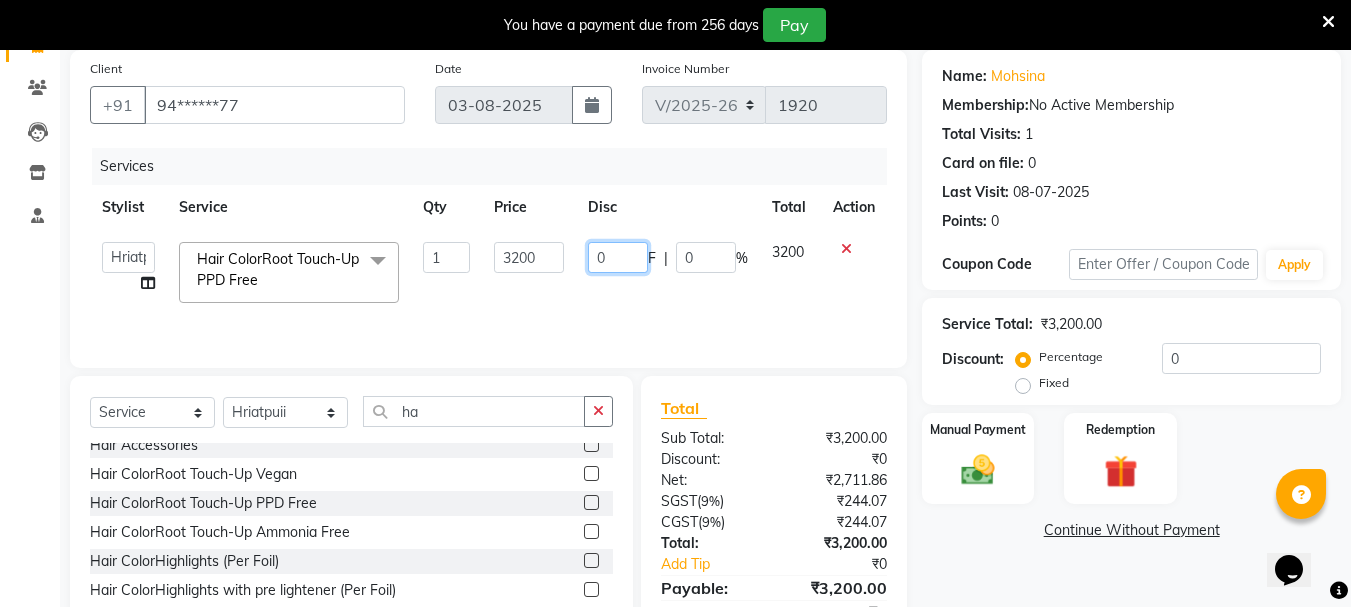 click on "0" 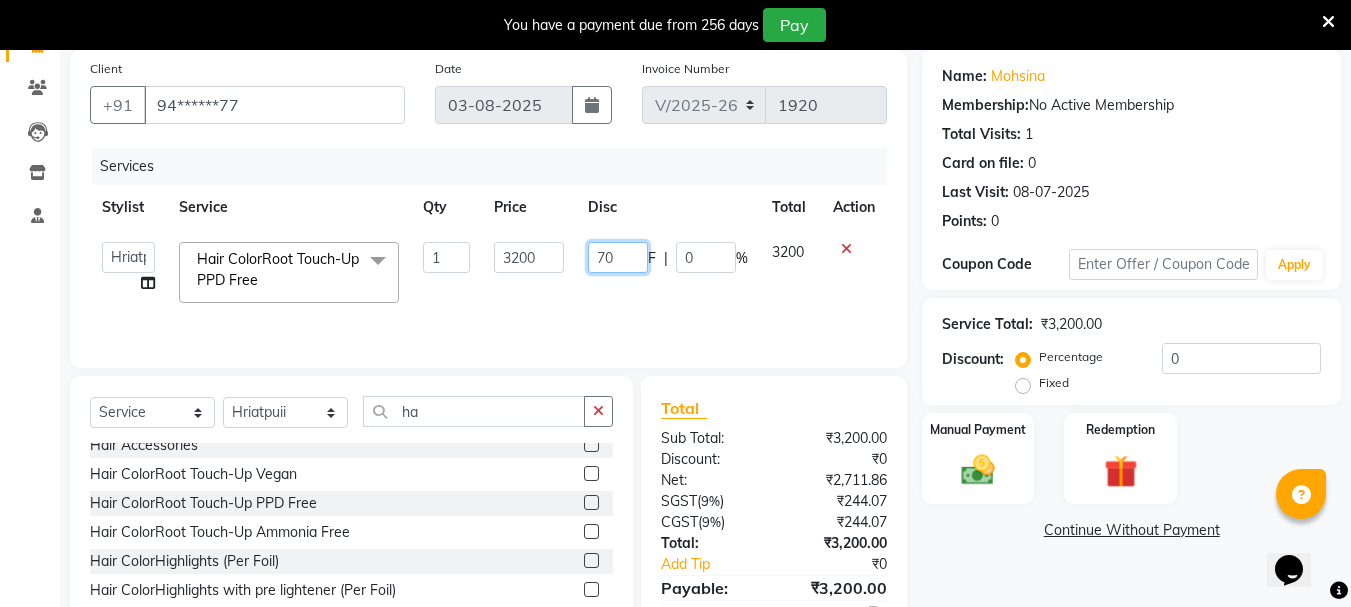 type on "700" 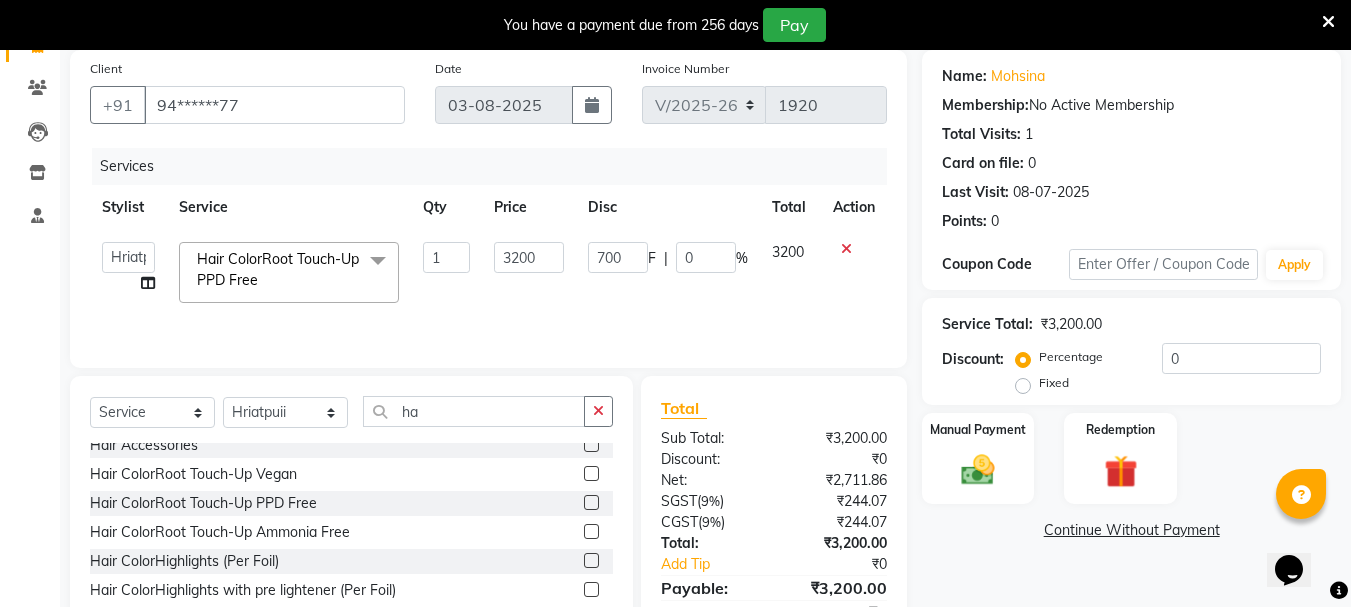 click on "700 F | 0 %" 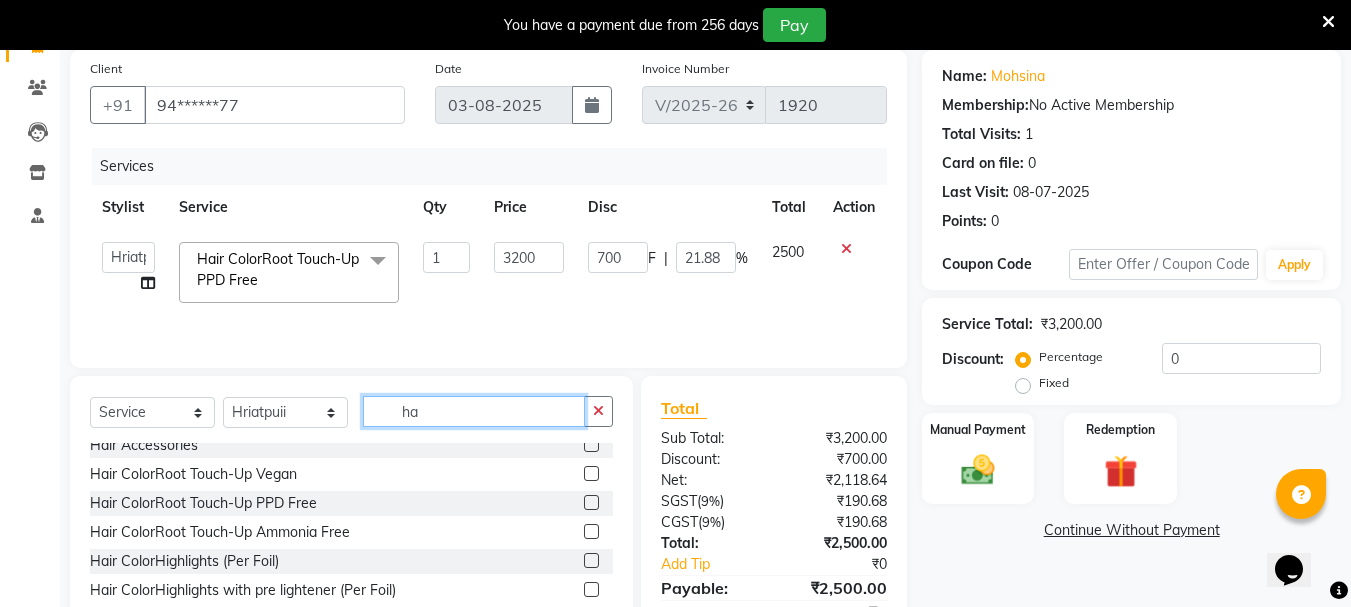 click on "ha" 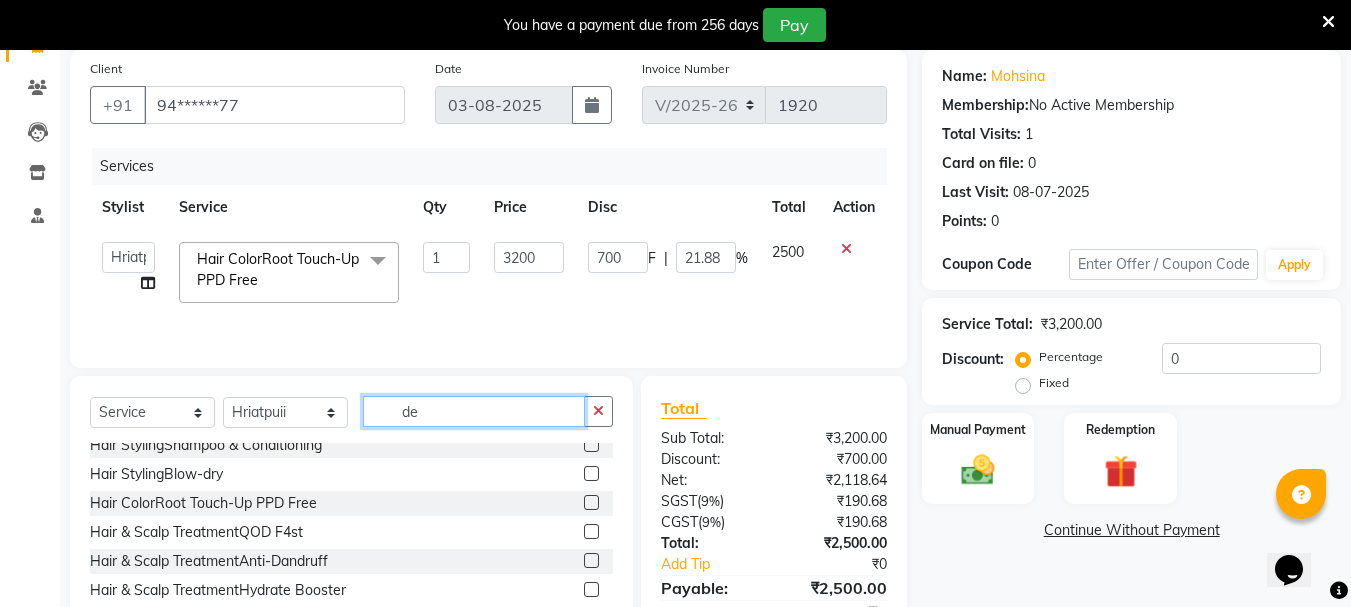 scroll, scrollTop: 0, scrollLeft: 0, axis: both 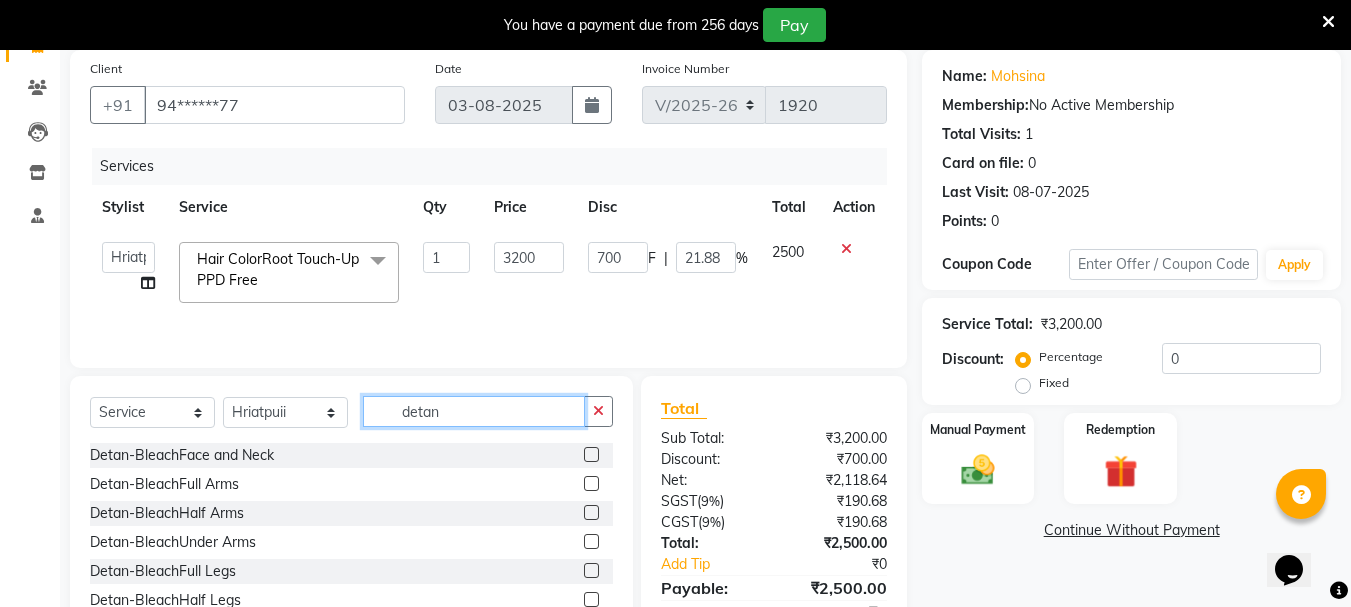 type on "detan" 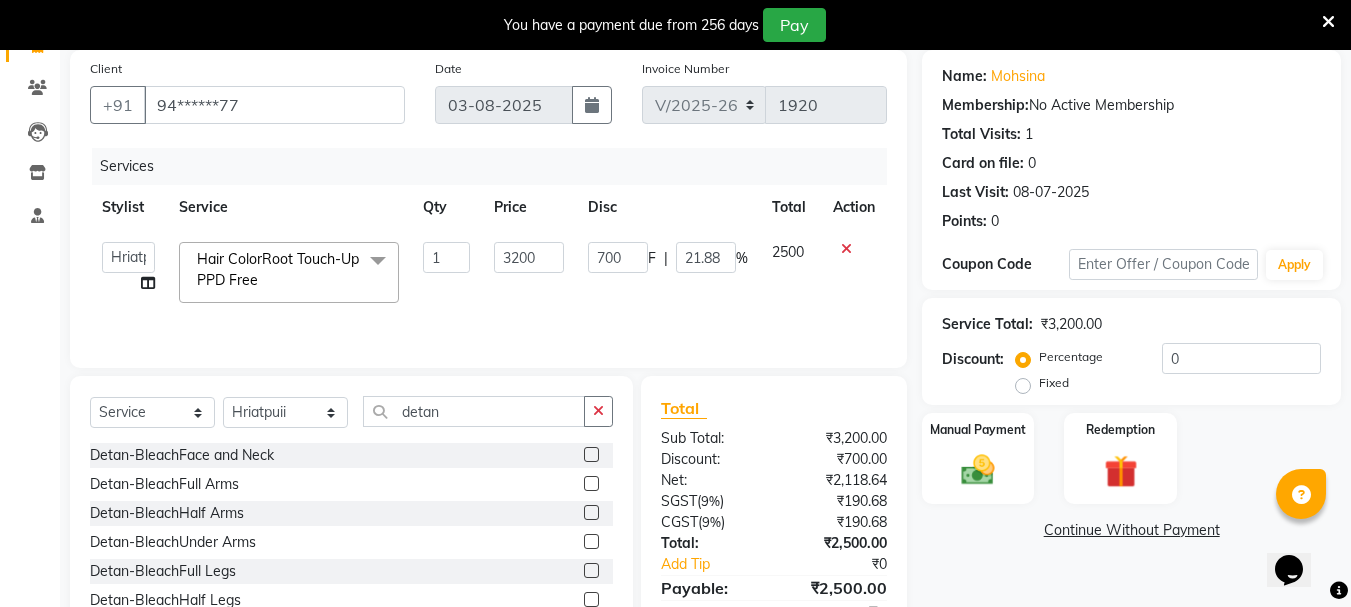 click 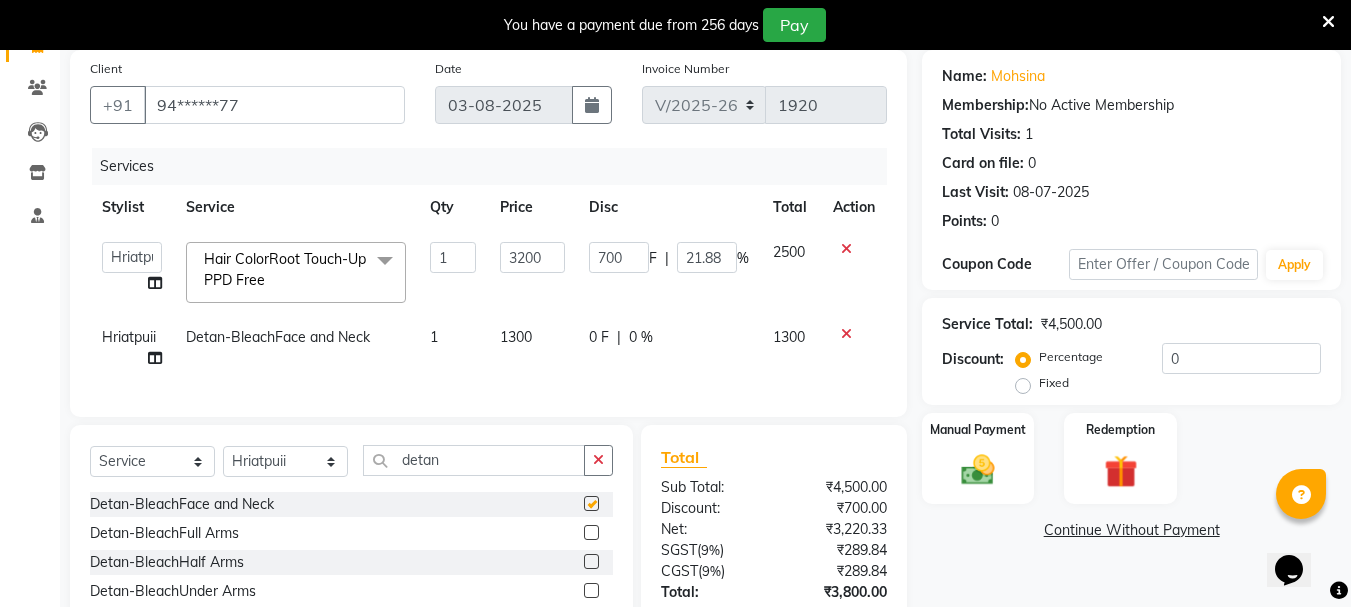 checkbox on "false" 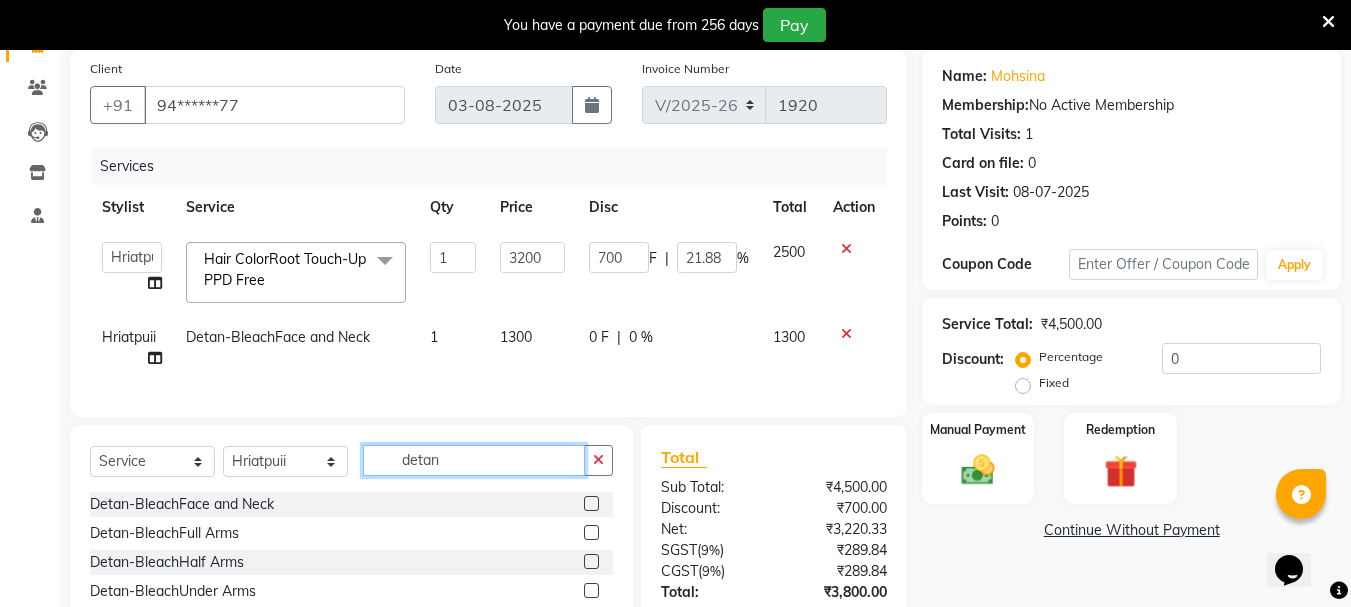click on "detan" 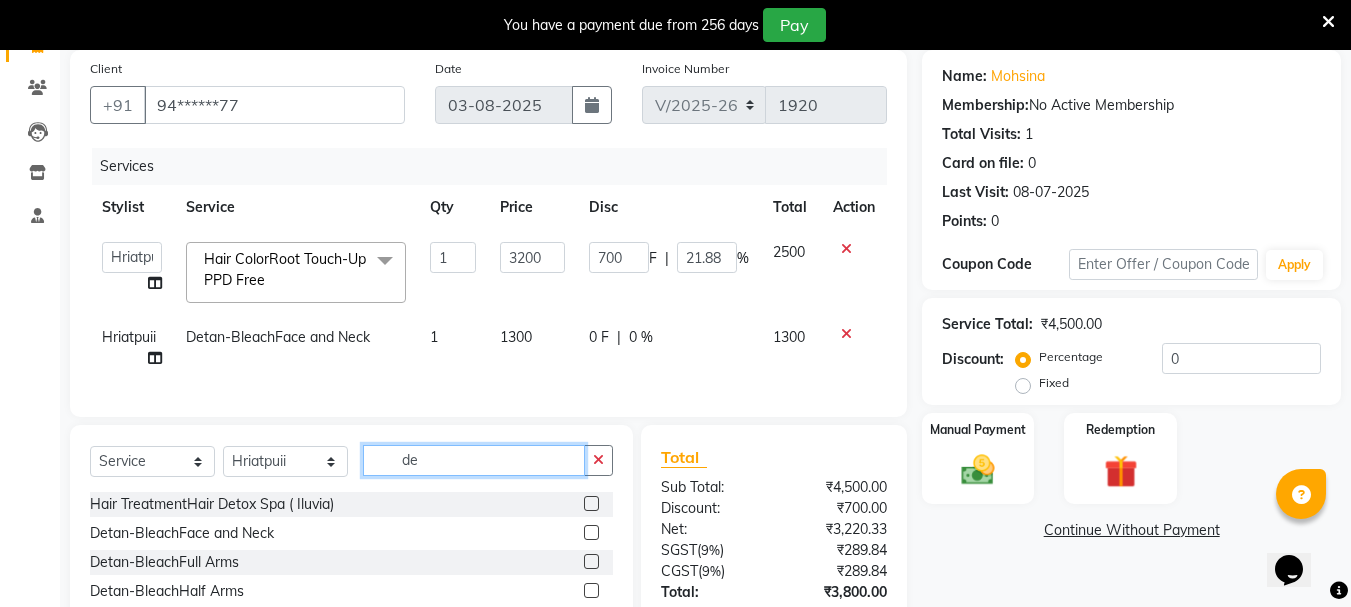 type on "d" 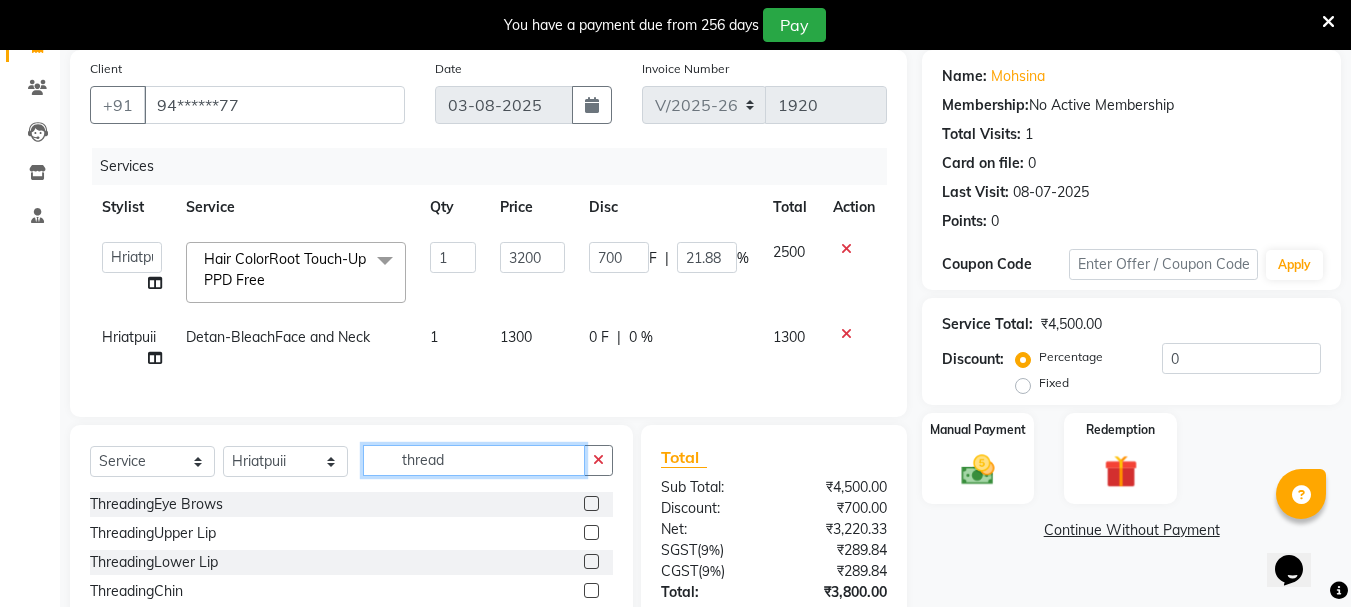 type on "thread" 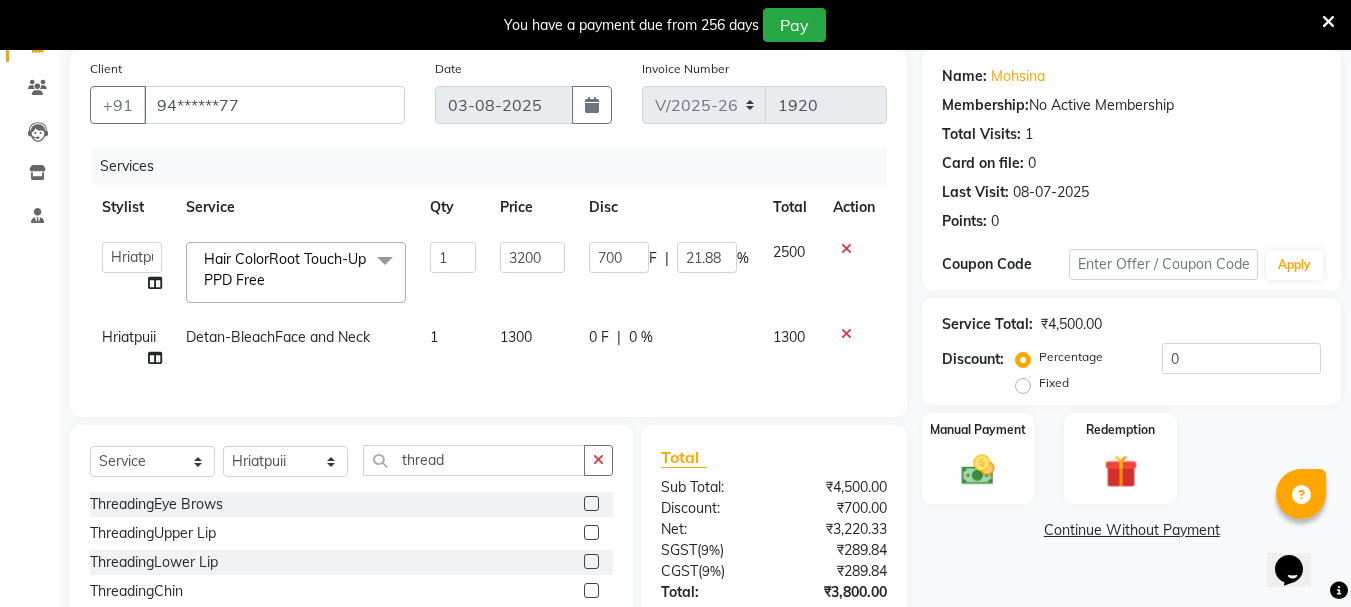click 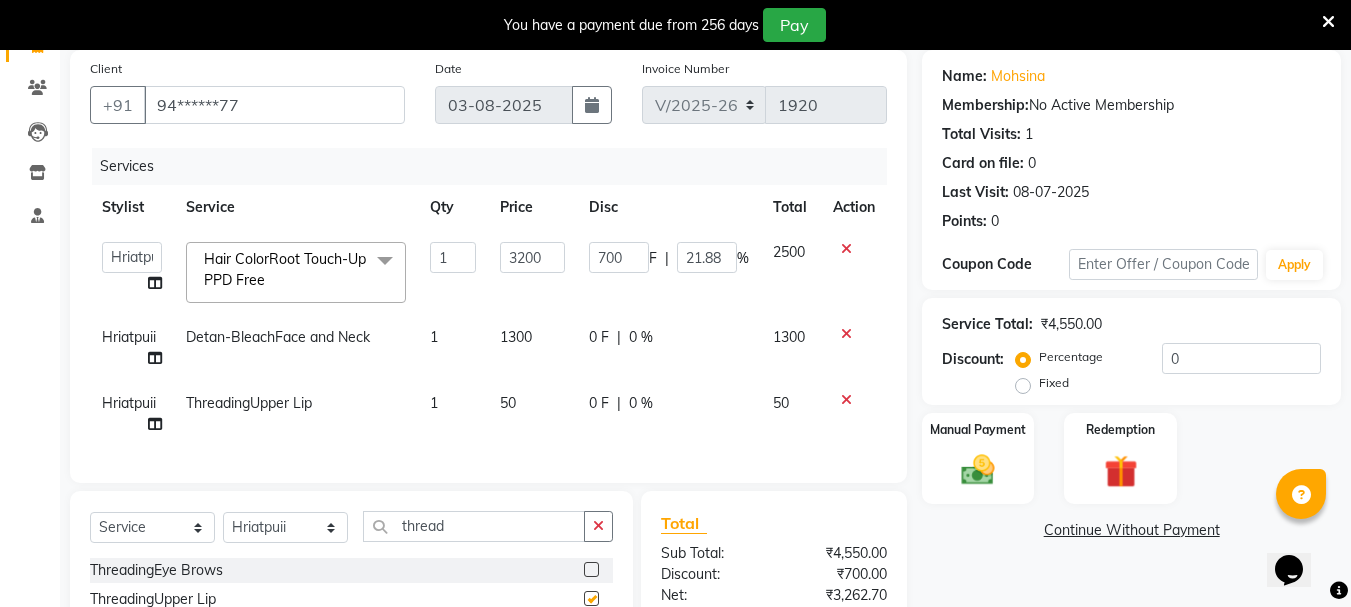 checkbox on "false" 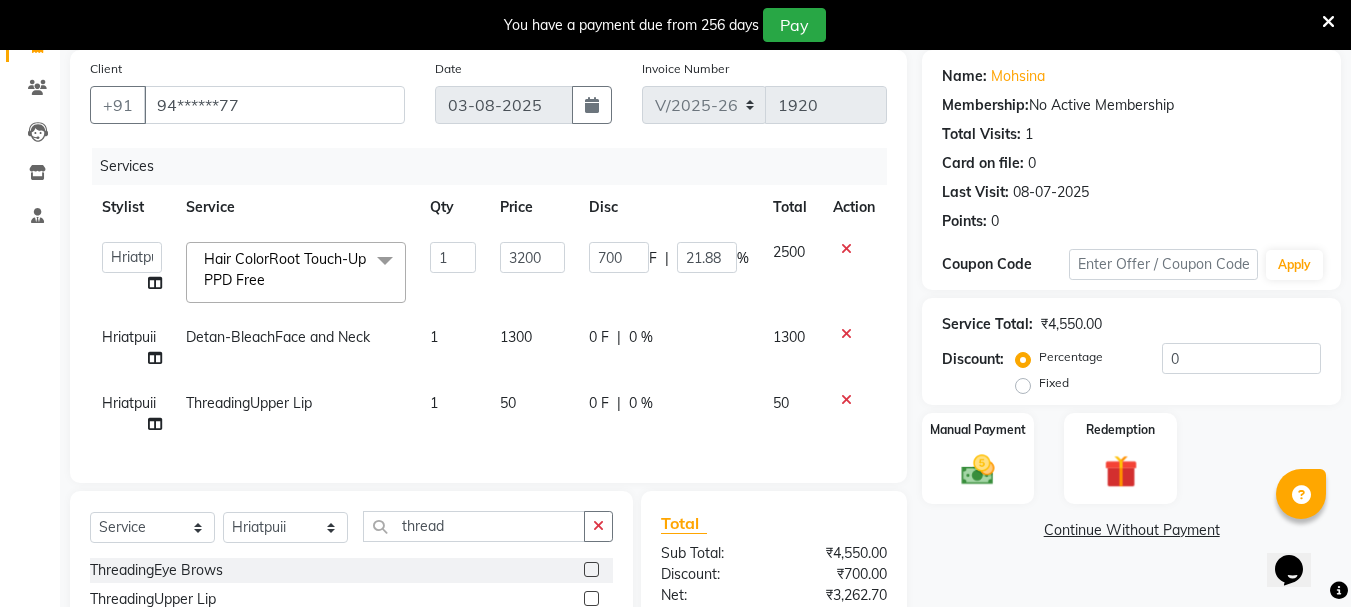 click on "0 %" 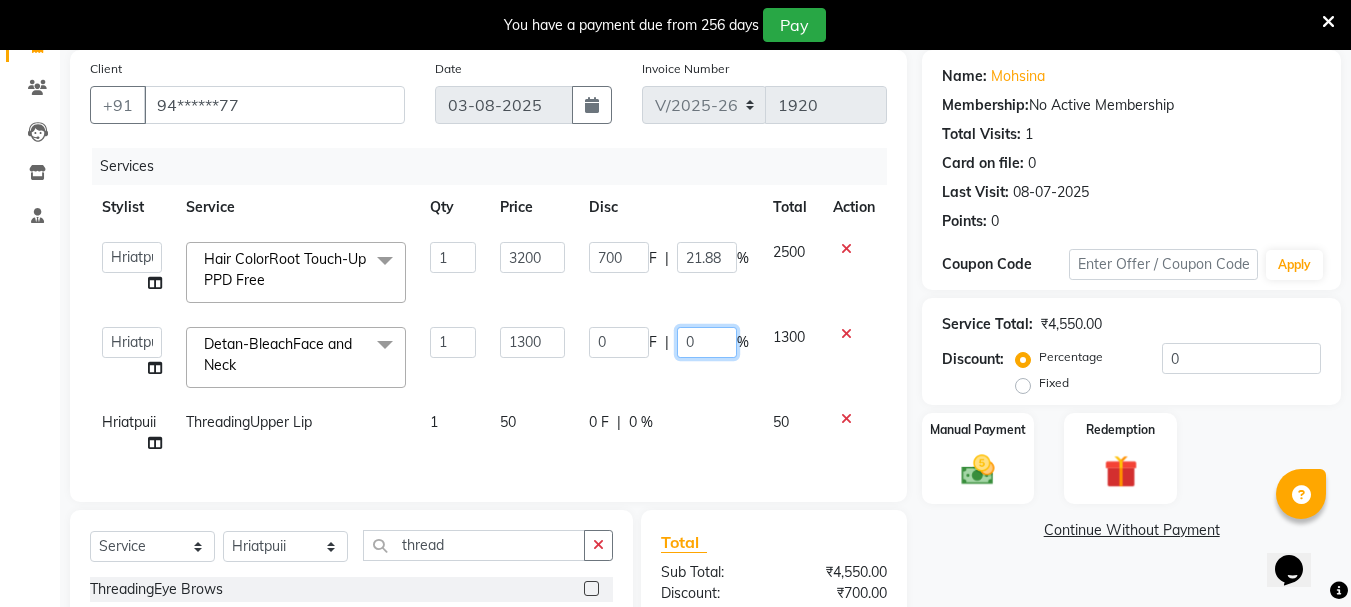 click on "0" 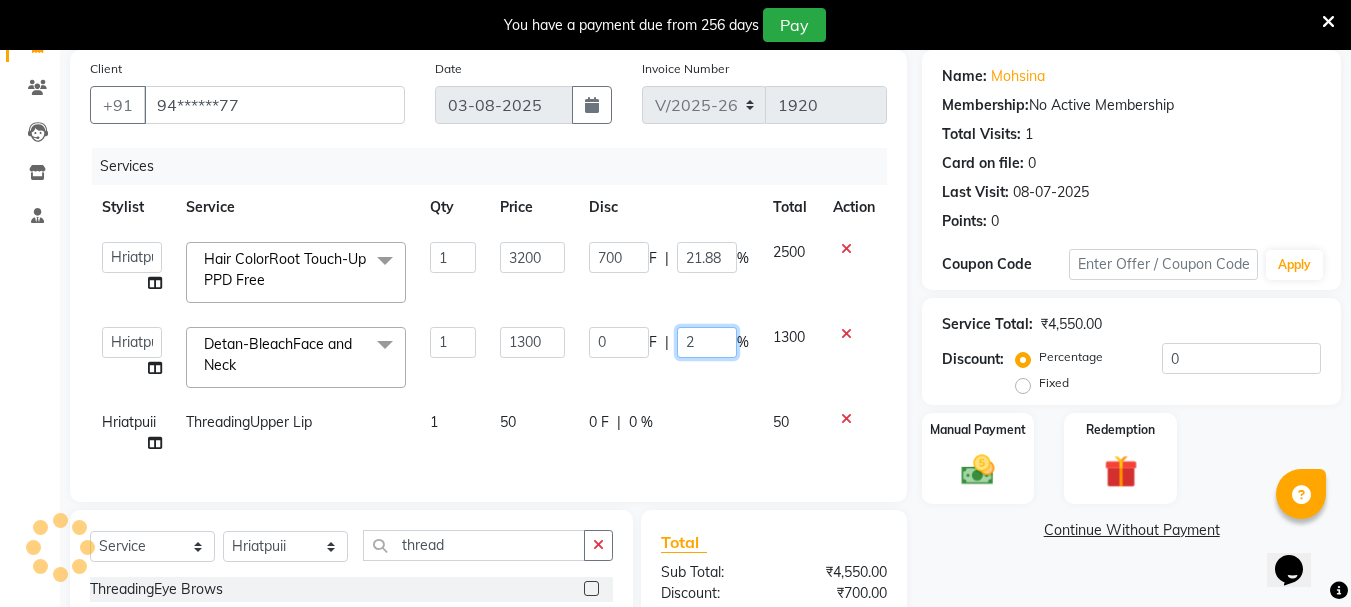 type on "20" 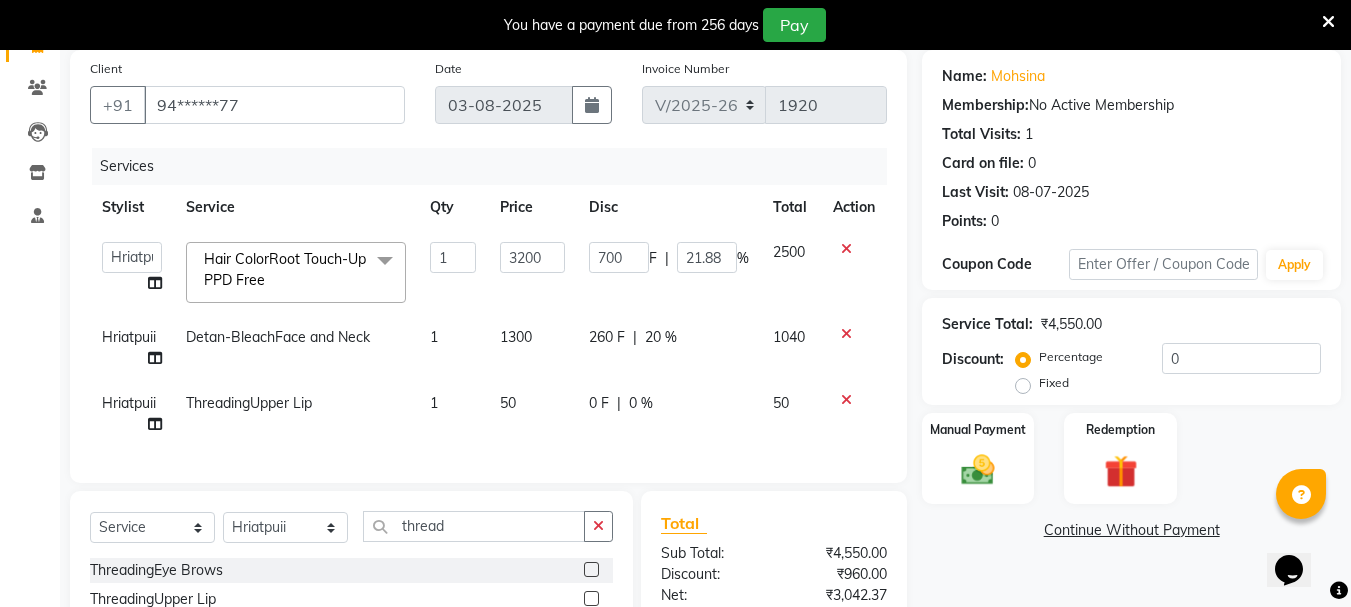 click on "[FIRST] [LAST] [FIRST] [FIRST] [FIRST] [FIRST] [FIRST] [FIRST] [FIRST] [FIRST] [FIRST] [FIRST] [FIRST] [FIRST] [FIRST] [FIRST] [FIRST] [FIRST] [FIRST] [FIRST] Hair ColorRoot Touch-Up PPD Free x Hair StylingCreative Style Director Hair StylingSenior Stylist Hair StylingStylist Hair StylingBlunt Hair Cut Hair StylingFringe Hair StylingKids Hair Cut (below 6 years) Hair StylingShampoo & Conditioning Hair StylingBlow-dry Hair StylingIroning Hair StylingTong Curls Hair Accessories Hair ColorRoot Touch-Up Vegan Hair ColorRoot Touch-Up PPD Free Hair ColorRoot Touch-Up Ammonia Free Hair ColorHighlights (Per Foil) Hair ColorHighlights with pre lightener (Per Foil) Hair ColorCrazy Hair Color (Per Foil) Hair ColorGlobal Hair Color Hair ColorBalayage/Ombre Henna Hair Toning Hair & Scalp TreatmentHair Spa - Shea Butter Hair & Scalp TreatmentHair Spa - Nashi Hair & Scalp TreatmentRisana Hair & Scalp TreatmentQOD F4st Hair & Scalp TreatmentHair Spa - Nourishing & Repair Hair TreatmentEpres Shots" 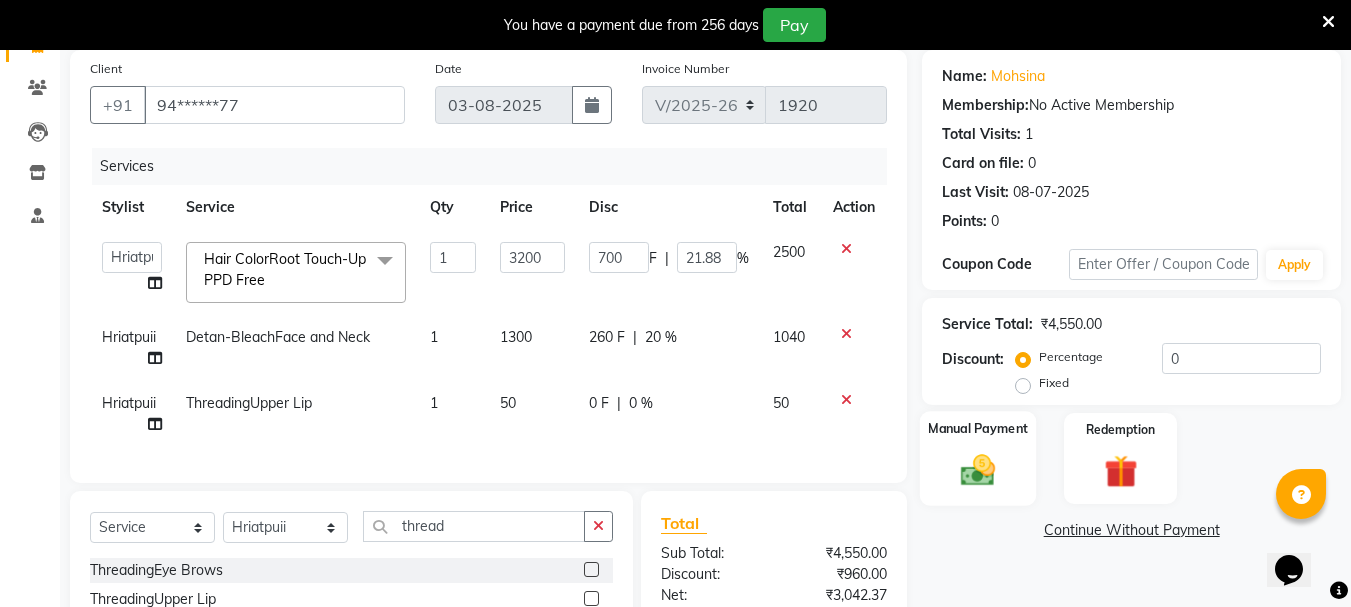 click 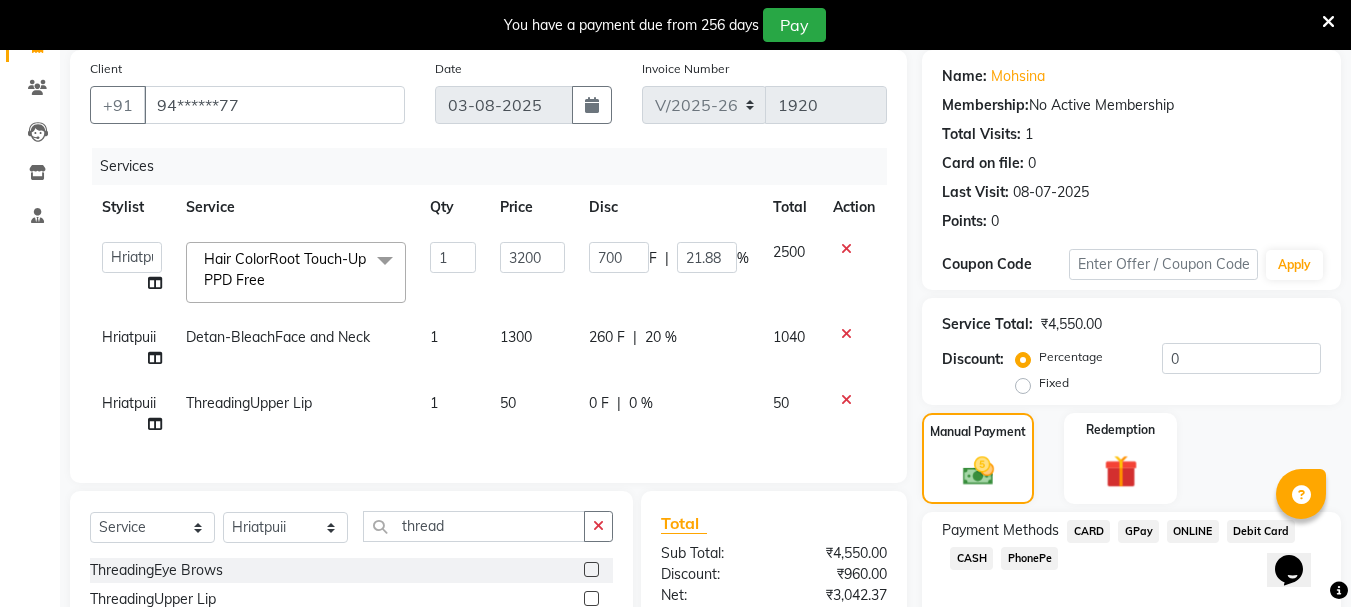 click on "CASH" 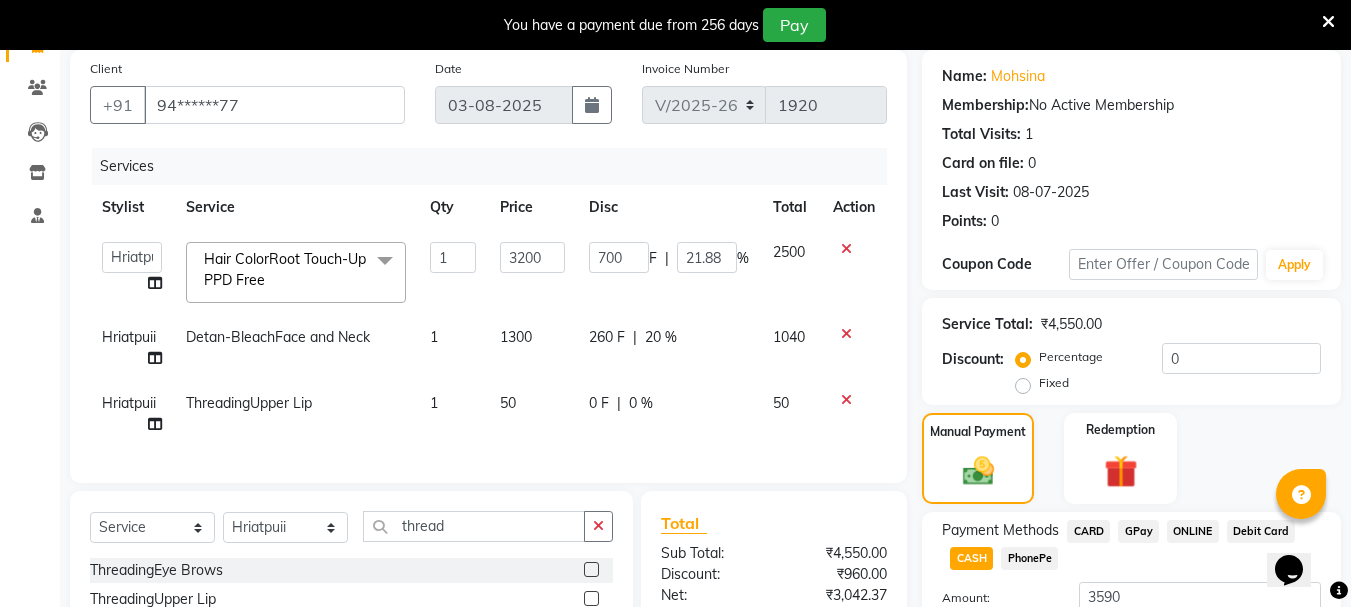scroll, scrollTop: 350, scrollLeft: 0, axis: vertical 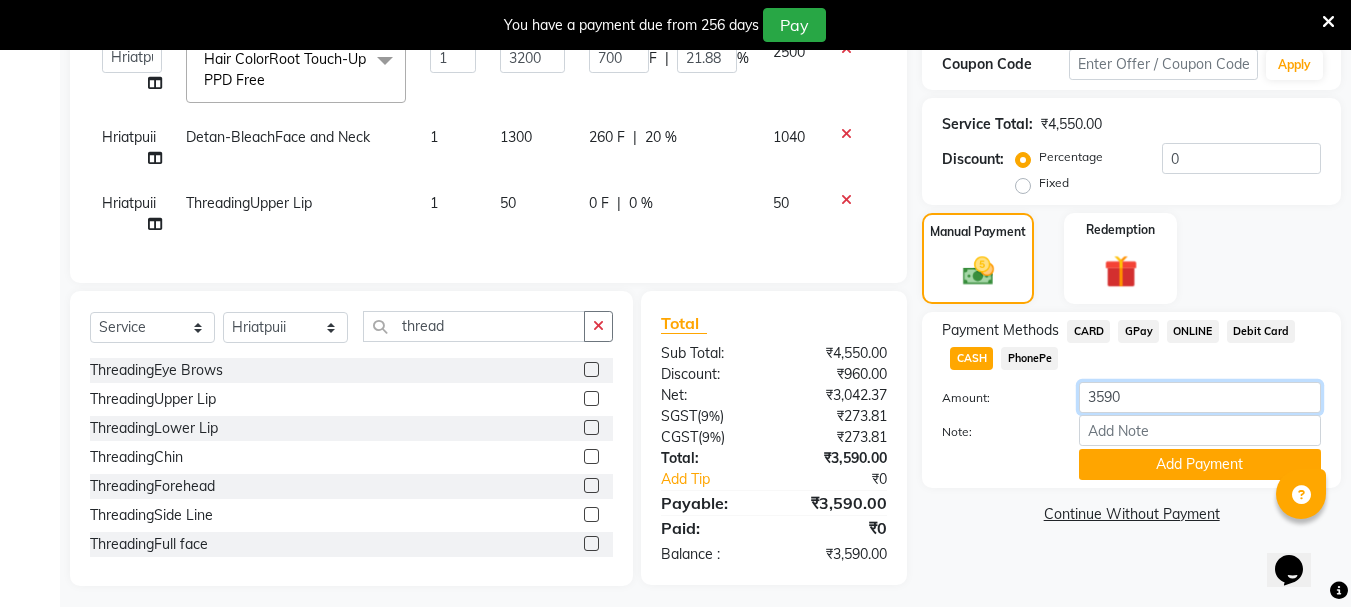 click on "3590" 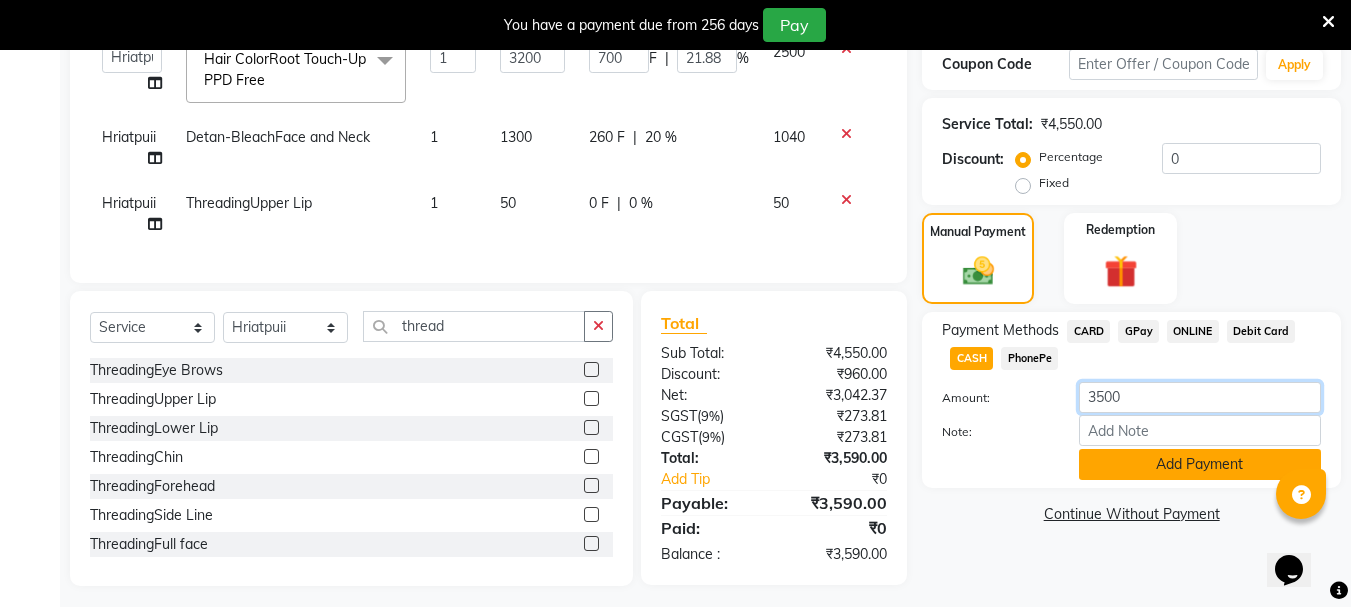 type on "3500" 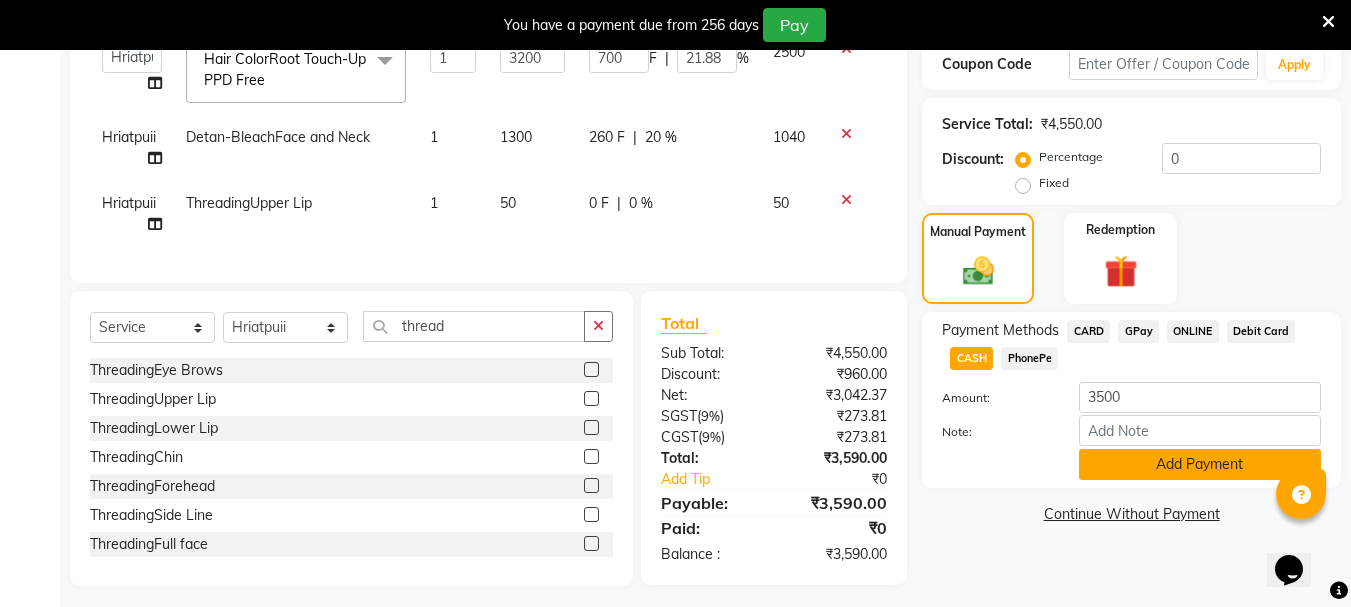 click on "Add Payment" 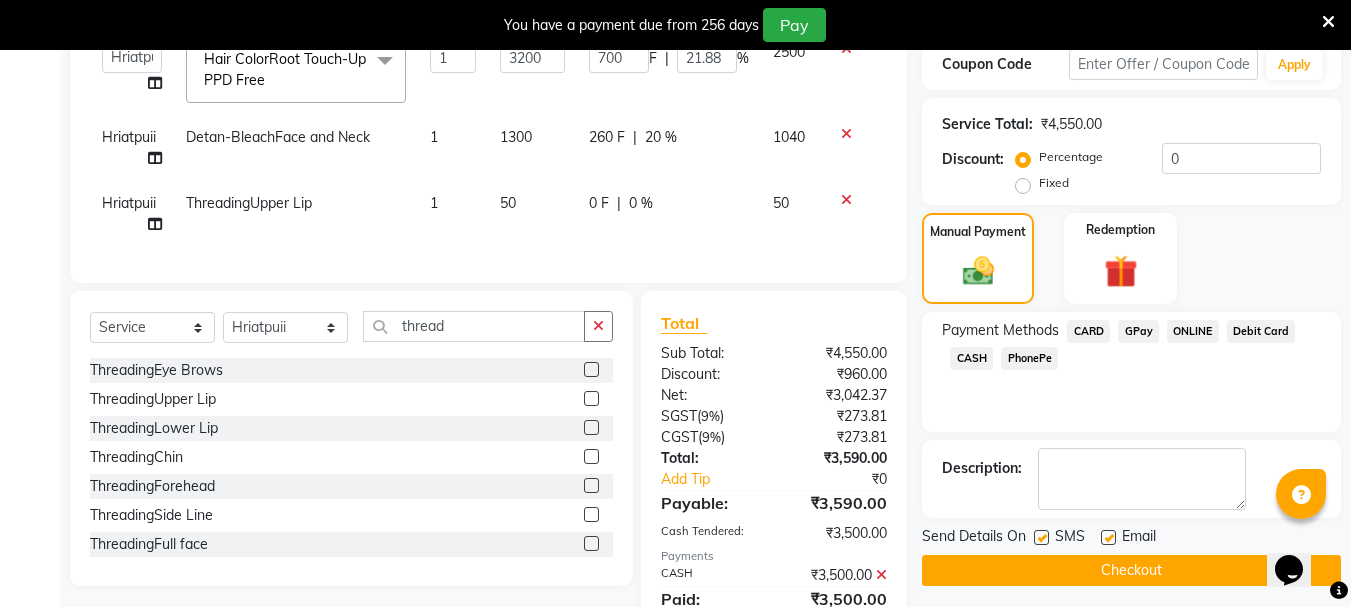 click on "GPay" 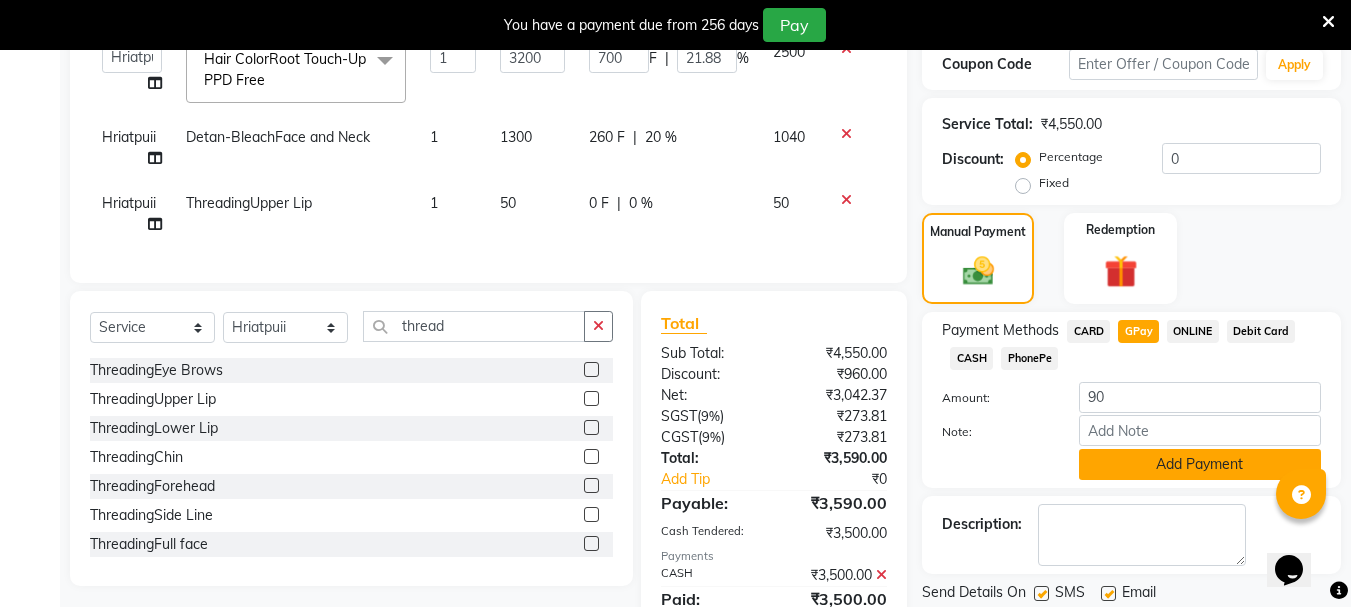 click on "Add Payment" 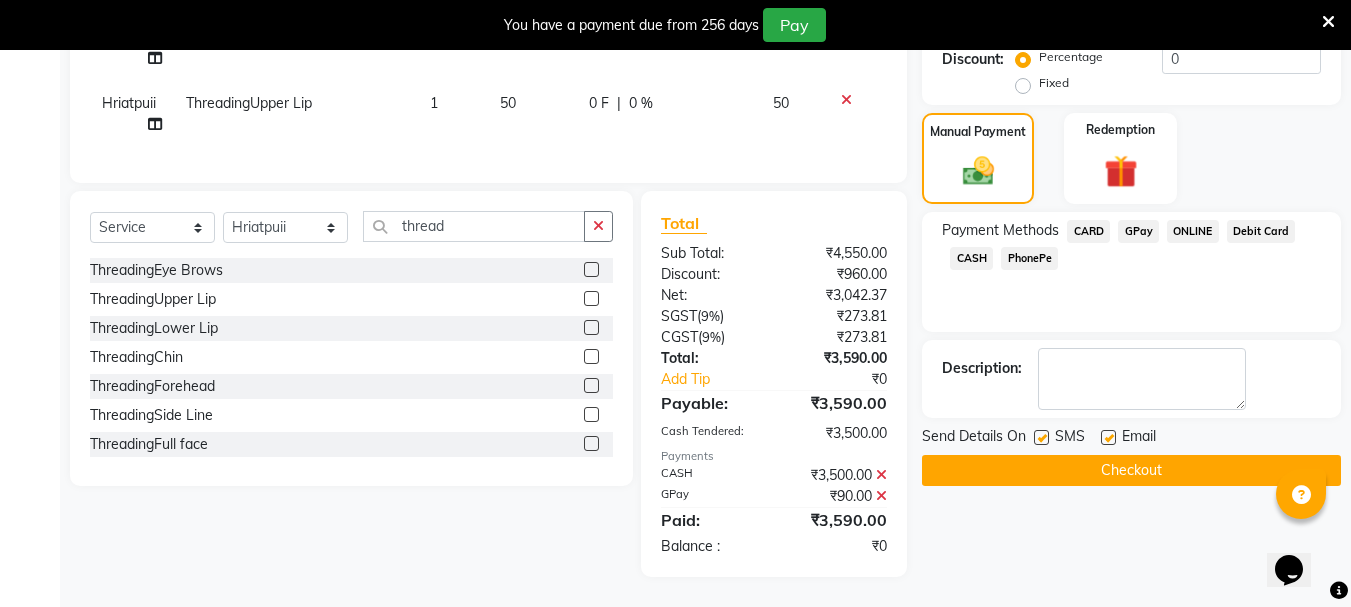 scroll, scrollTop: 465, scrollLeft: 0, axis: vertical 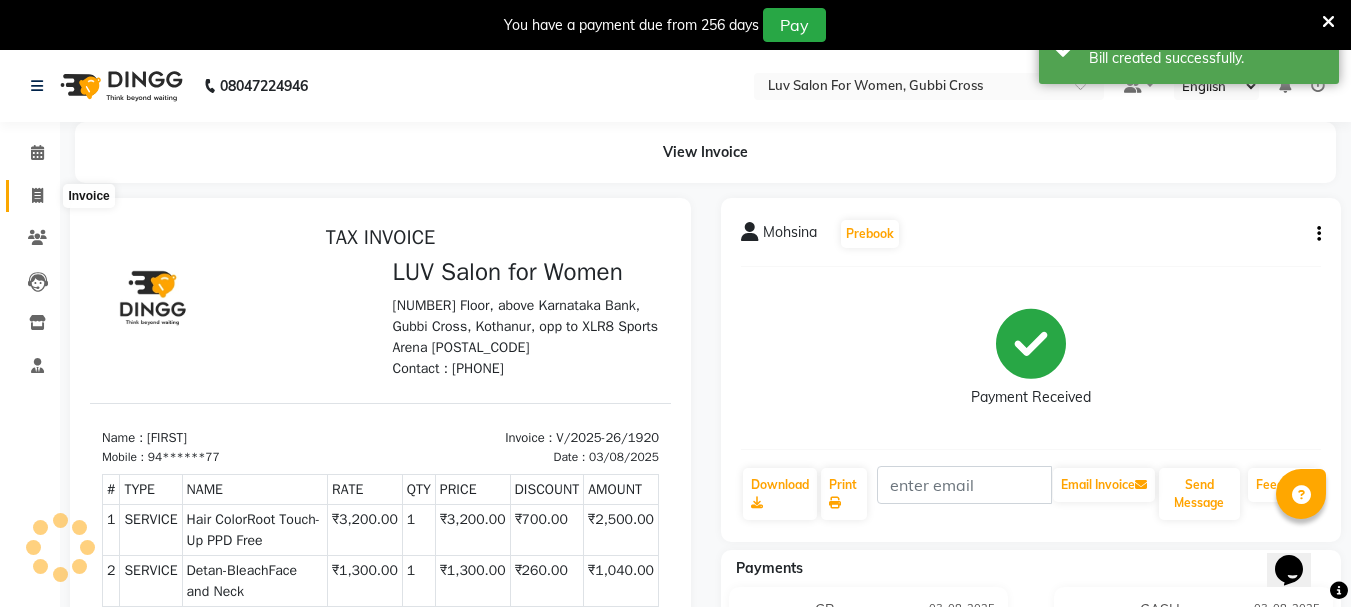 click 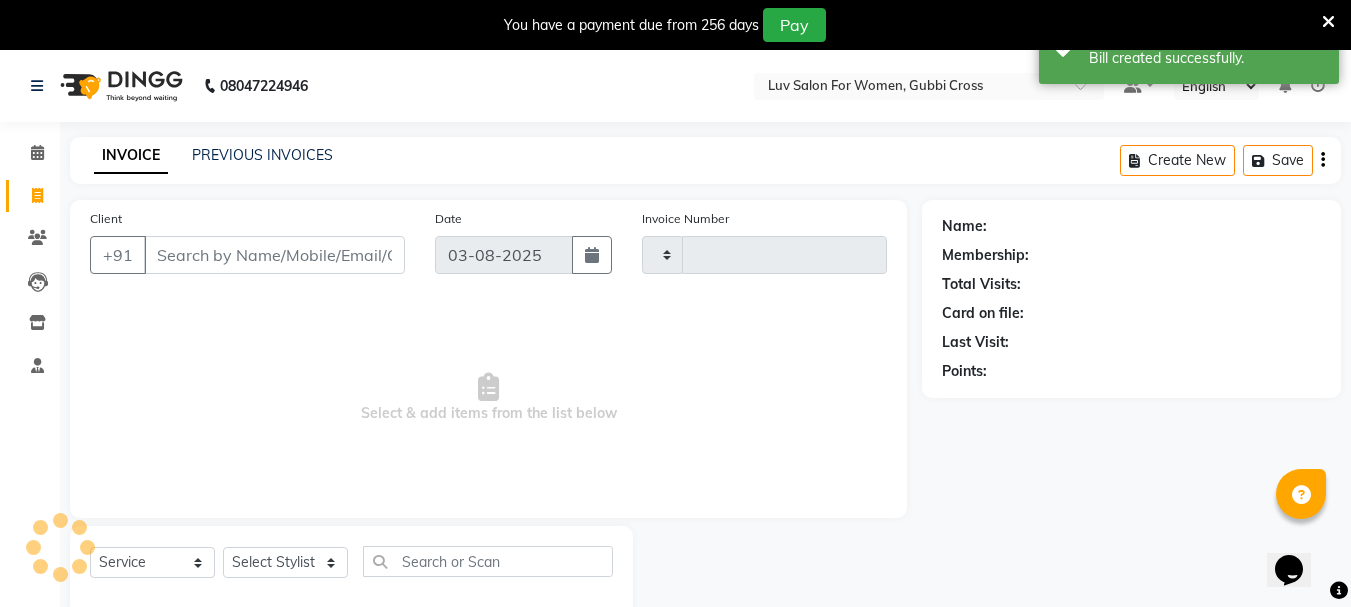 type on "1921" 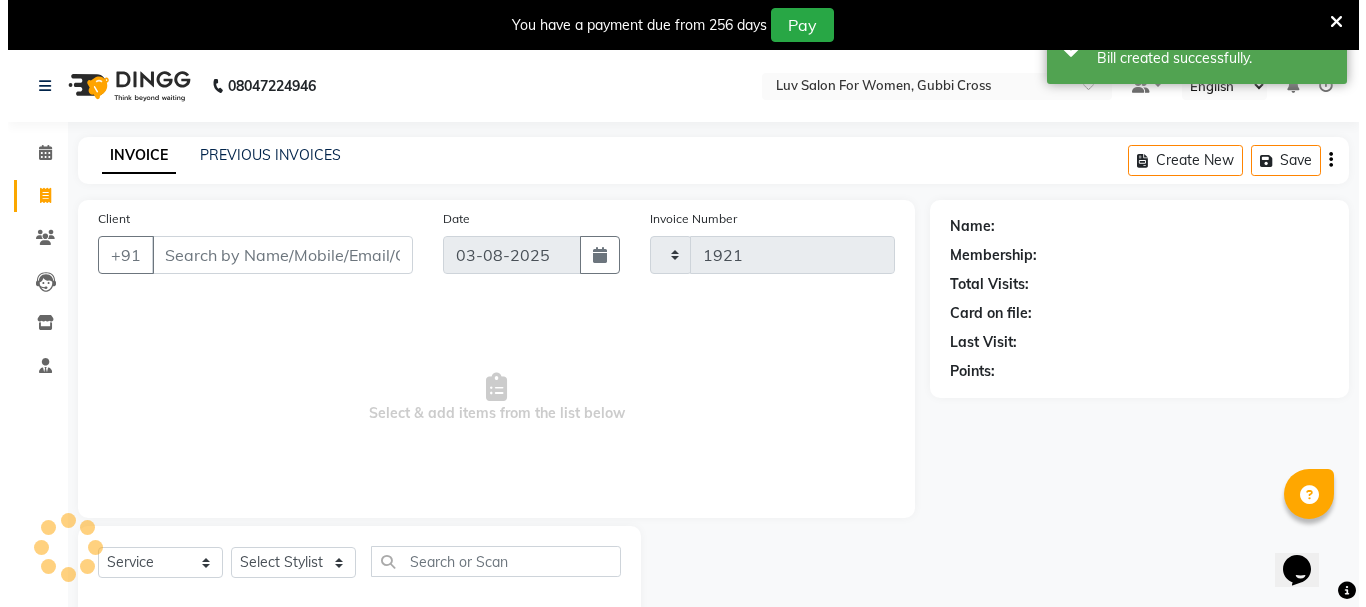 scroll, scrollTop: 50, scrollLeft: 0, axis: vertical 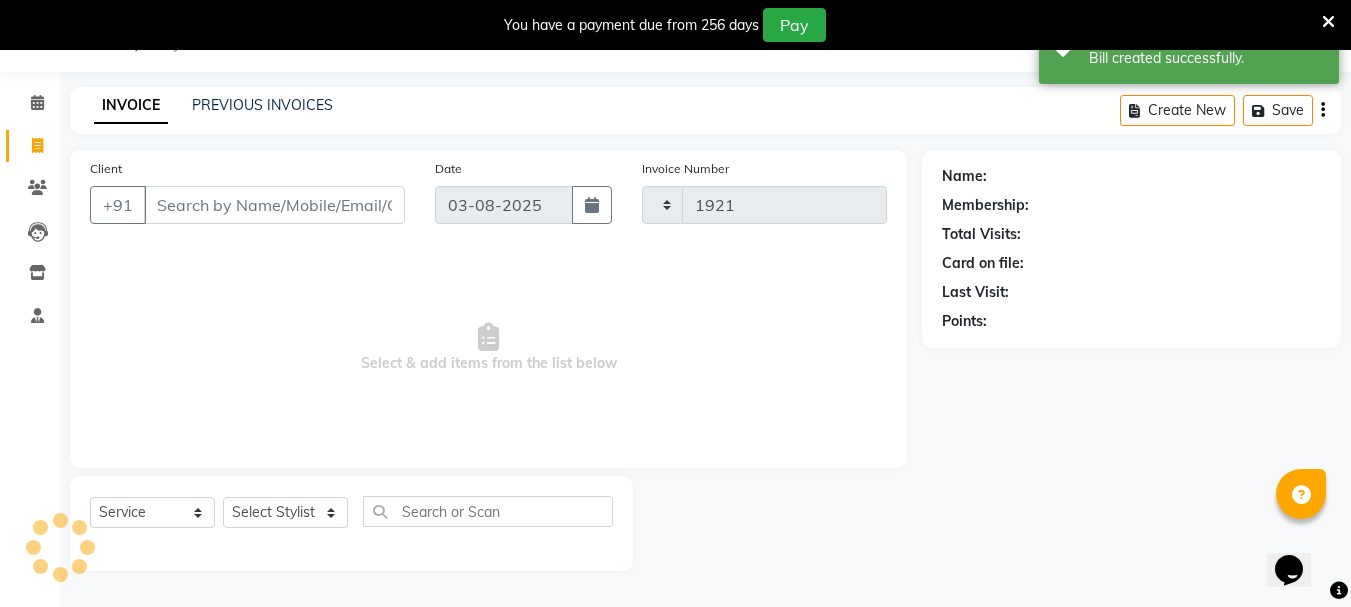 select on "7221" 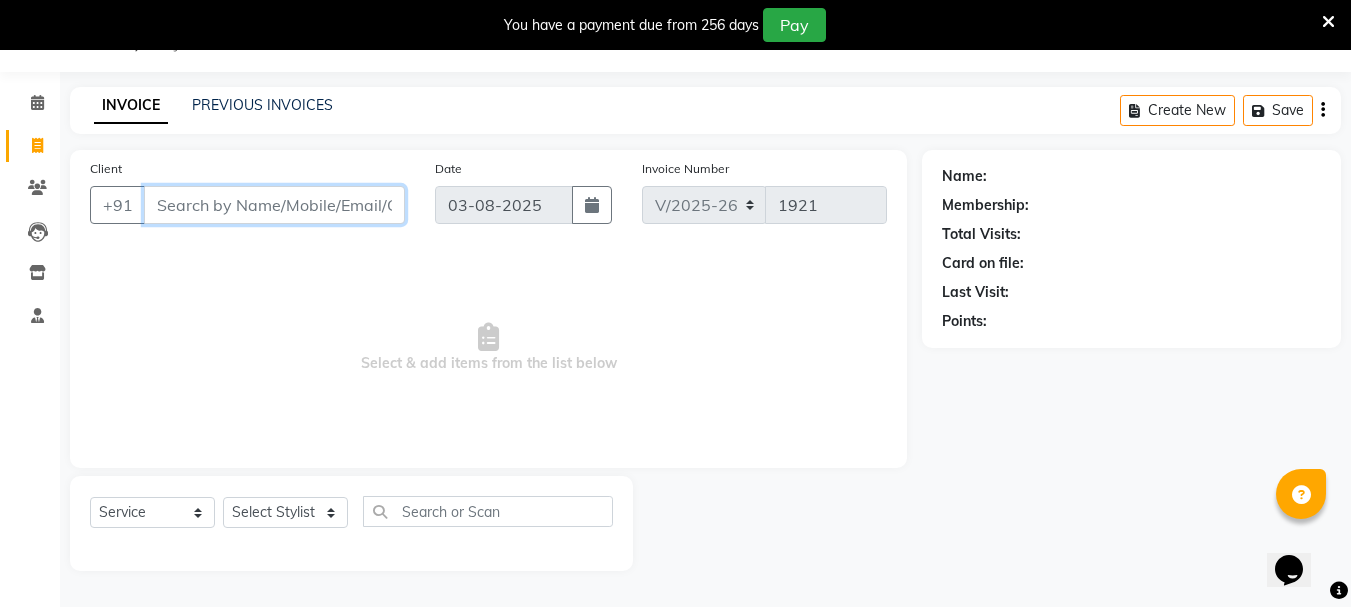 click on "Client" at bounding box center (274, 205) 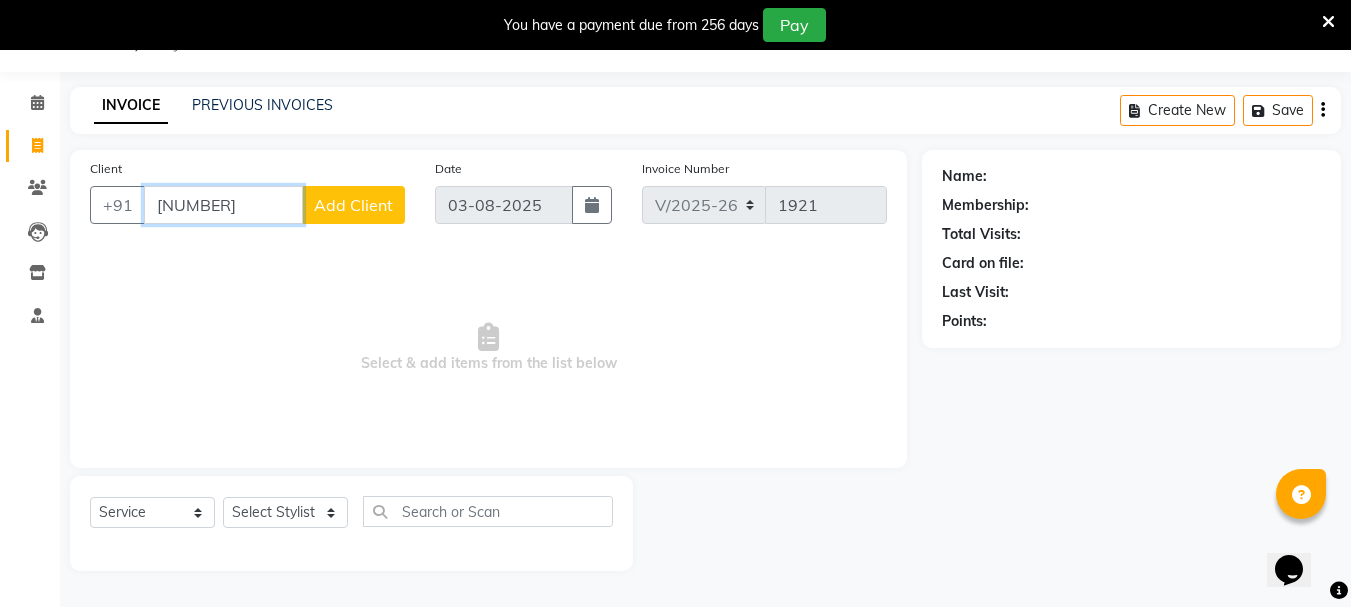 type on "[NUMBER]" 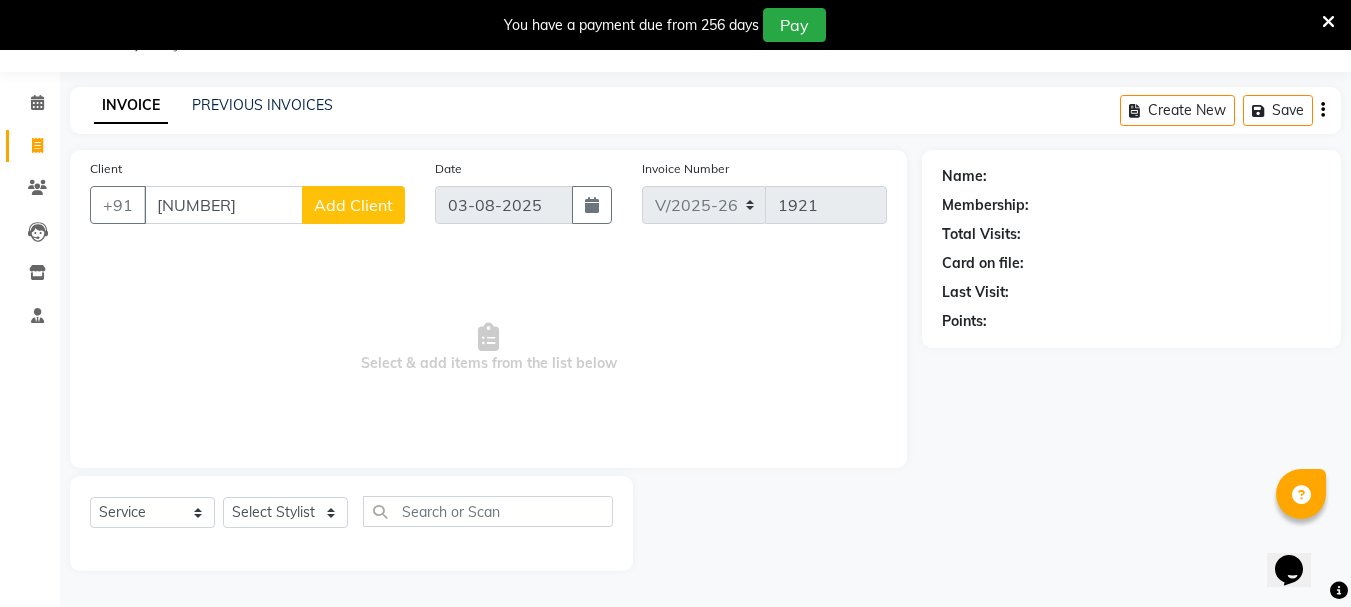 click on "Add Client" 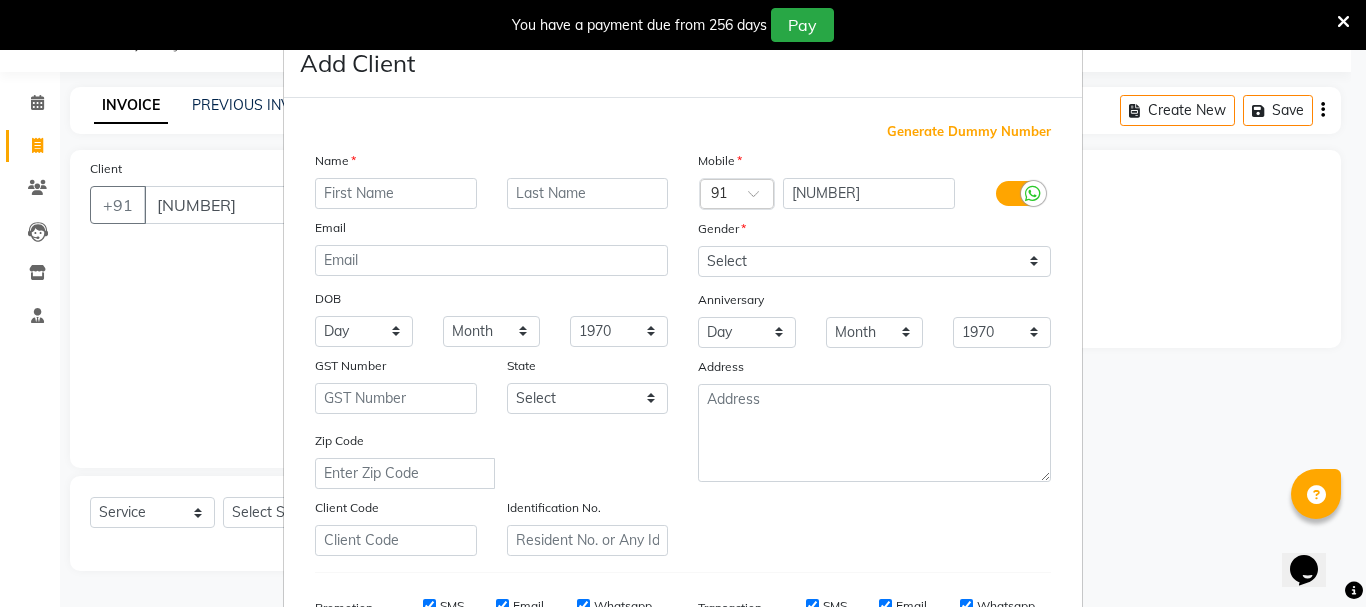 click at bounding box center (396, 193) 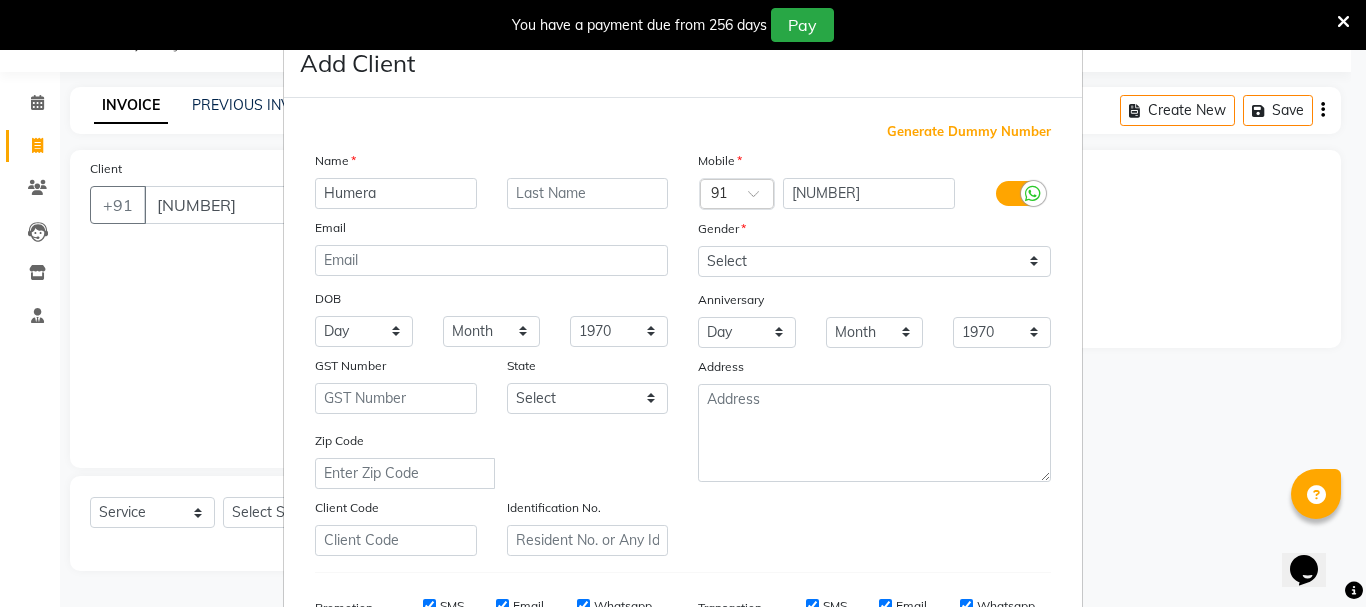 type on "Humera" 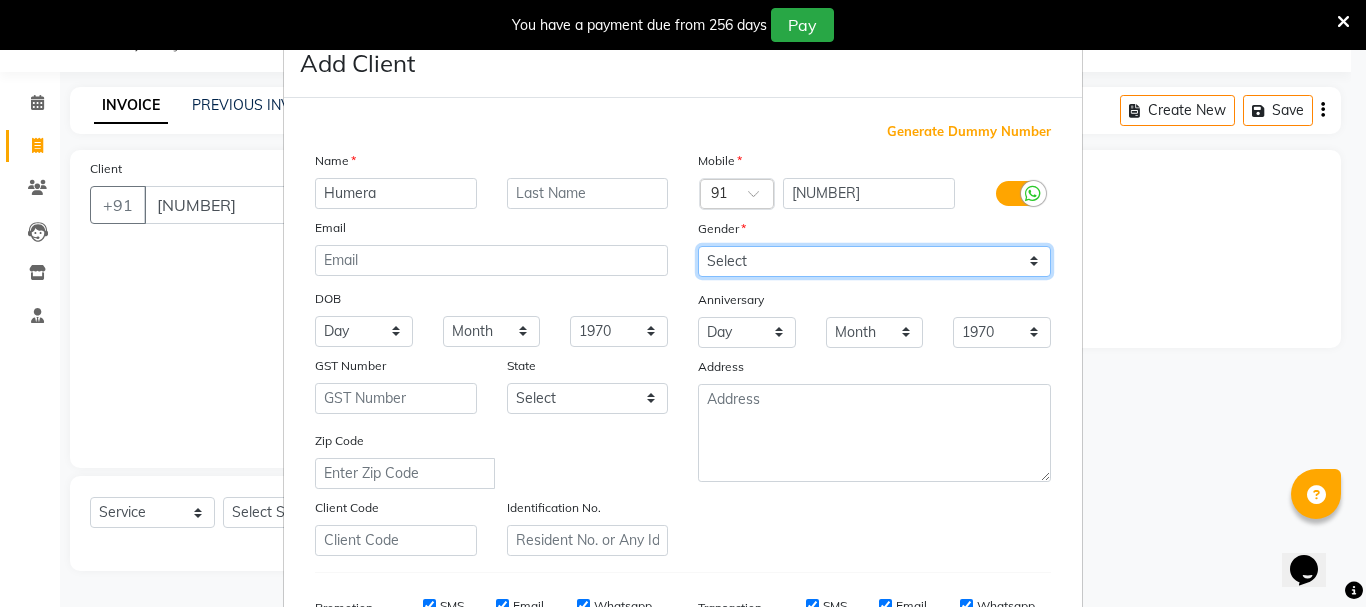 click on "Select Male Female Other Prefer Not To Say" at bounding box center [874, 261] 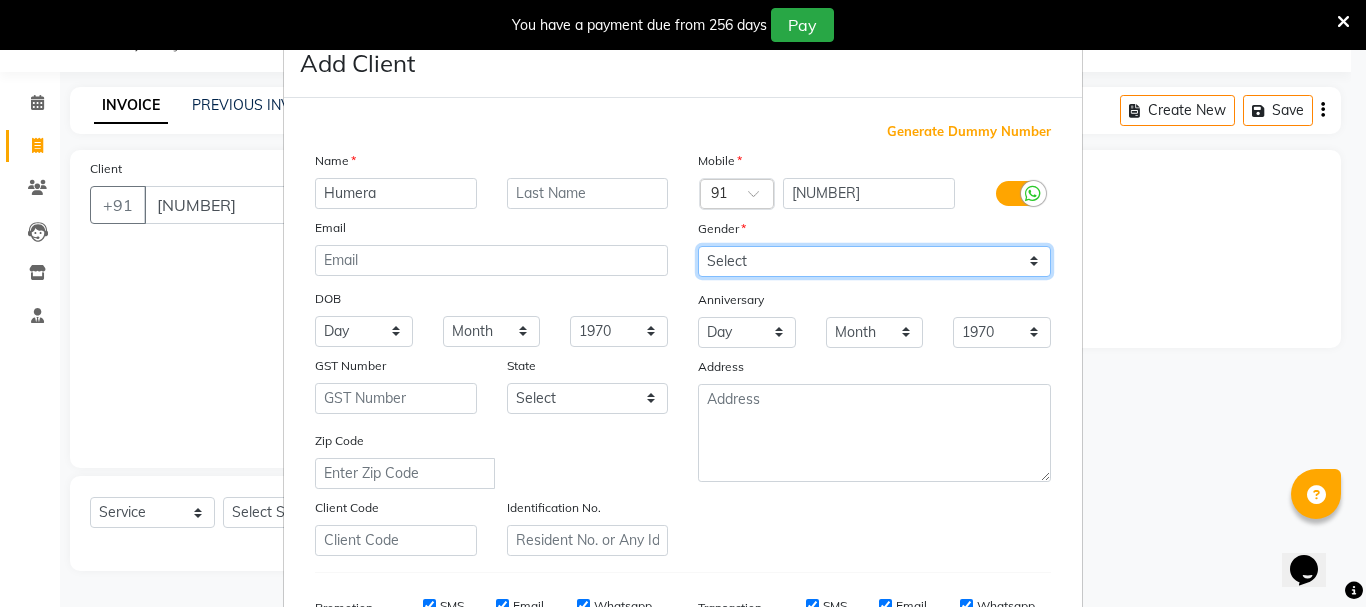 select on "female" 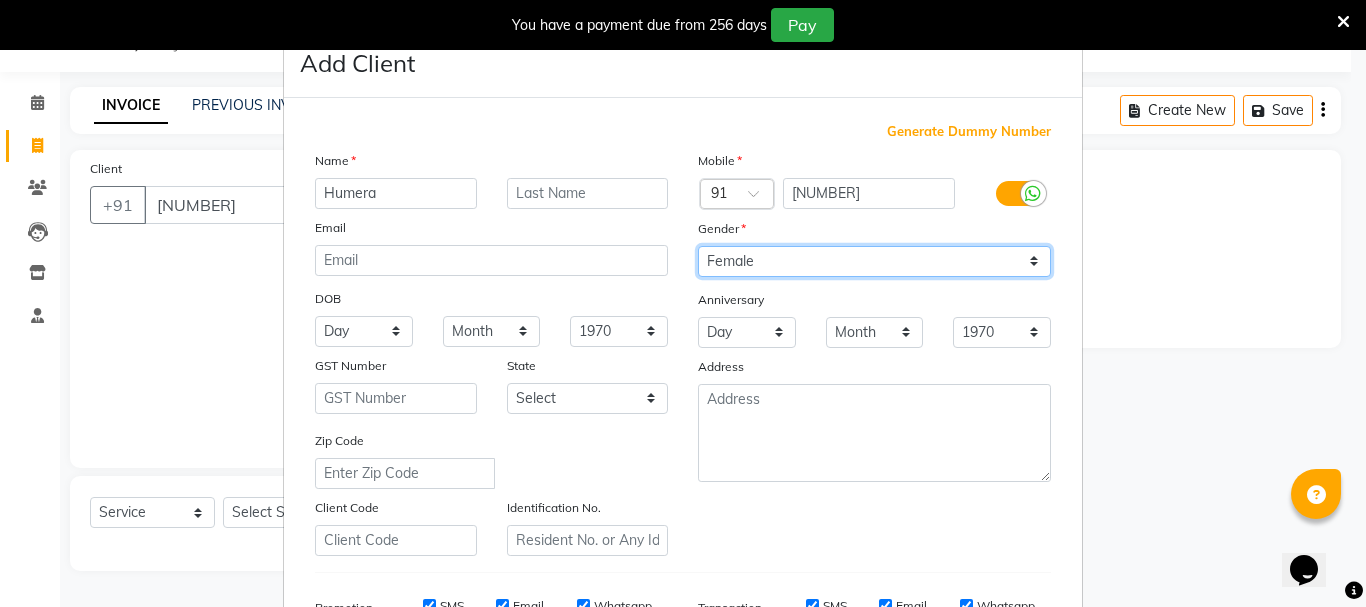 click on "Select Male Female Other Prefer Not To Say" at bounding box center (874, 261) 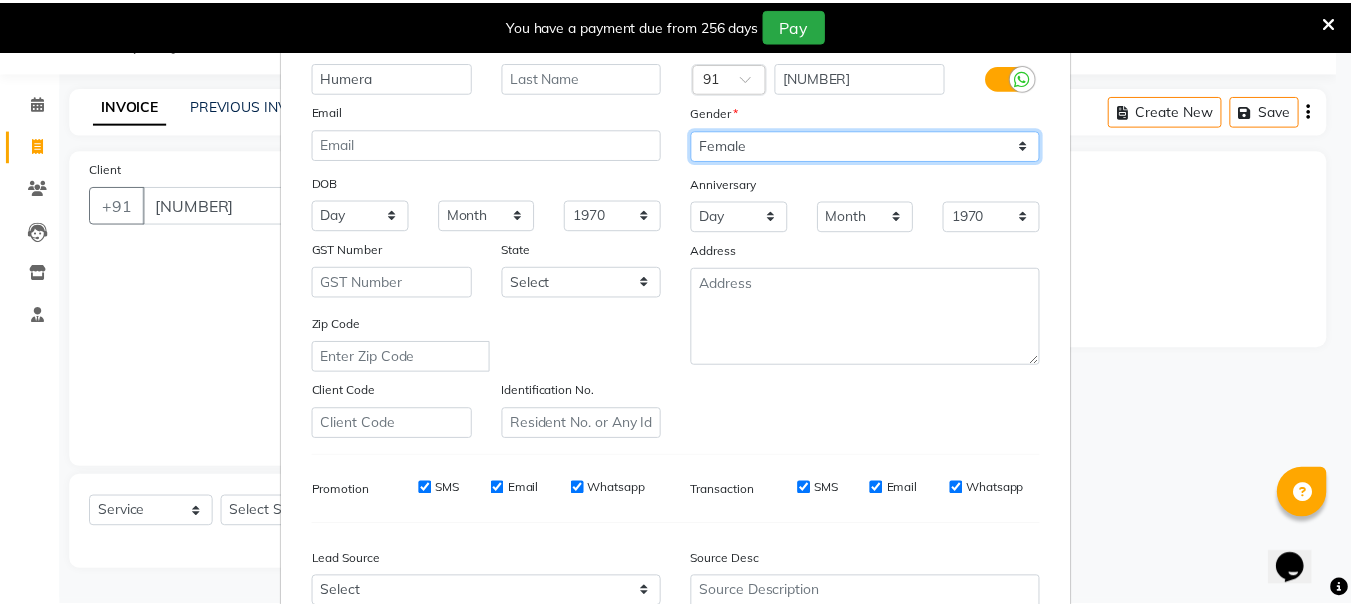 scroll, scrollTop: 316, scrollLeft: 0, axis: vertical 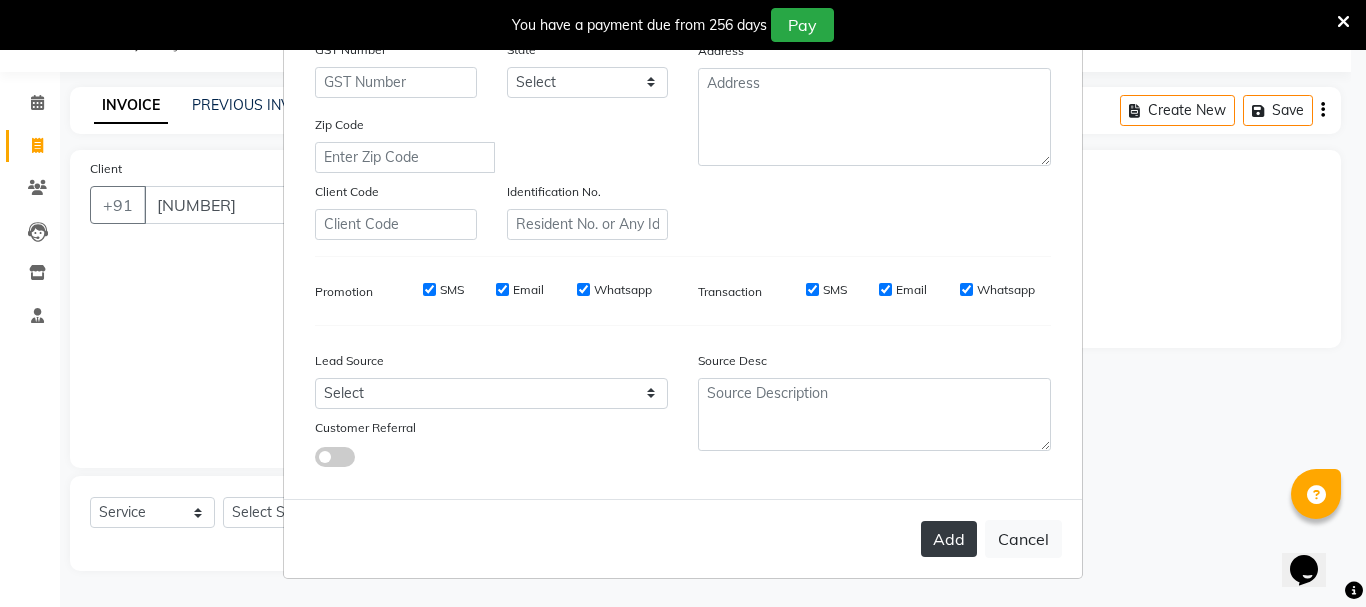 click on "Add" at bounding box center [949, 539] 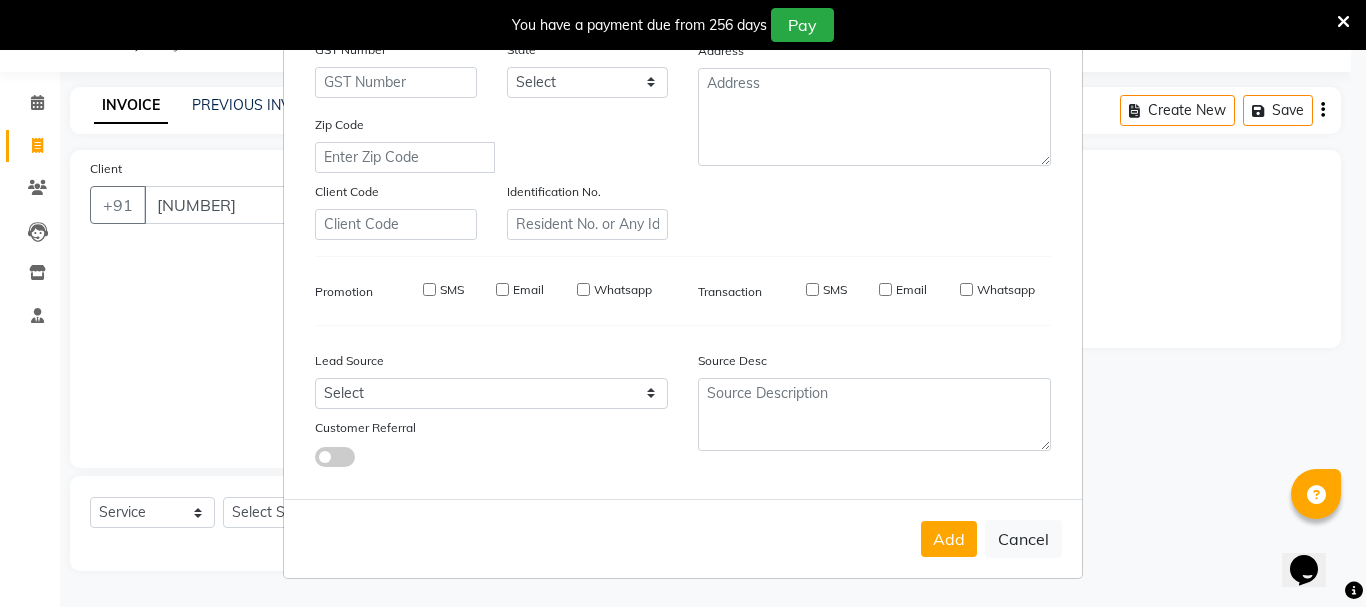 type on "80******22" 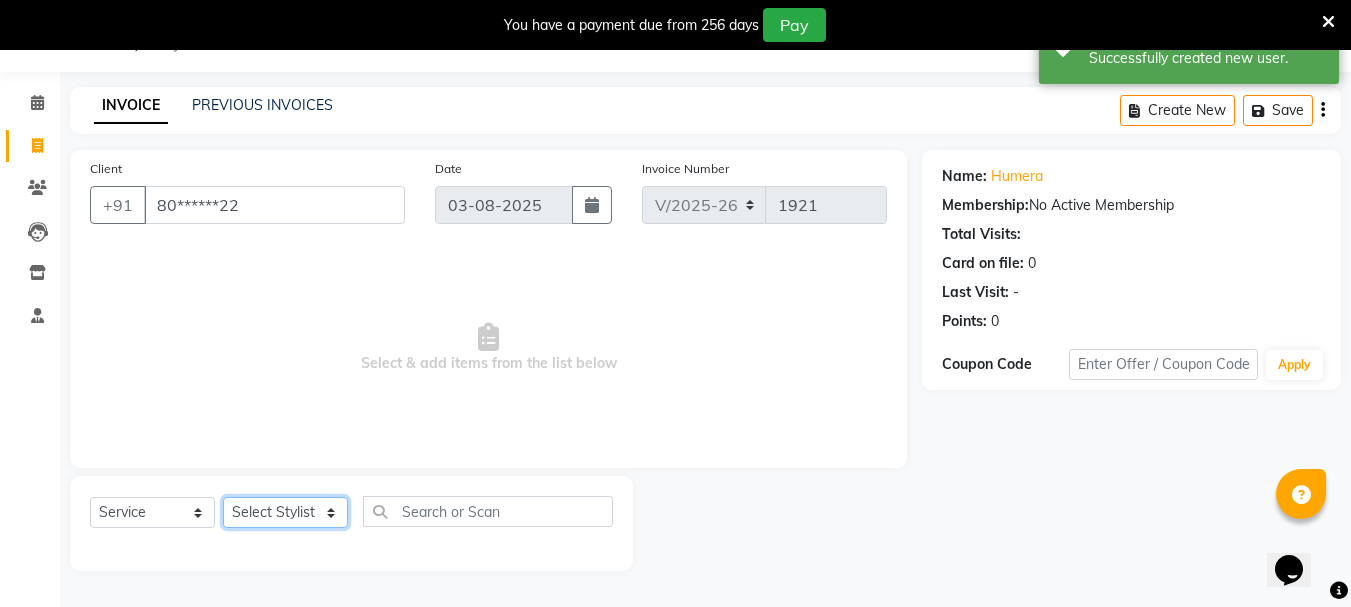 click on "Select Stylist Bhavani Buati Deepa Fardeen Hriatpuii Jeho Khup Kimi Lisa LUV Salon Manager Lydia Mani Mercy Murthy Ncy Rehya Sathiya Shelly Sofia Zomuani Zovi" 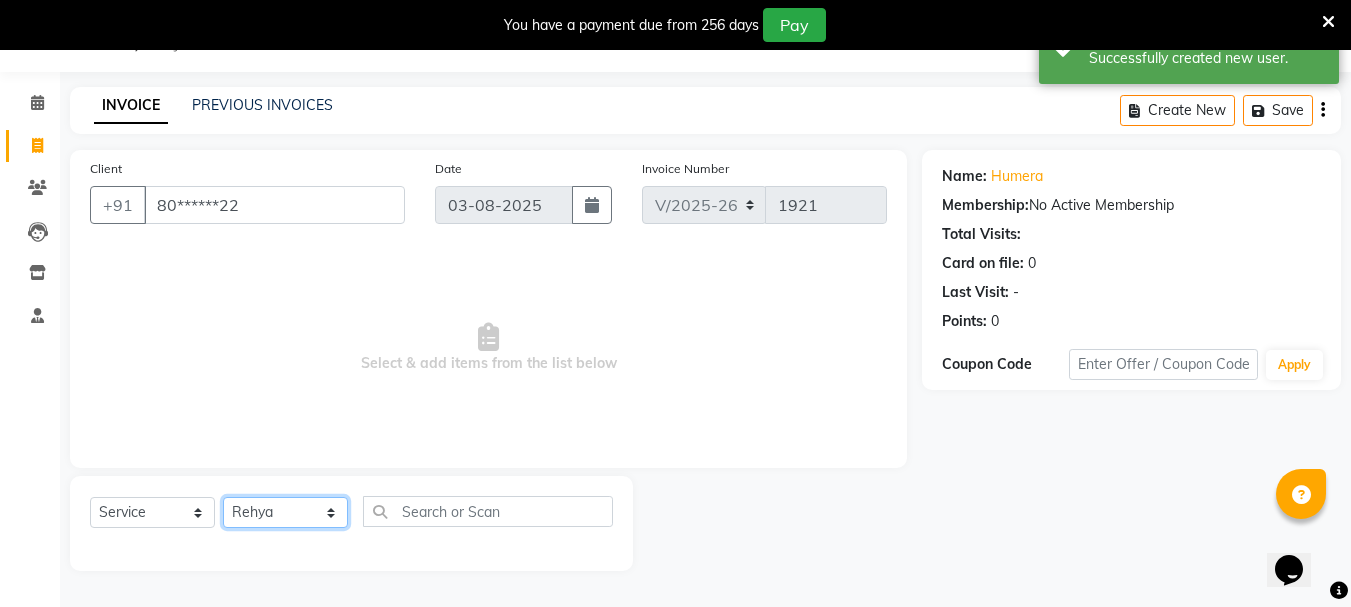 click on "Select Stylist Bhavani Buati Deepa Fardeen Hriatpuii Jeho Khup Kimi Lisa LUV Salon Manager Lydia Mani Mercy Murthy Ncy Rehya Sathiya Shelly Sofia Zomuani Zovi" 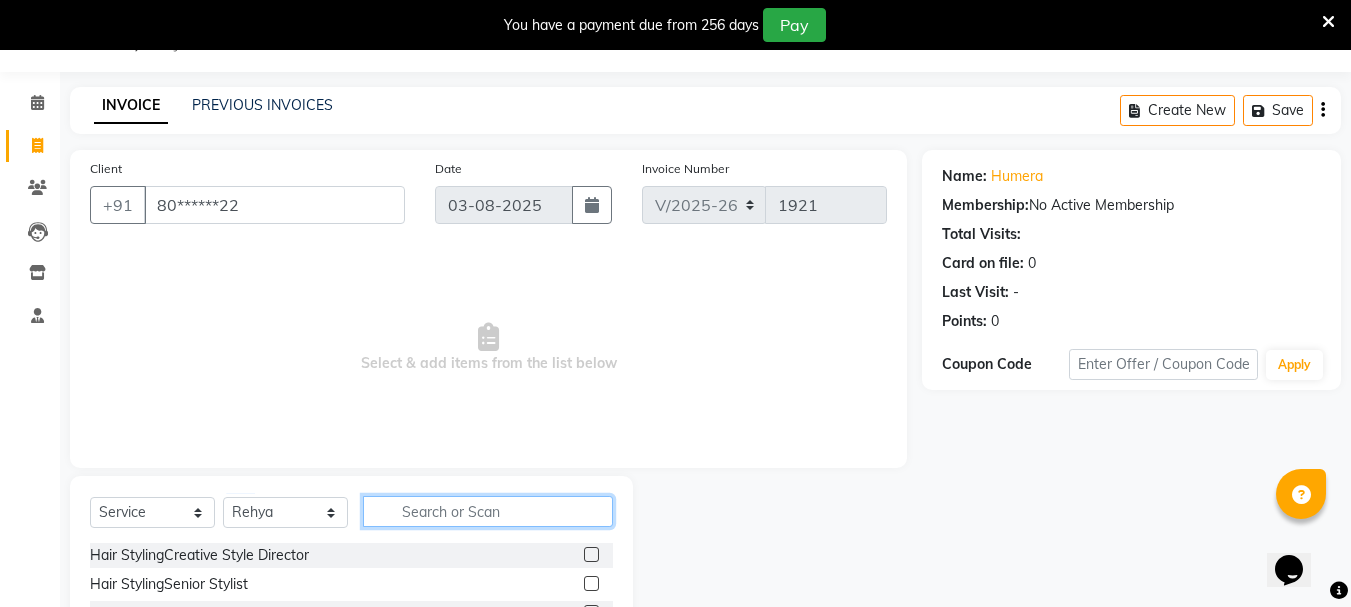 click 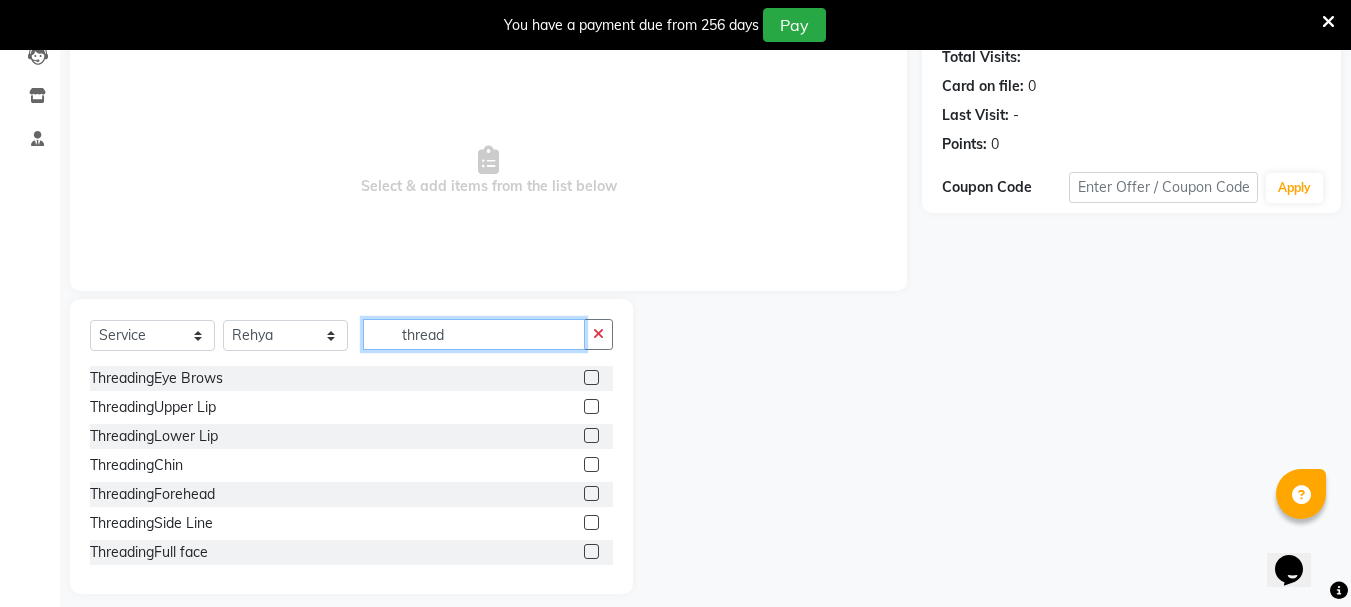 scroll, scrollTop: 244, scrollLeft: 0, axis: vertical 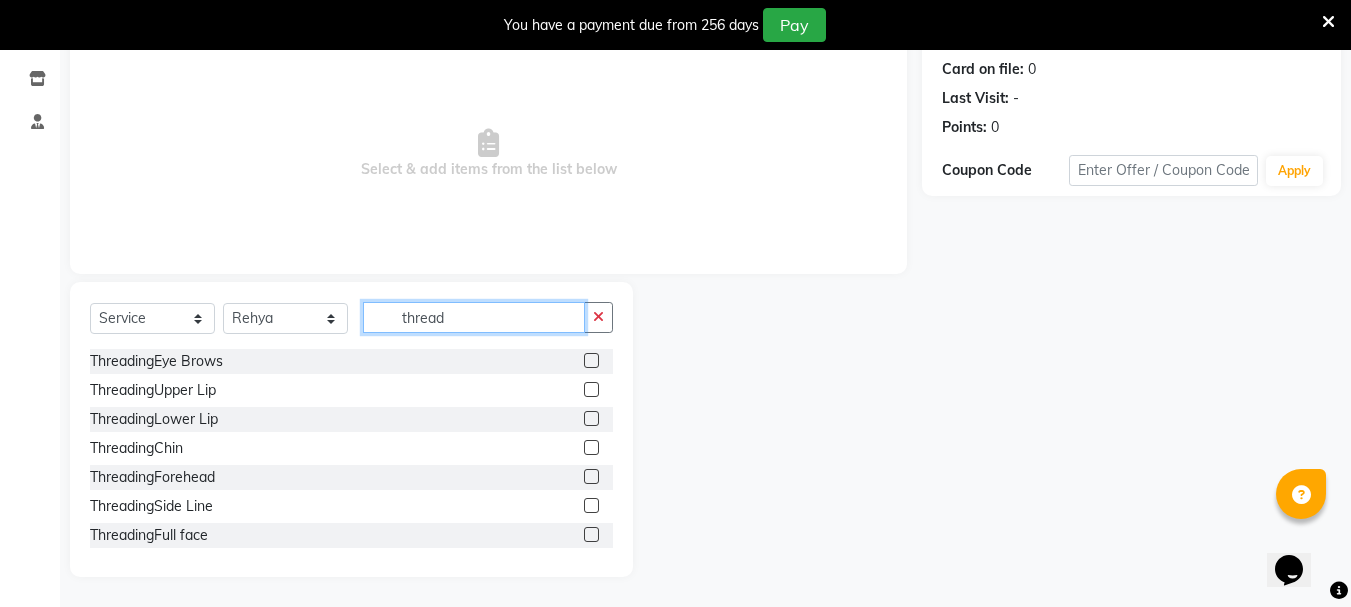 type on "thread" 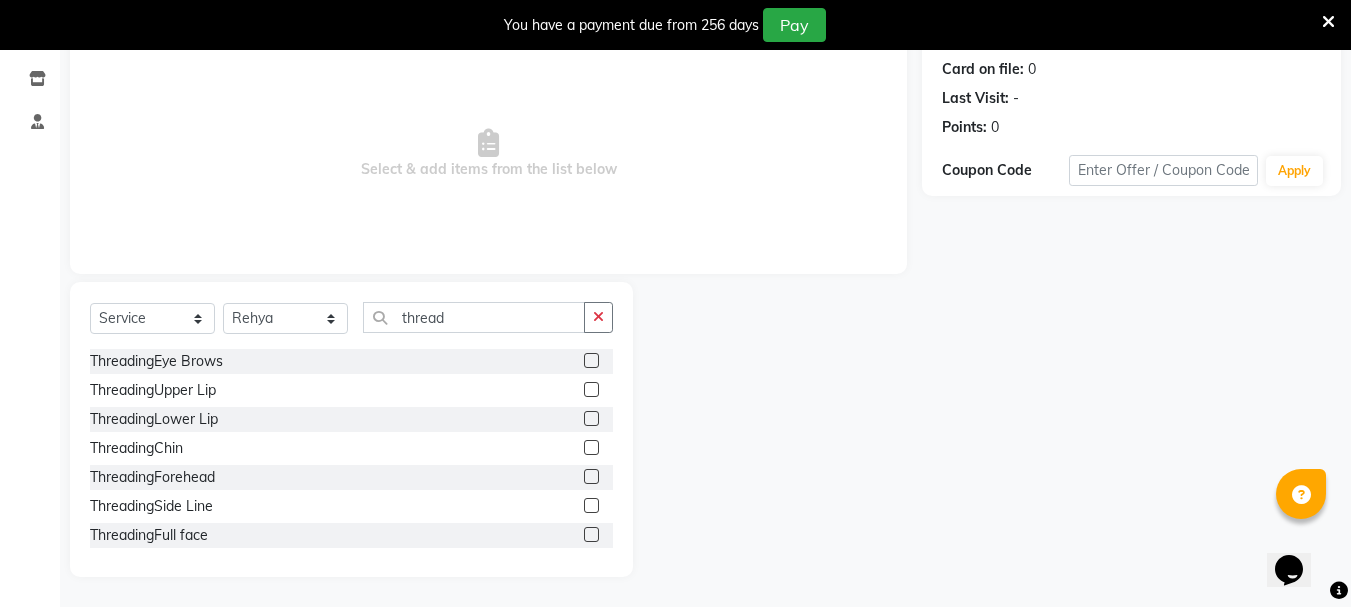 click 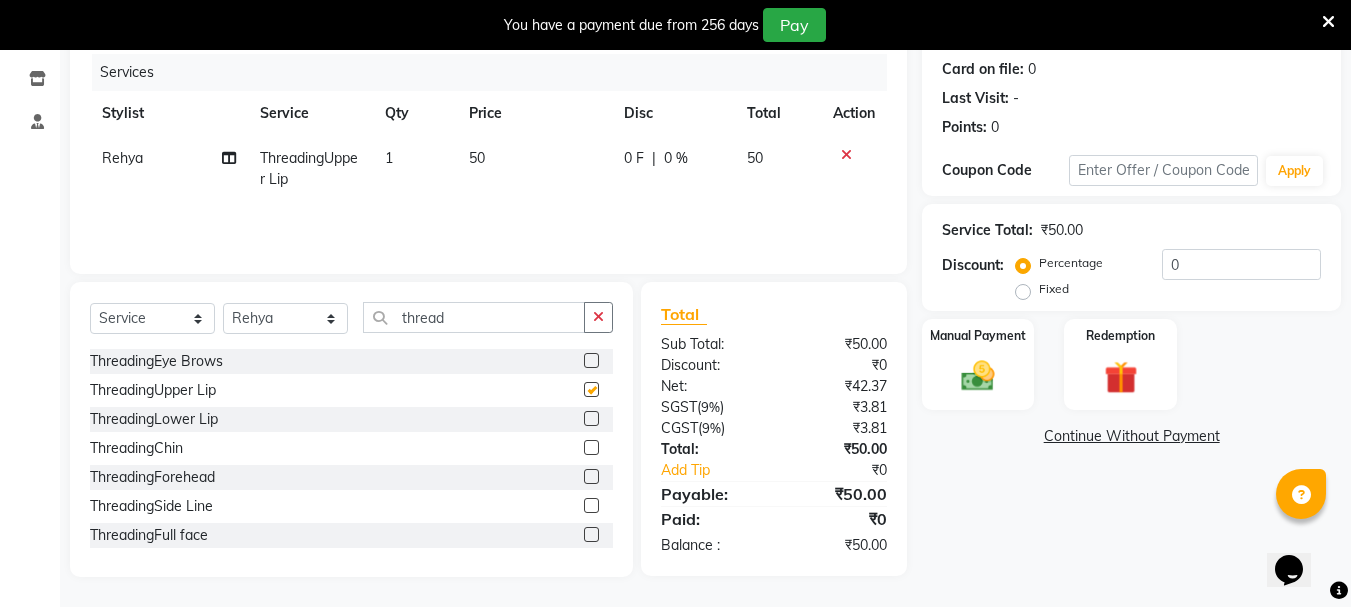 checkbox on "false" 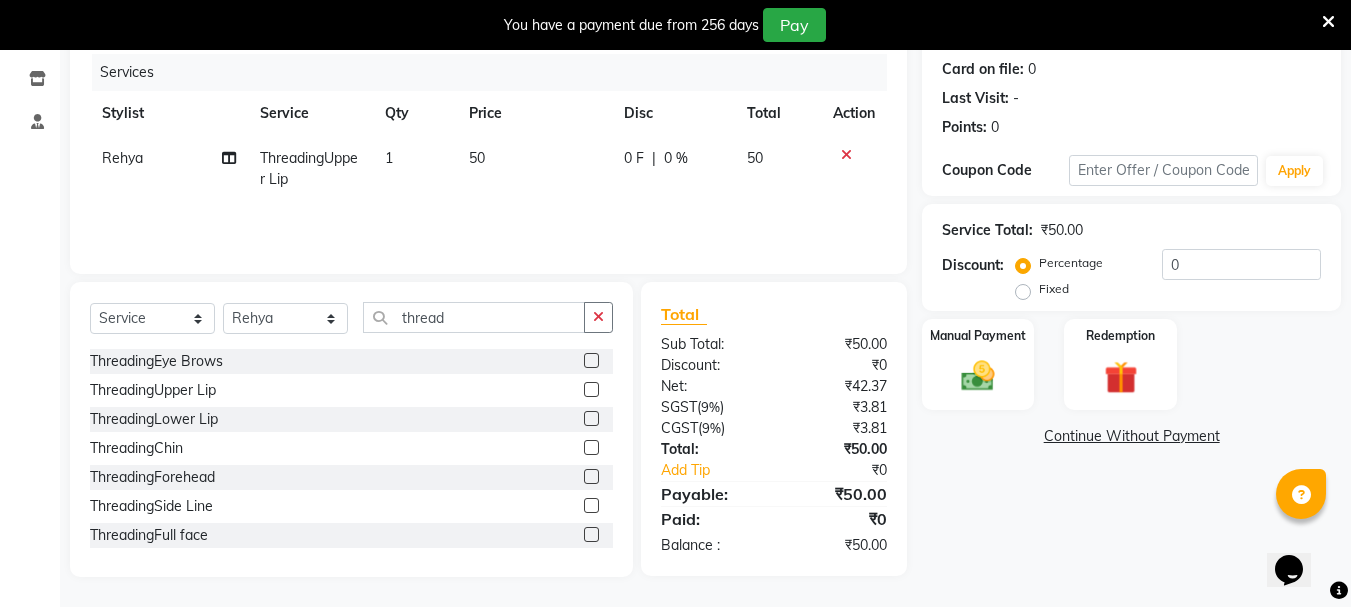 click 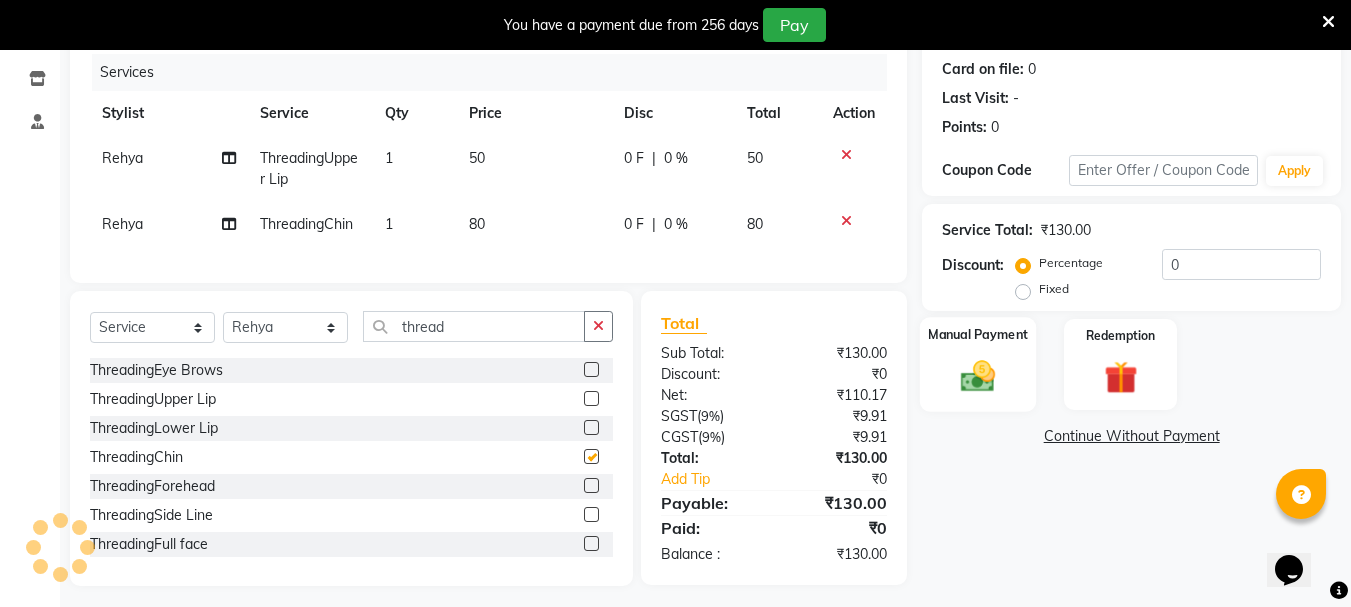 checkbox on "false" 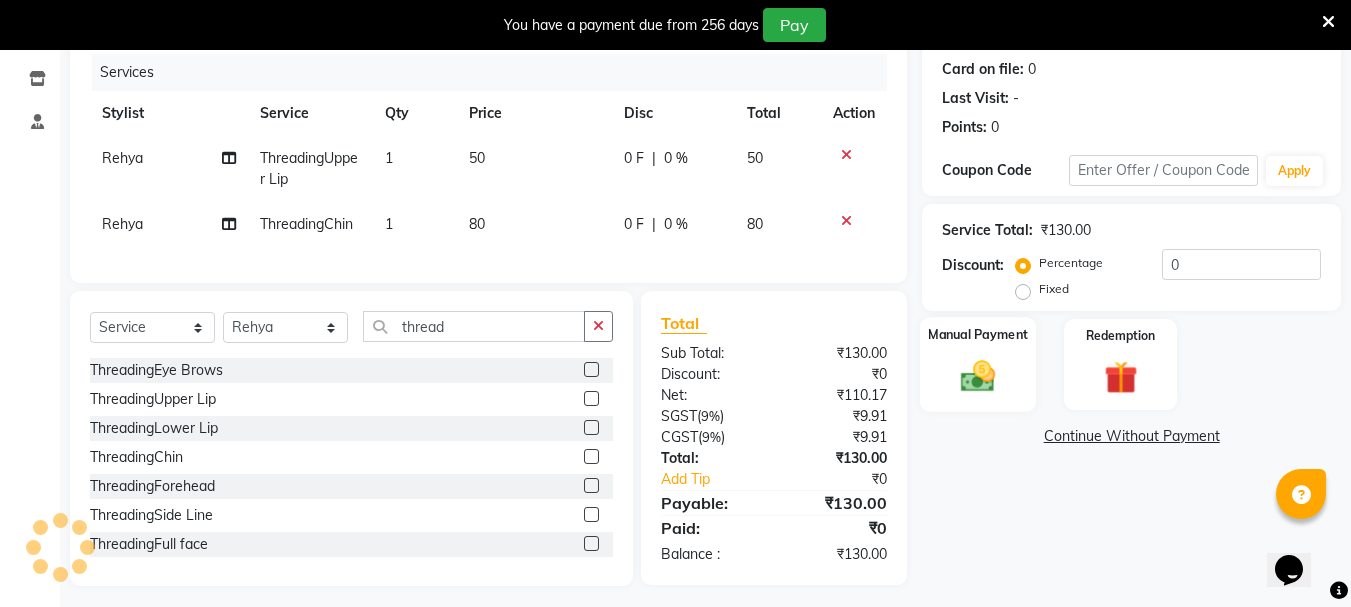 click 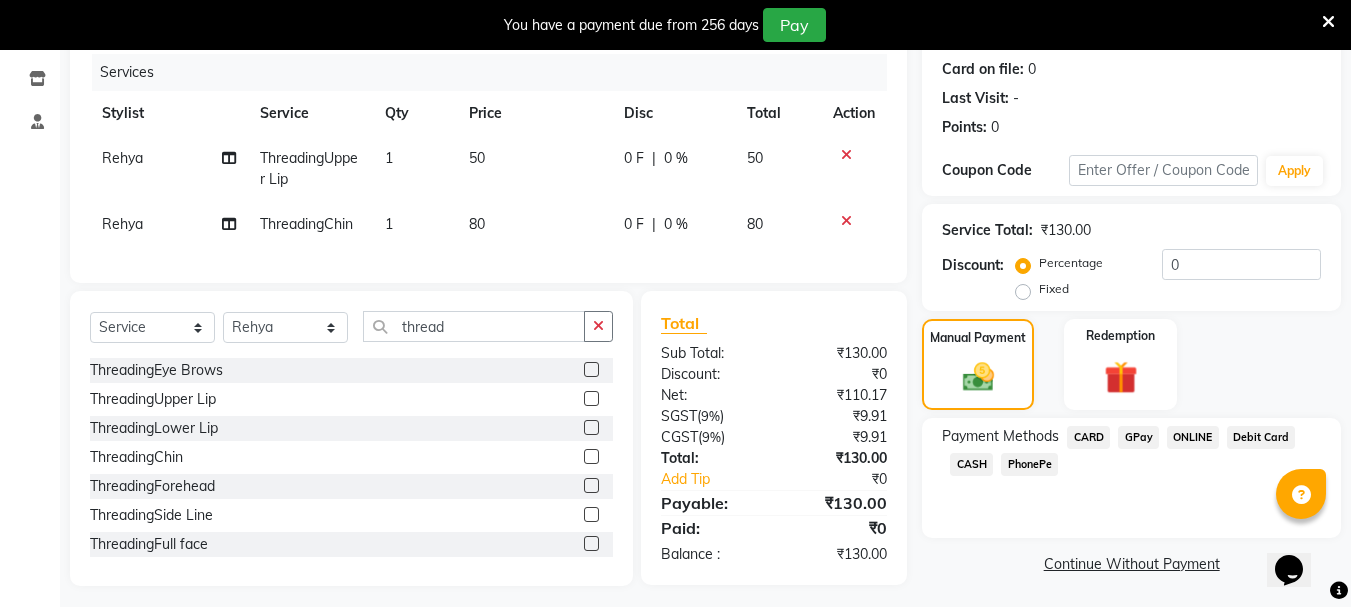 click on "GPay" 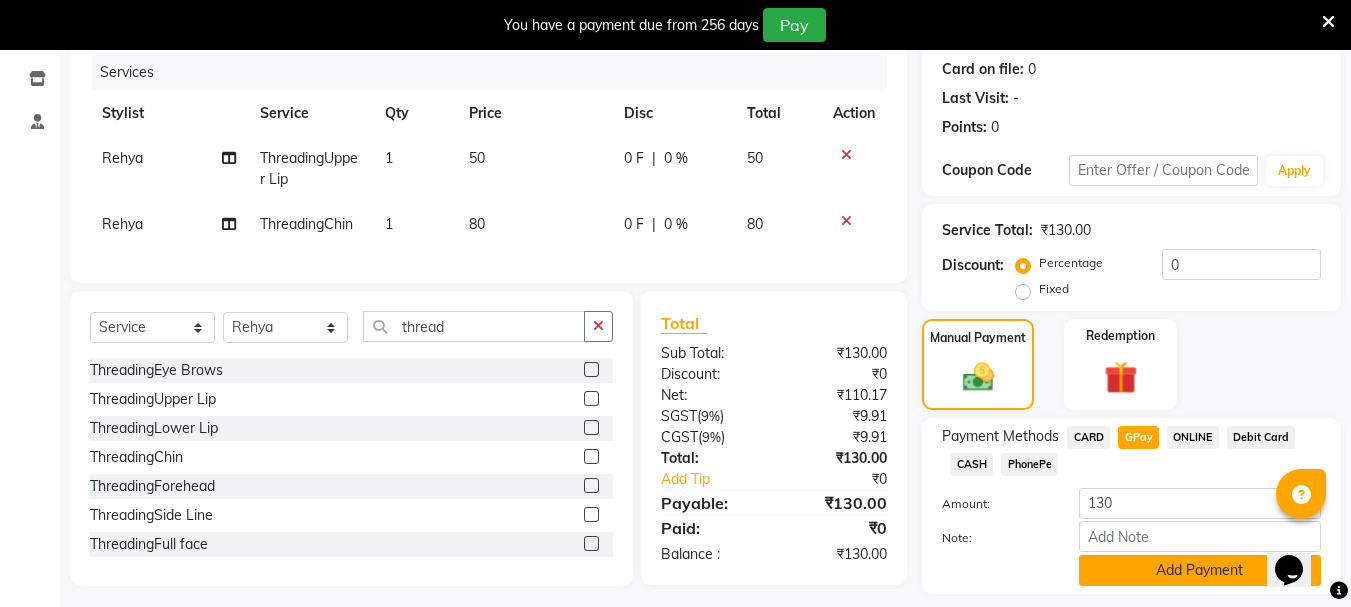 click on "Add Payment" 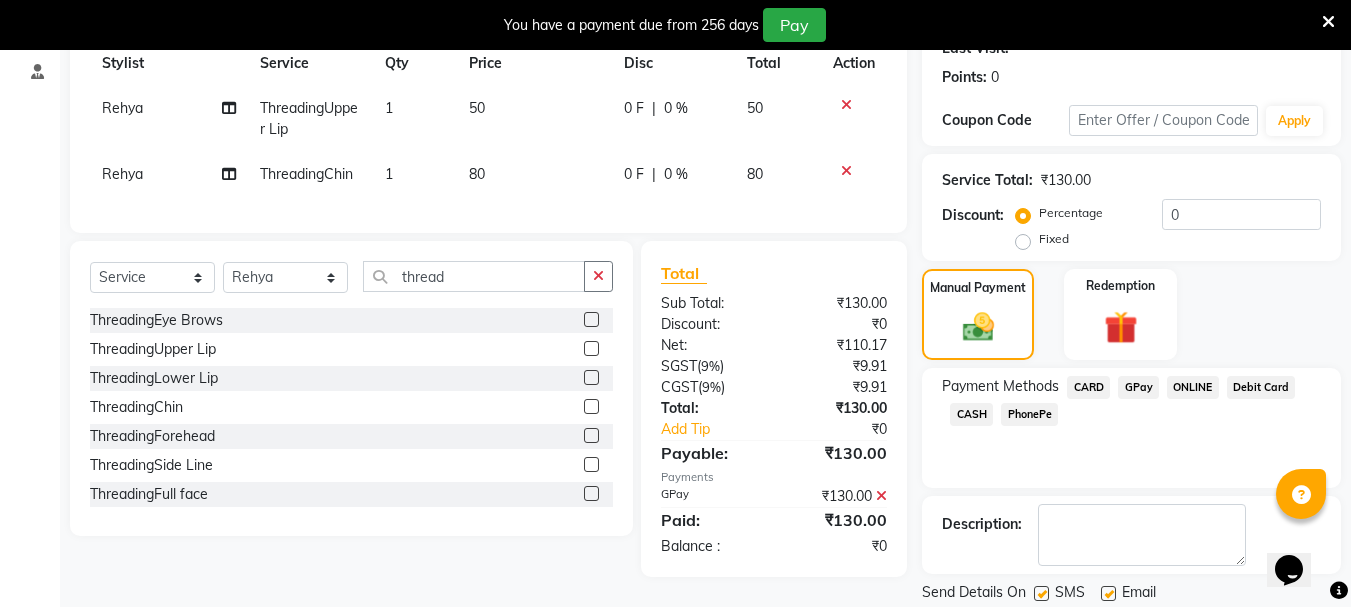 scroll, scrollTop: 344, scrollLeft: 0, axis: vertical 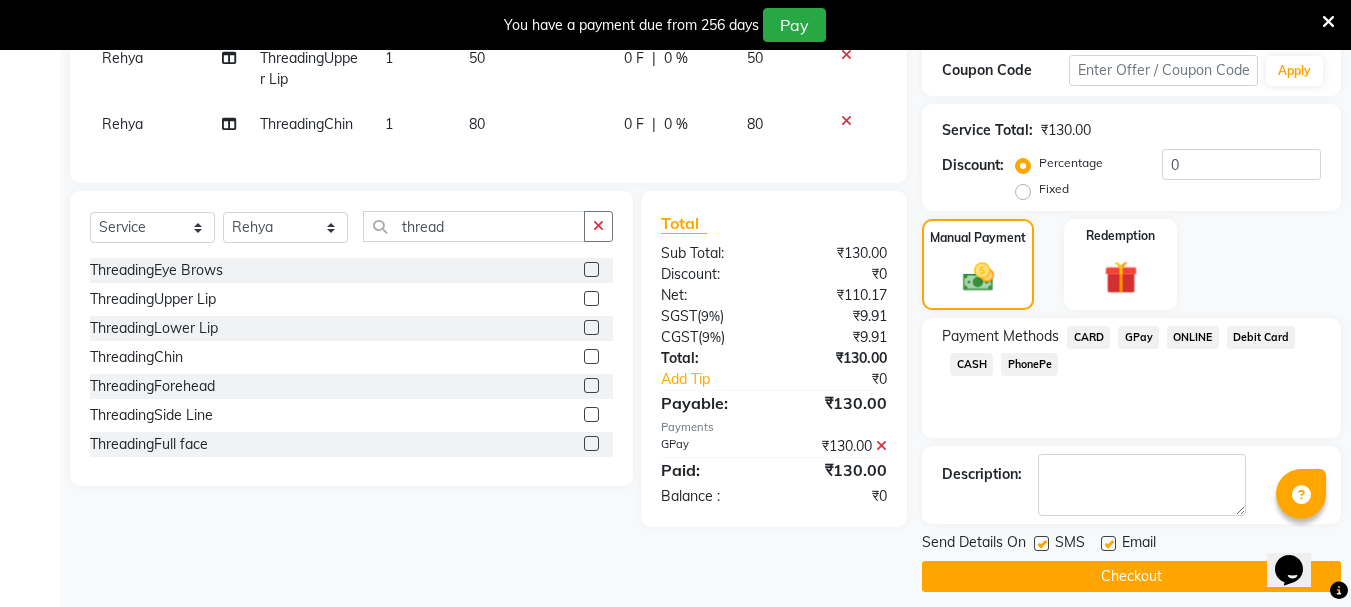 click on "Checkout" 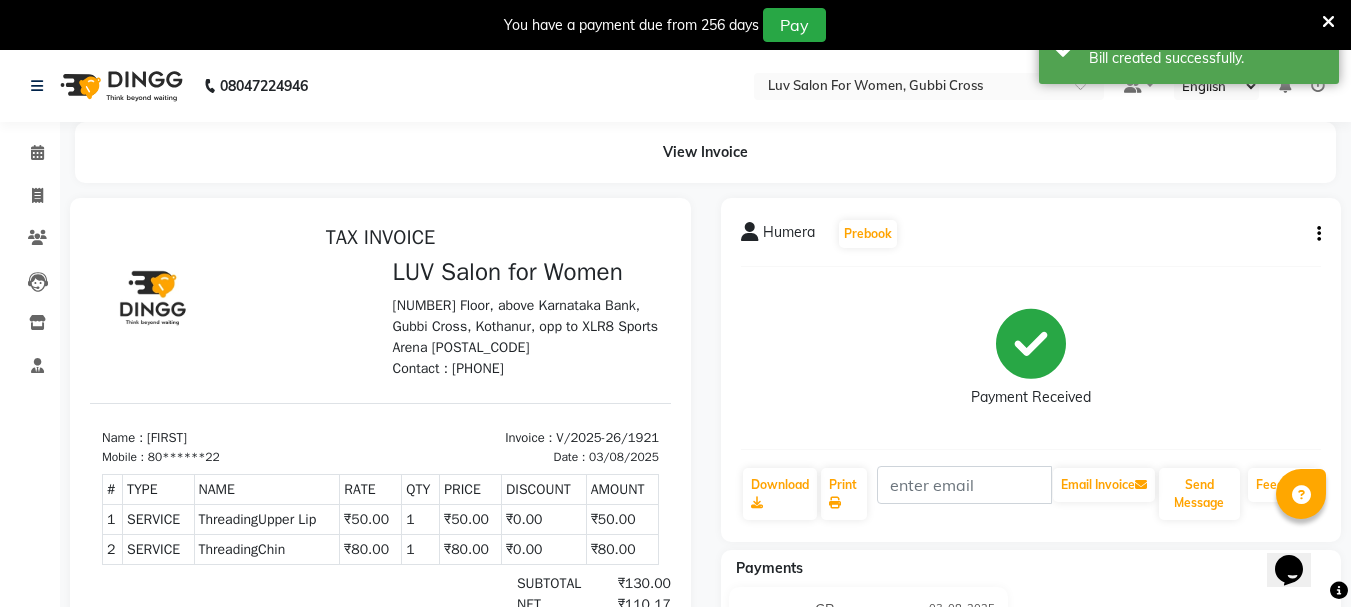 scroll, scrollTop: 0, scrollLeft: 0, axis: both 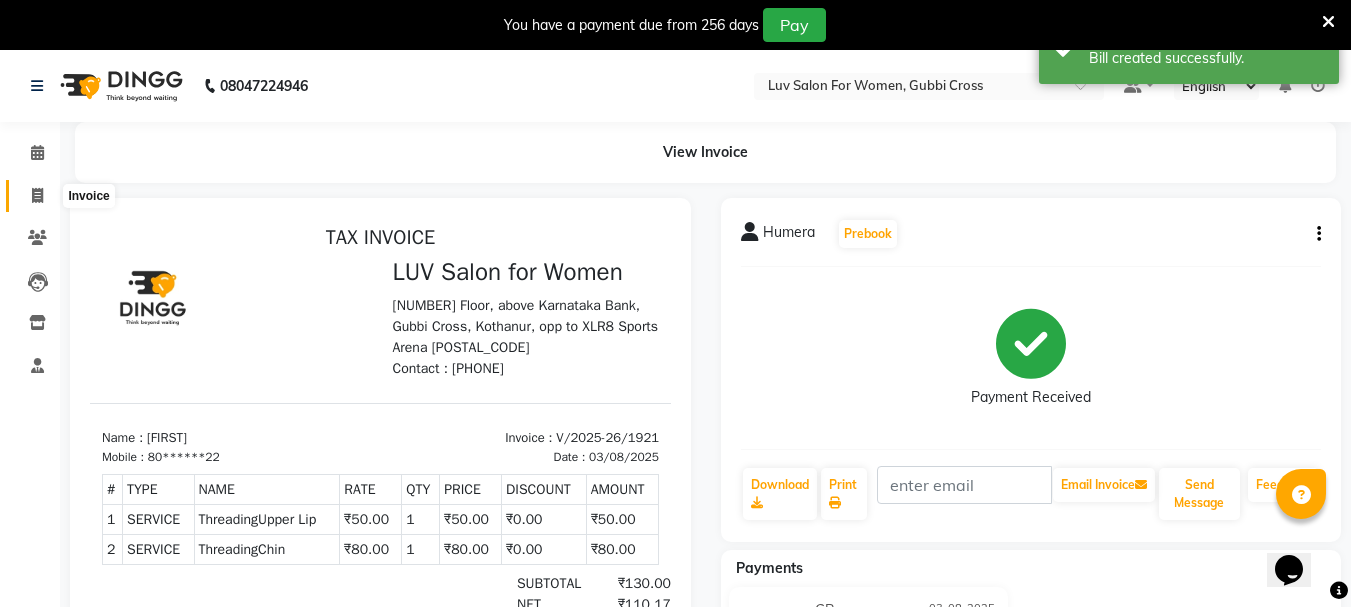 click 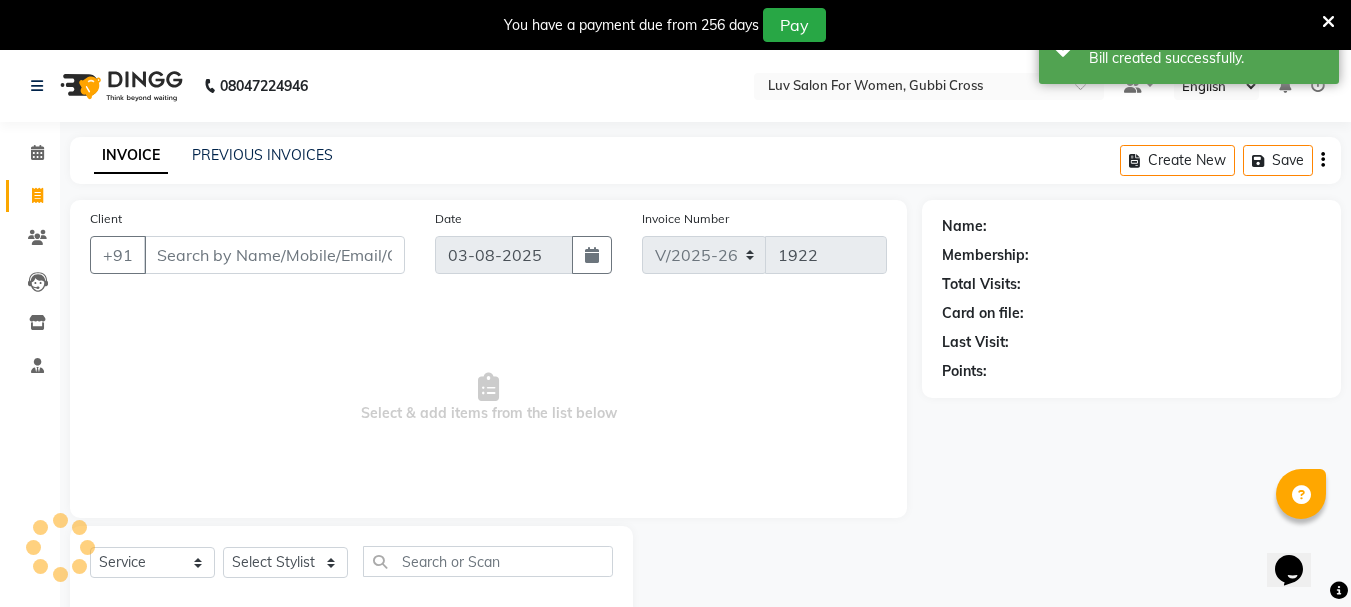 scroll, scrollTop: 50, scrollLeft: 0, axis: vertical 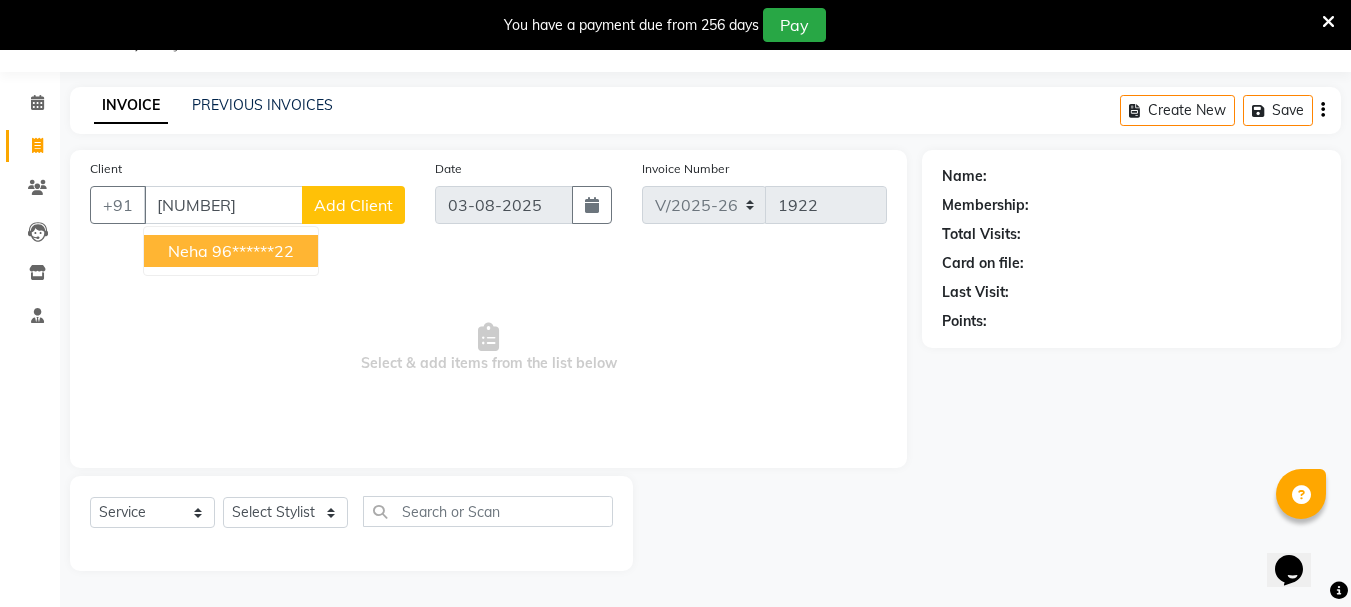 click on "96******22" at bounding box center [253, 251] 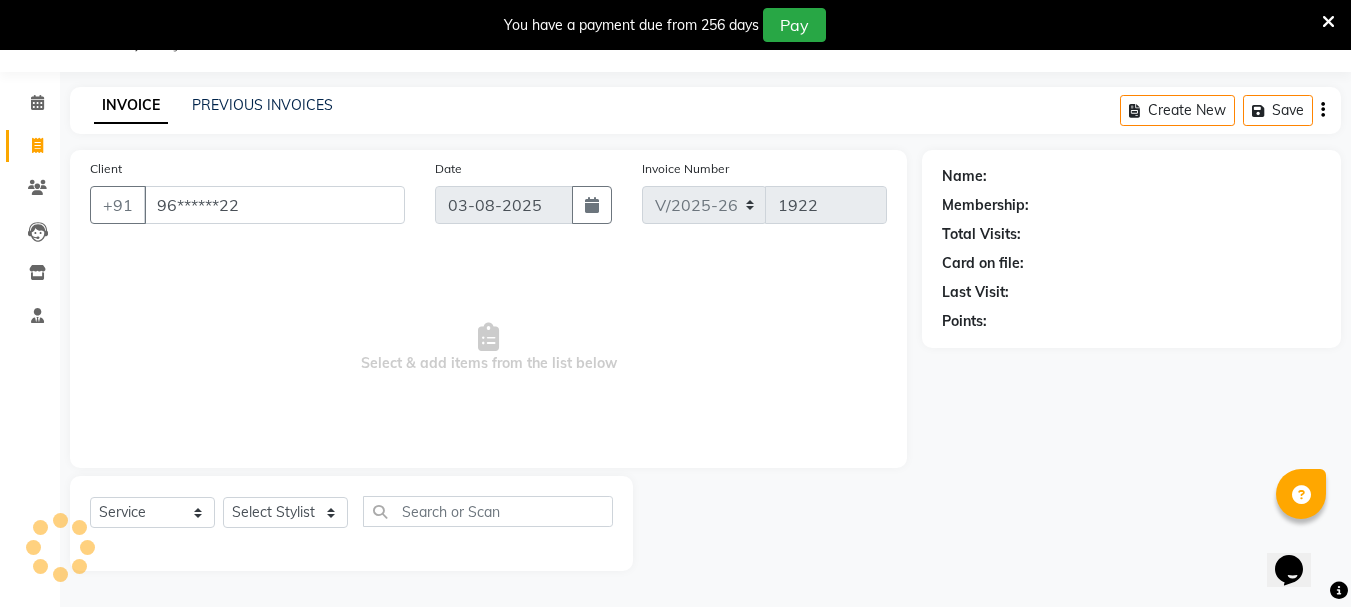 type on "96******22" 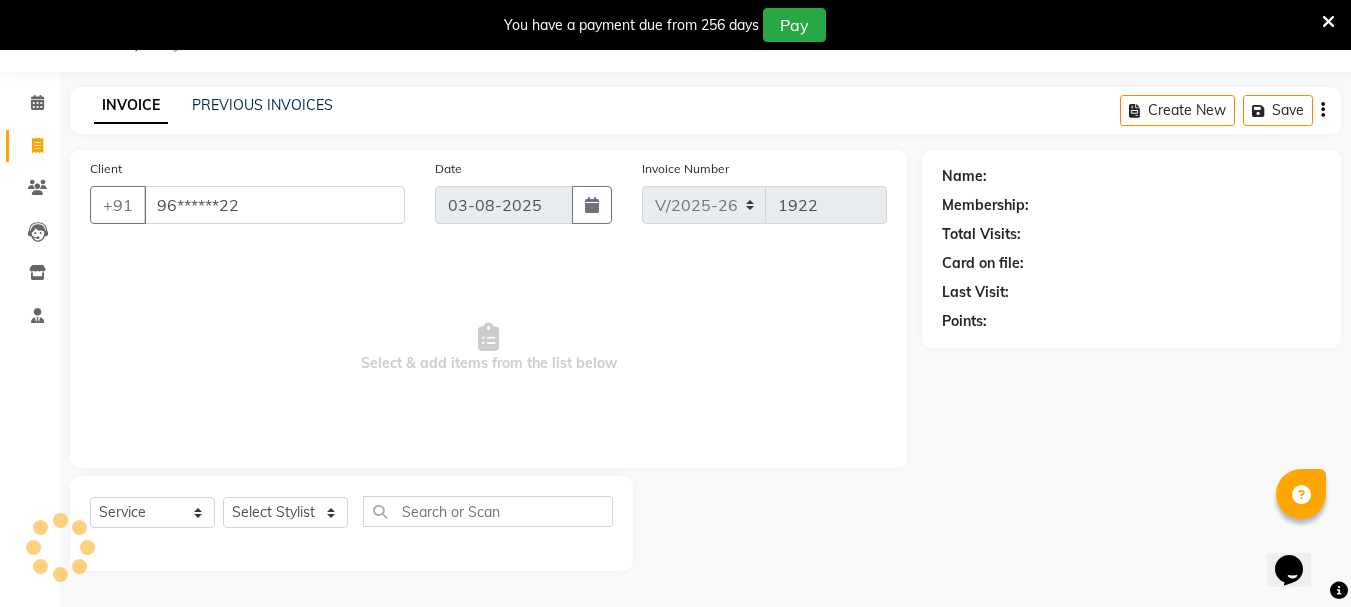 select on "1: Object" 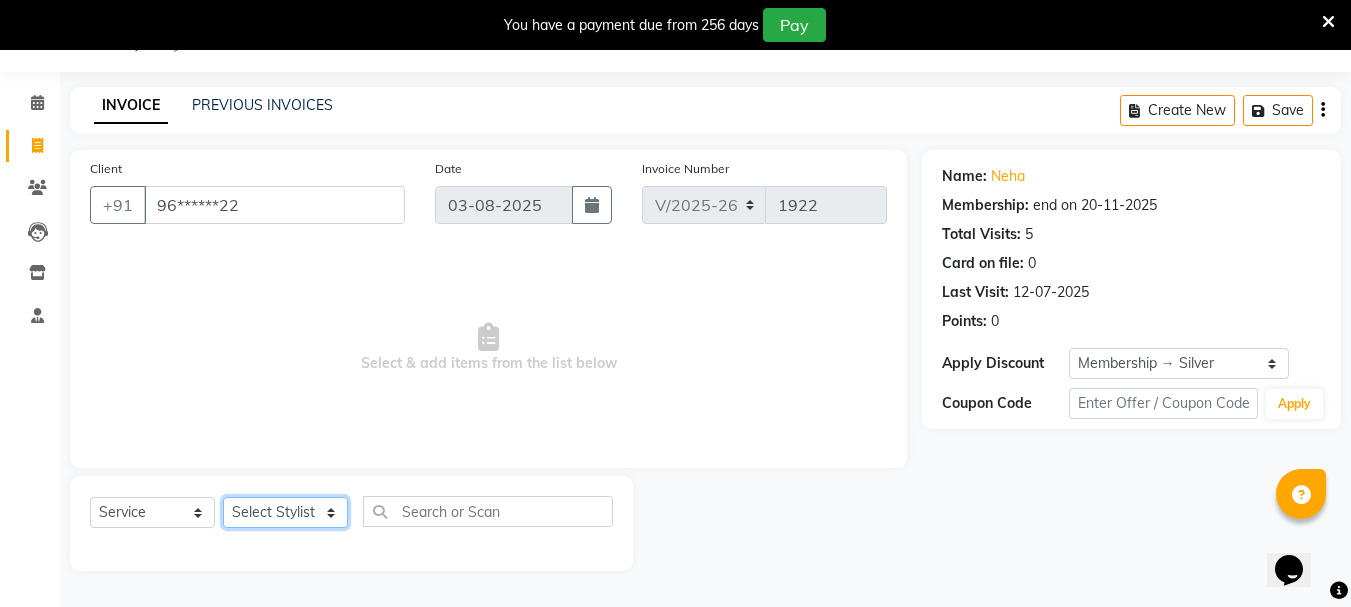 click on "Select Stylist Bhavani Buati Deepa Fardeen Hriatpuii Jeho Khup Kimi Lisa LUV Salon Manager Lydia Mani Mercy Murthy Ncy Rehya Sathiya Shelly Sofia Zomuani Zovi" 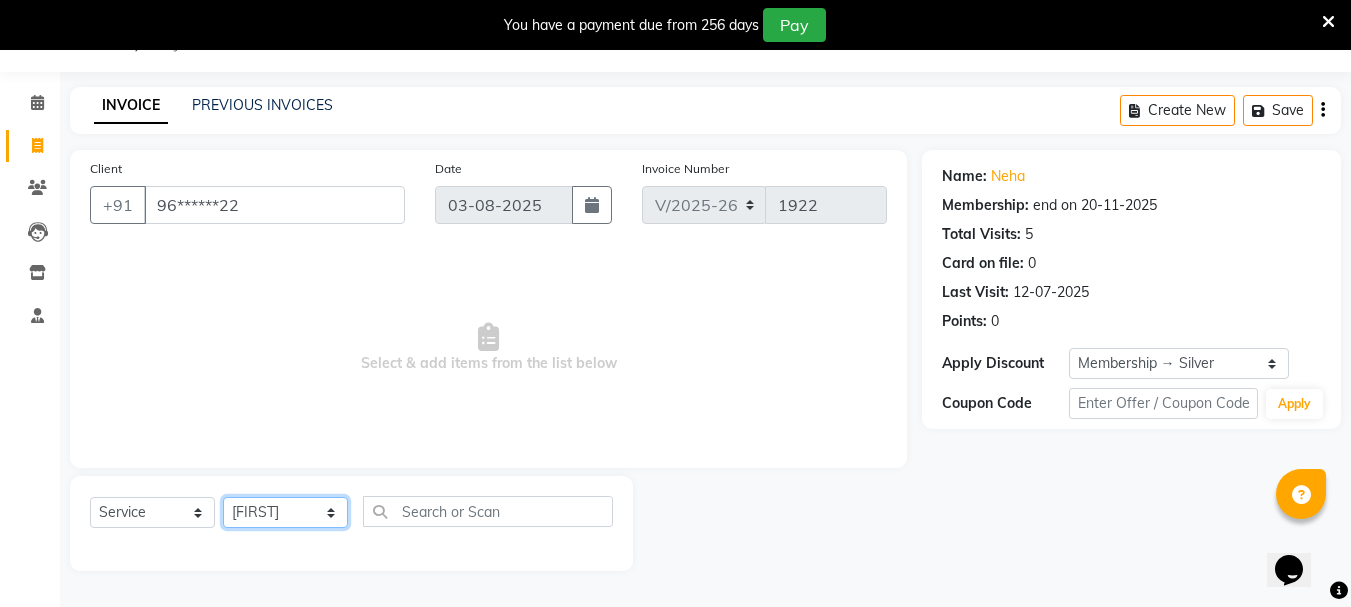 click on "Select Stylist Bhavani Buati Deepa Fardeen Hriatpuii Jeho Khup Kimi Lisa LUV Salon Manager Lydia Mani Mercy Murthy Ncy Rehya Sathiya Shelly Sofia Zomuani Zovi" 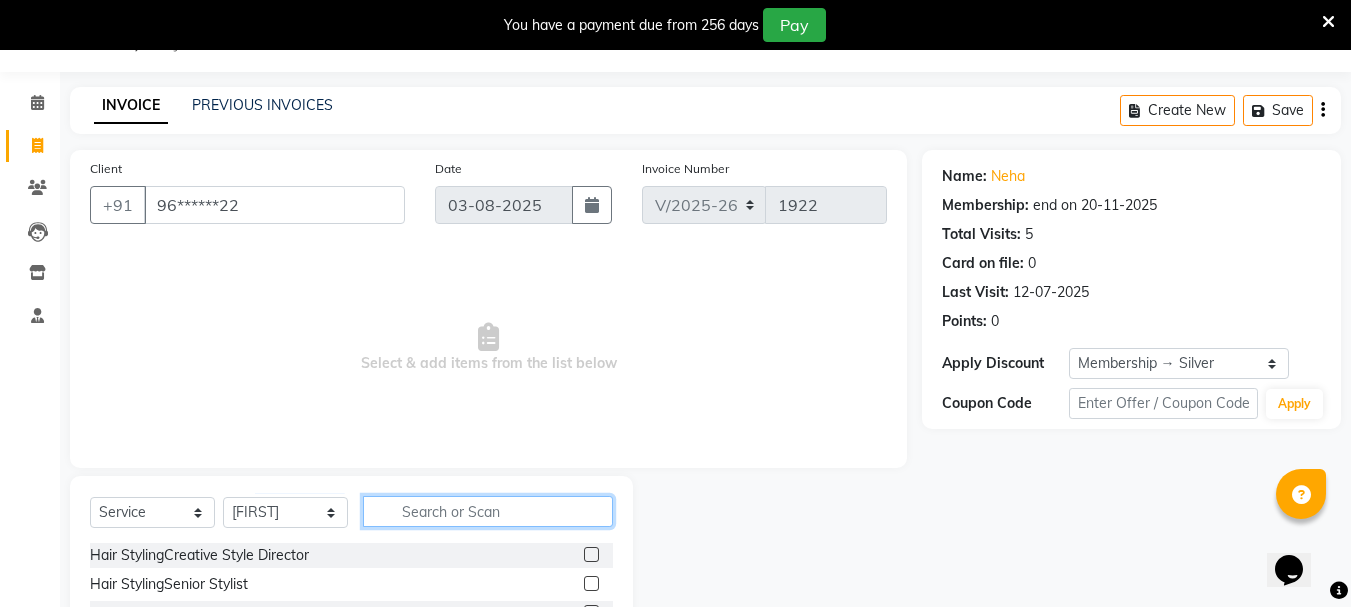 click 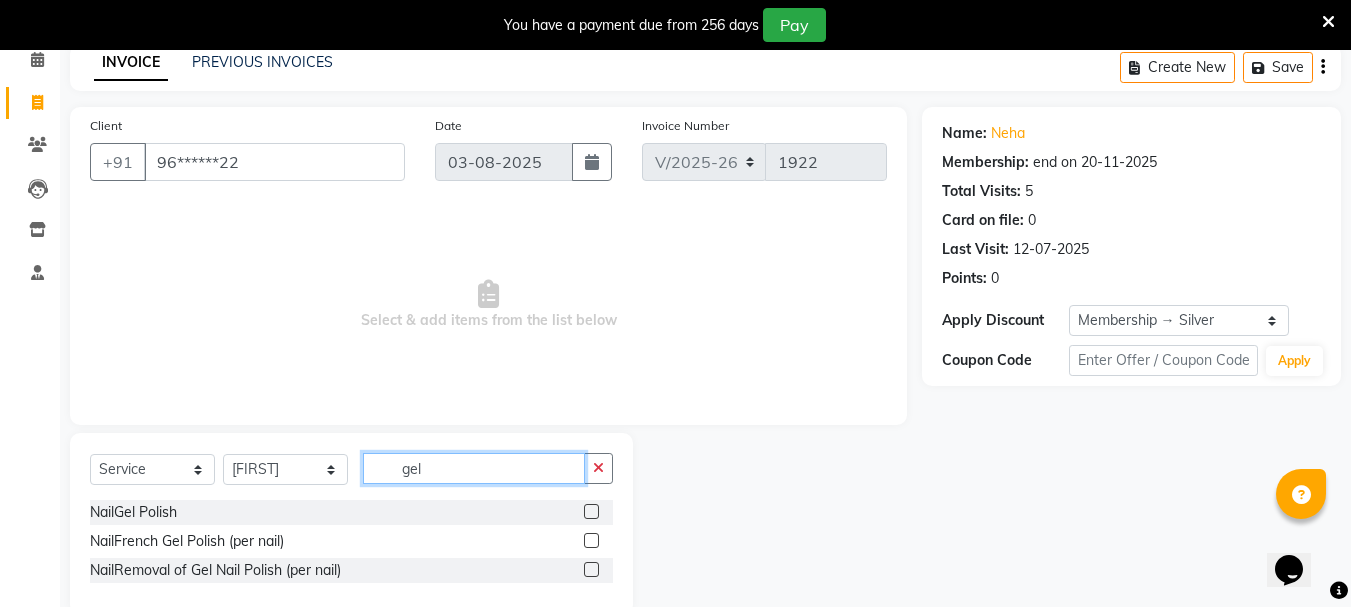 scroll, scrollTop: 131, scrollLeft: 0, axis: vertical 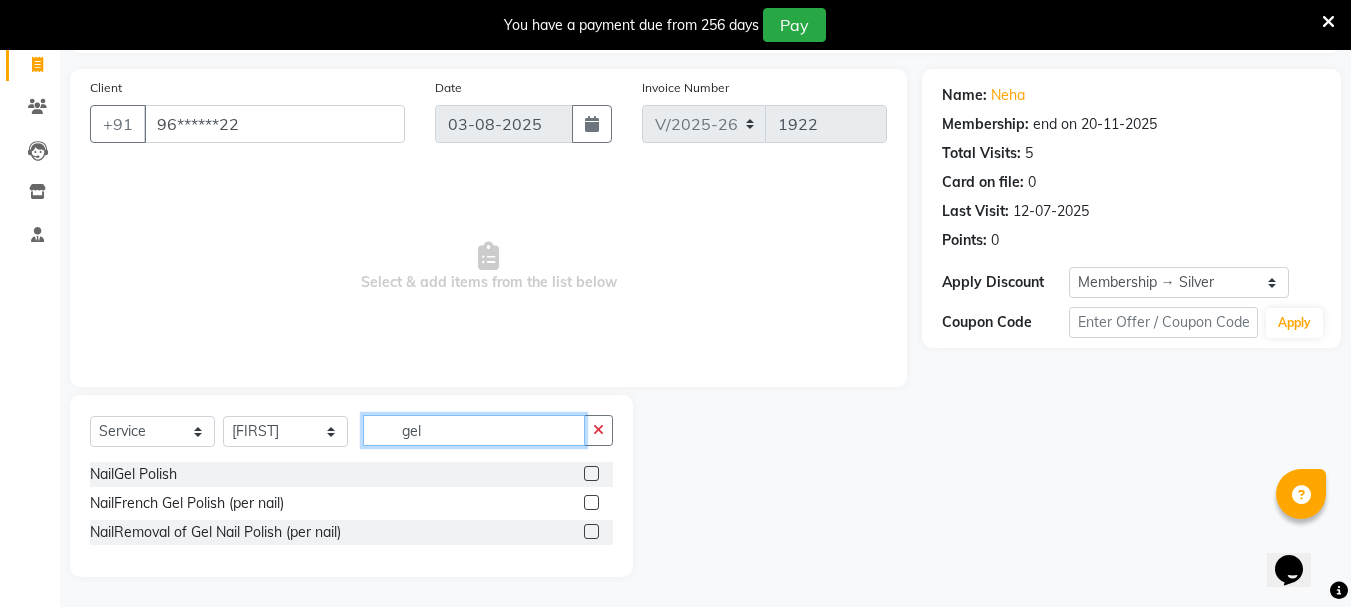 type on "gel" 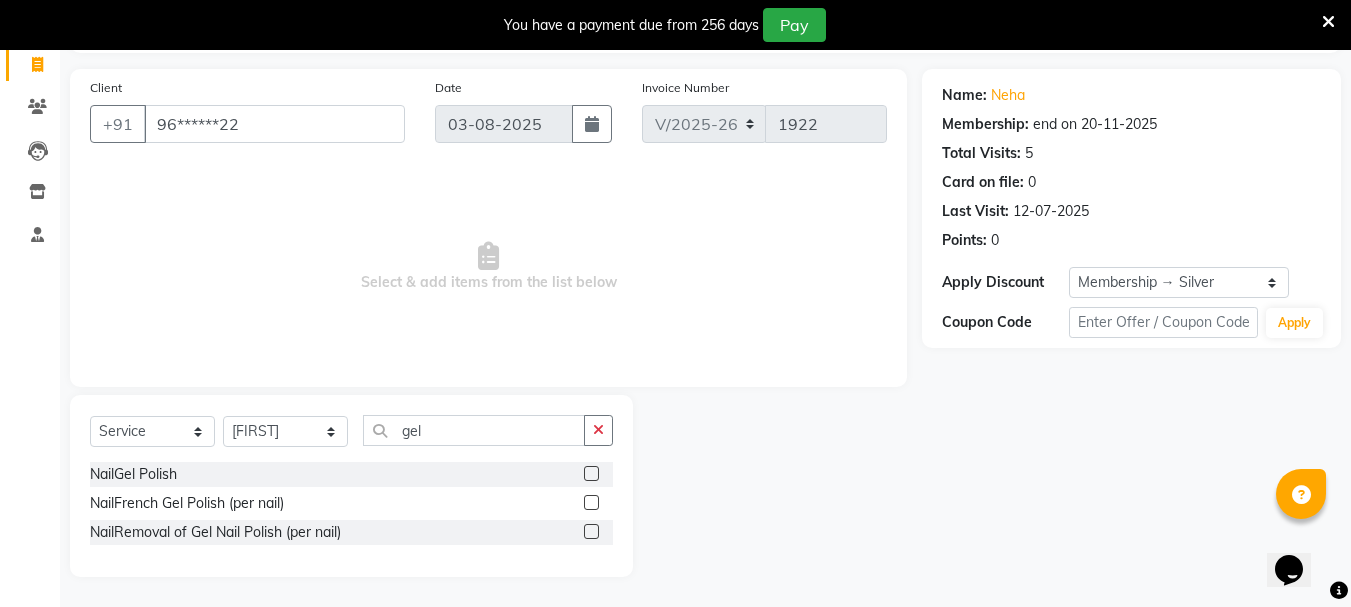 click 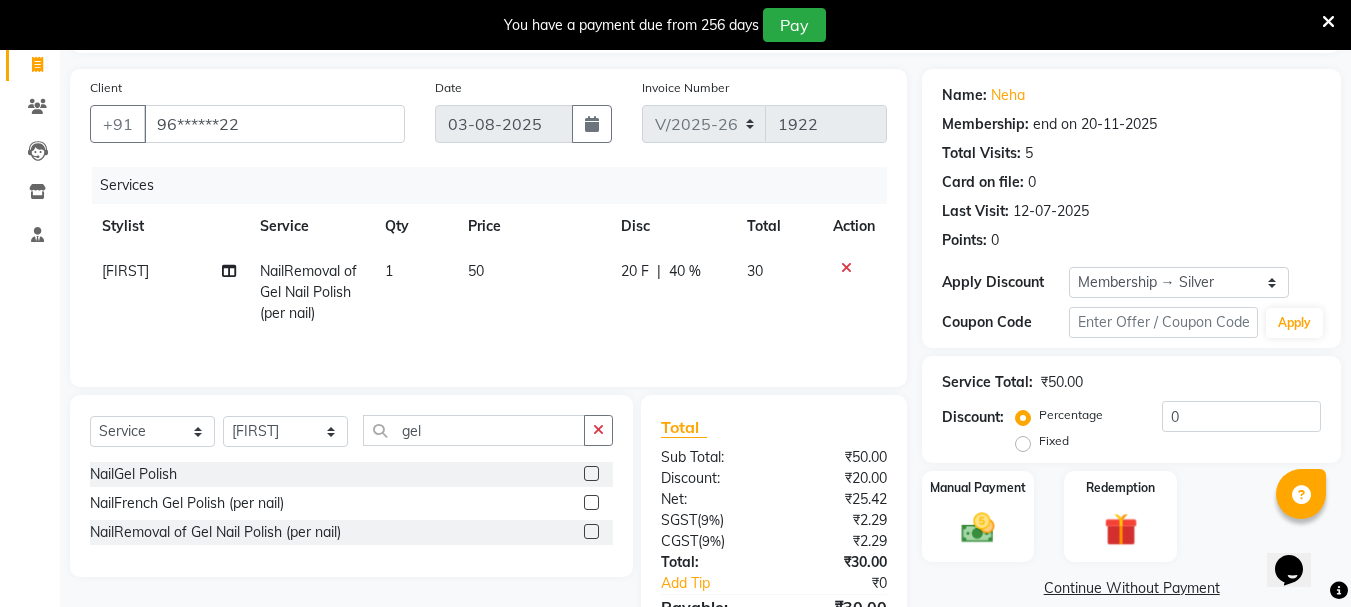 click 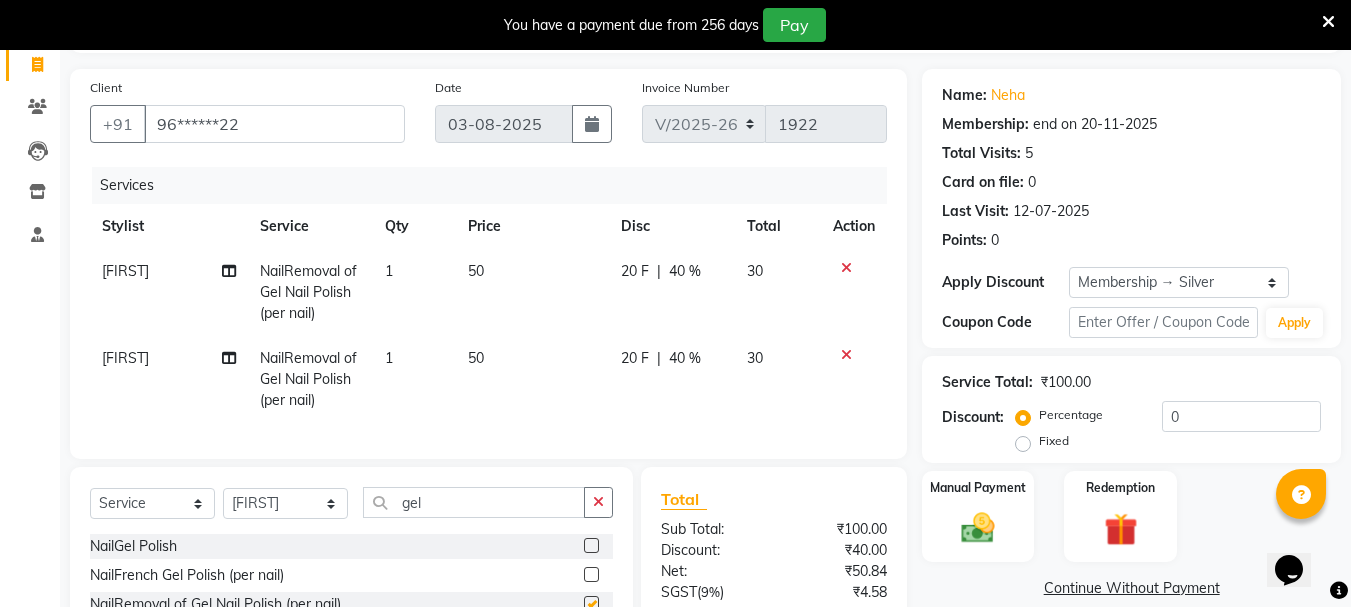 checkbox on "false" 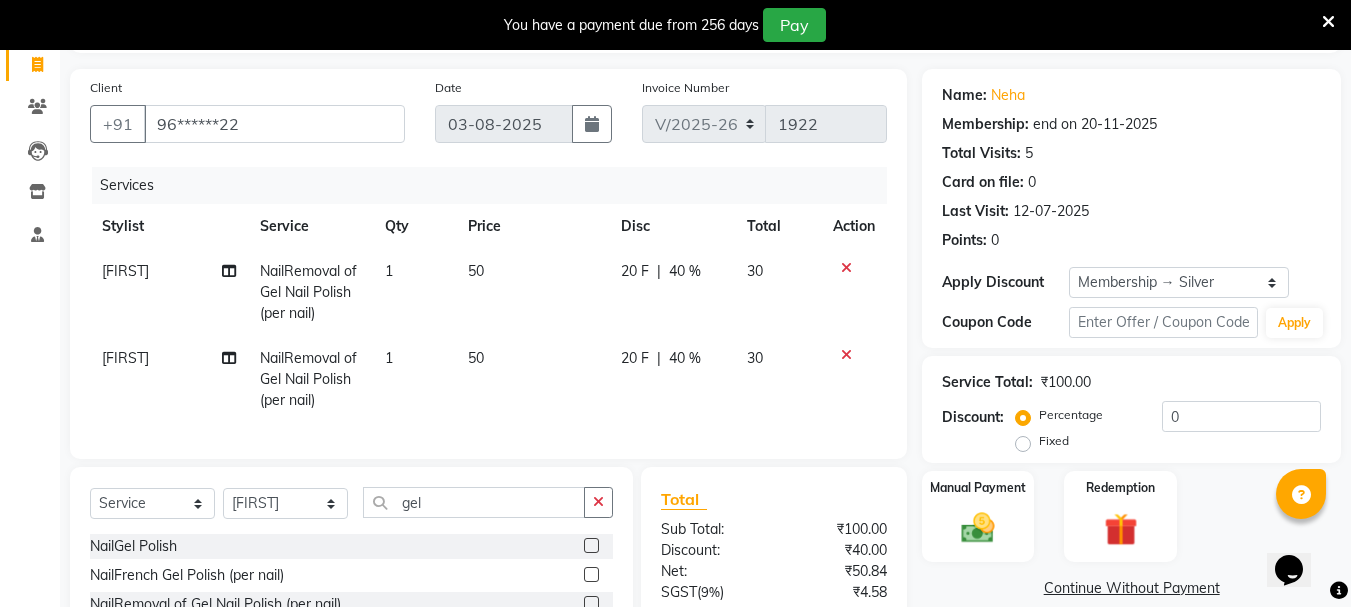 click on "50" 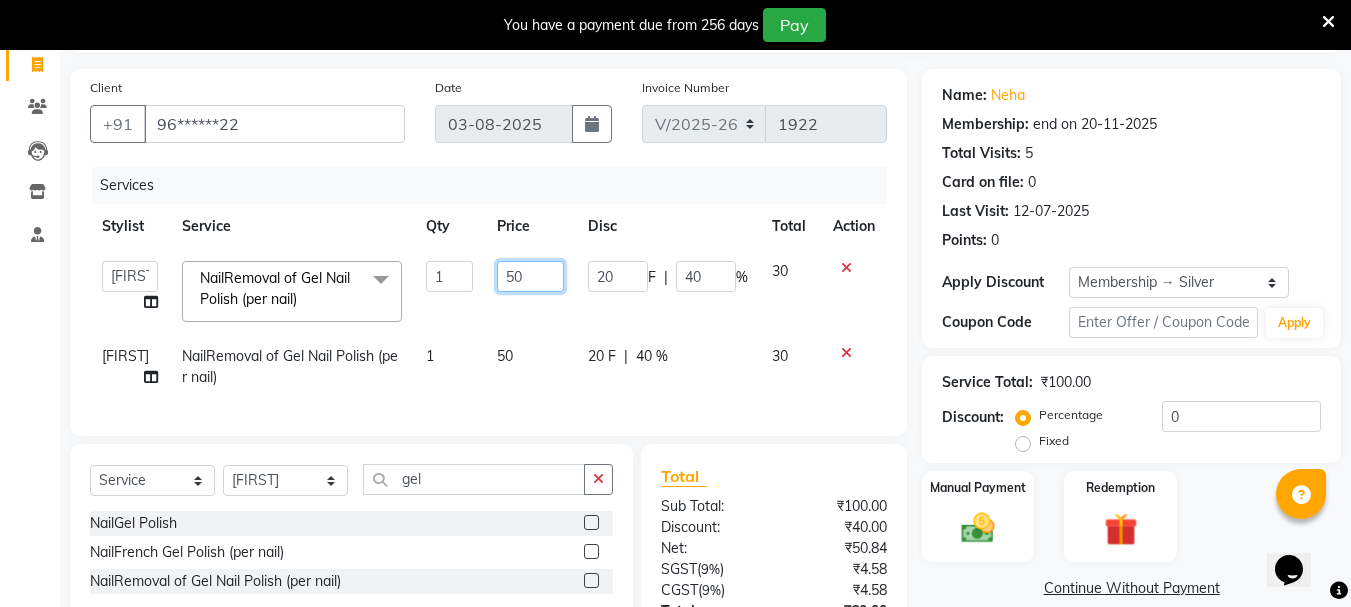 click on "50" 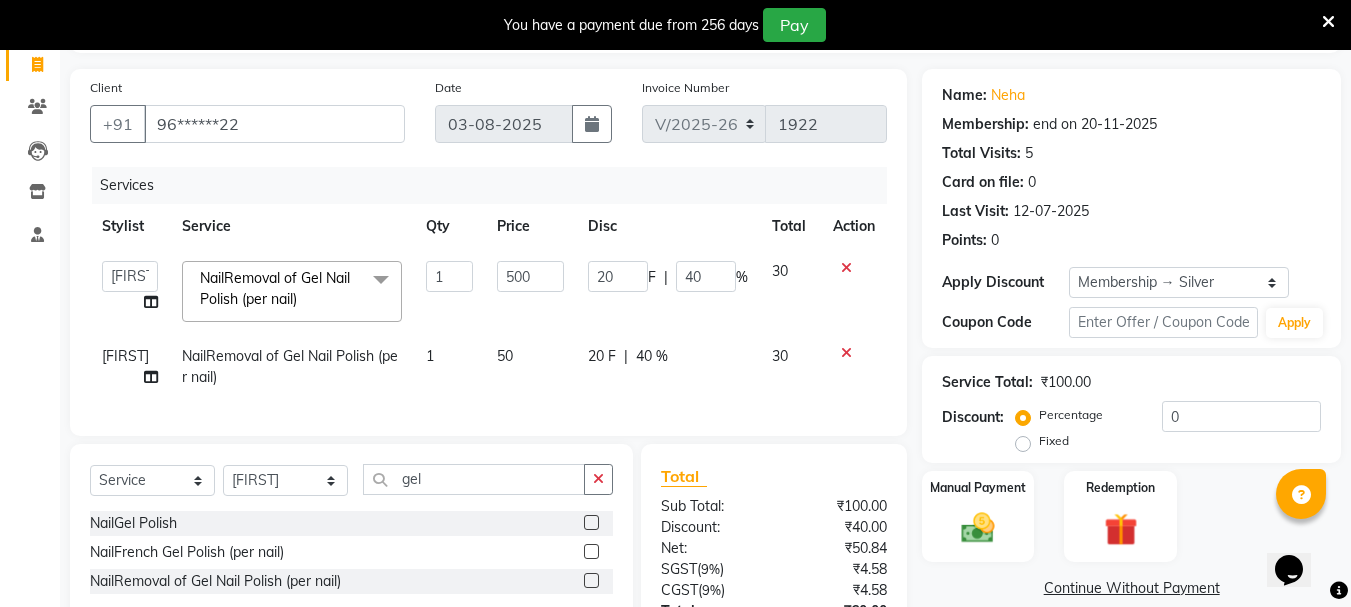 click on "50" 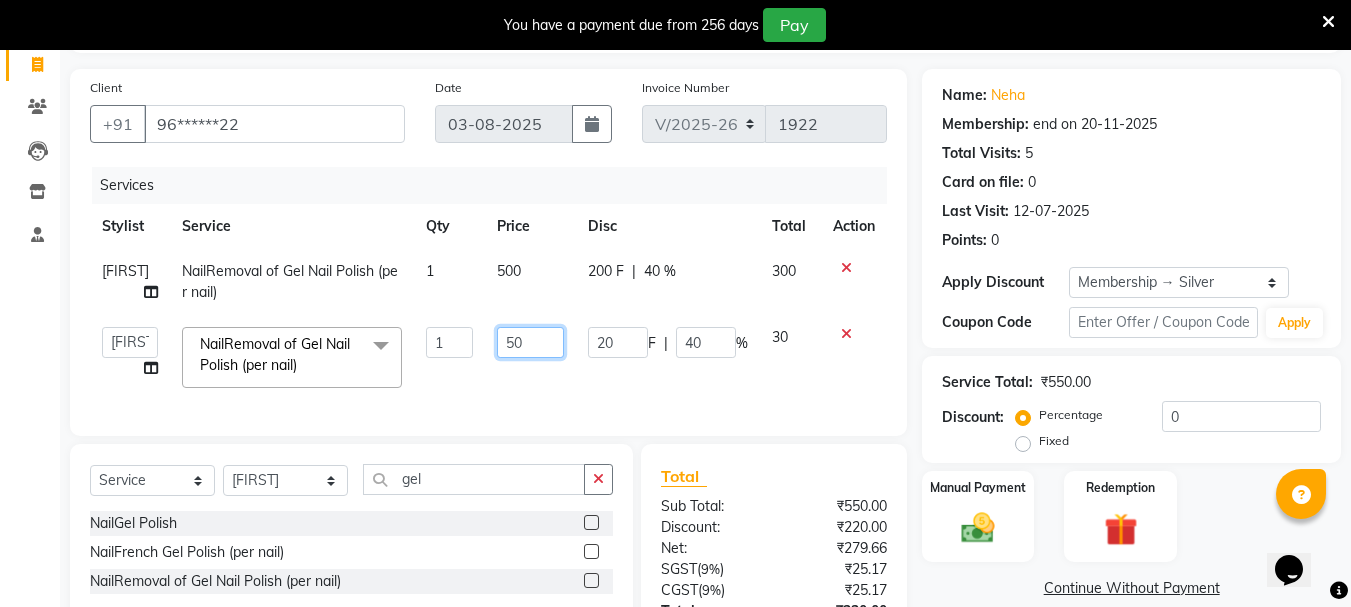 click on "50" 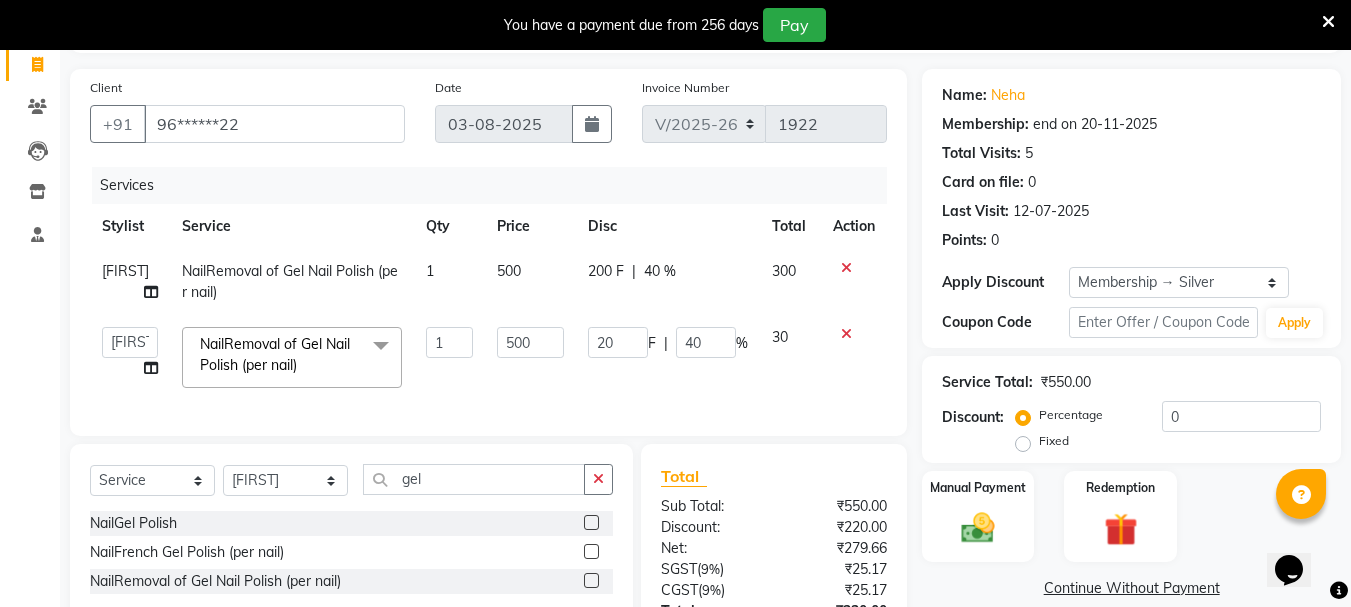 click on "500" 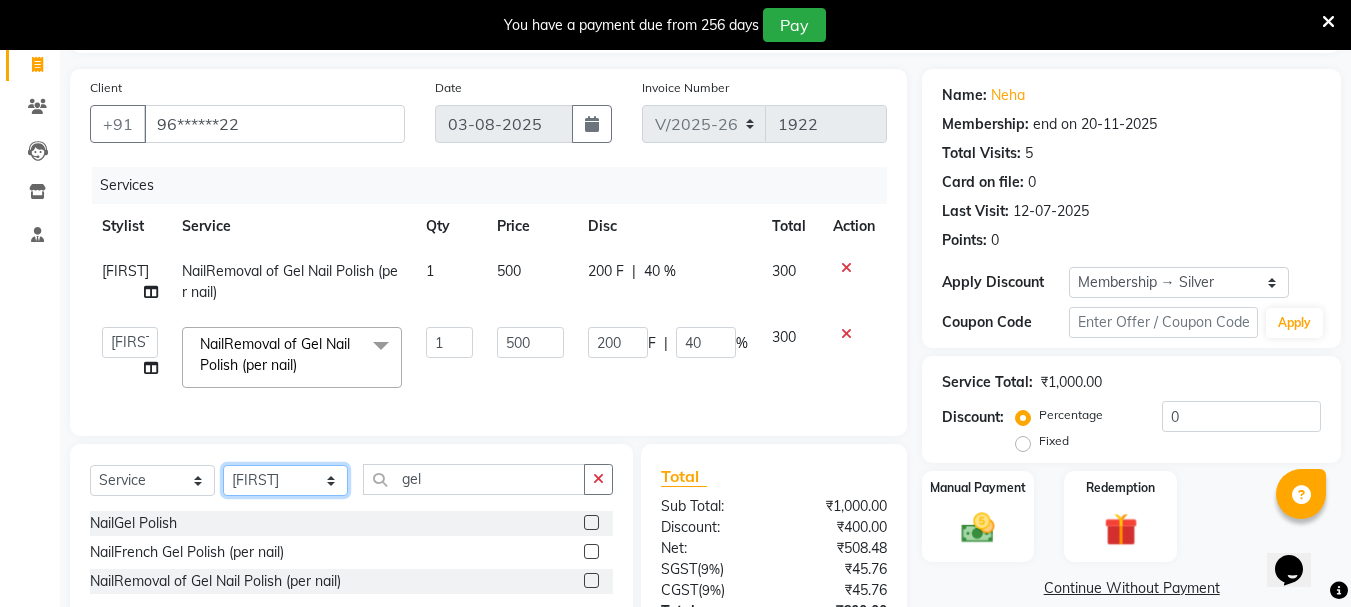 click on "Select Stylist Bhavani Buati Deepa Fardeen Hriatpuii Jeho Khup Kimi Lisa LUV Salon Manager Lydia Mani Mercy Murthy Ncy Rehya Sathiya Shelly Sofia Zomuani Zovi" 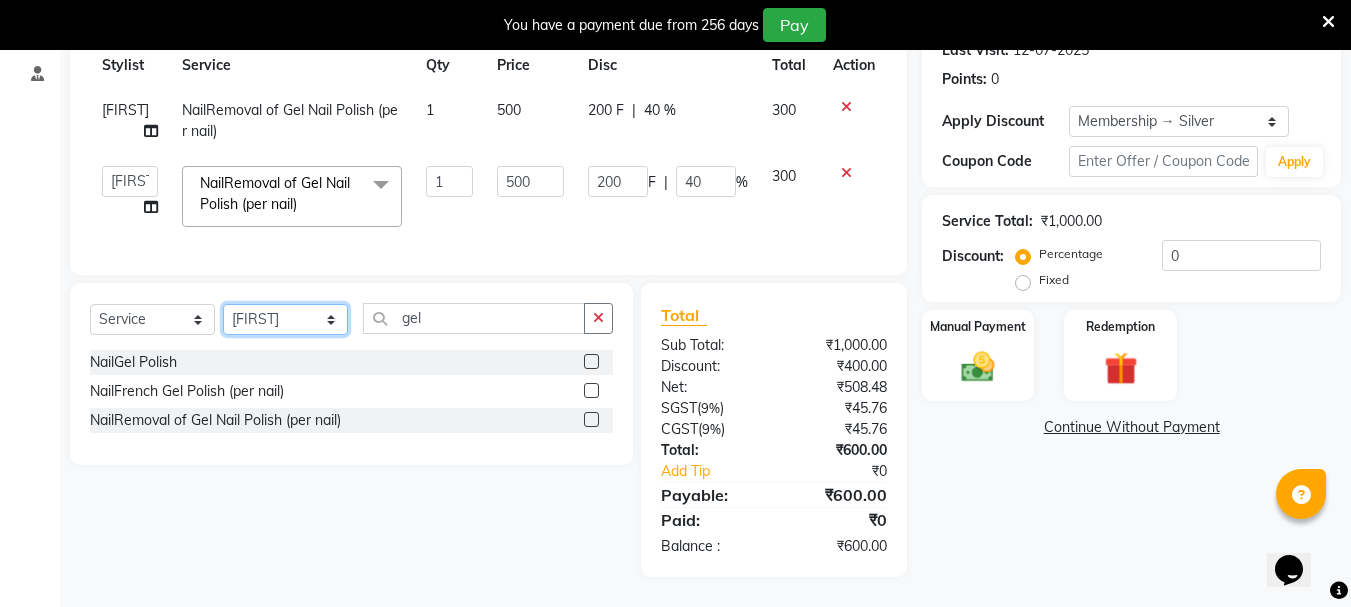 scroll, scrollTop: 307, scrollLeft: 0, axis: vertical 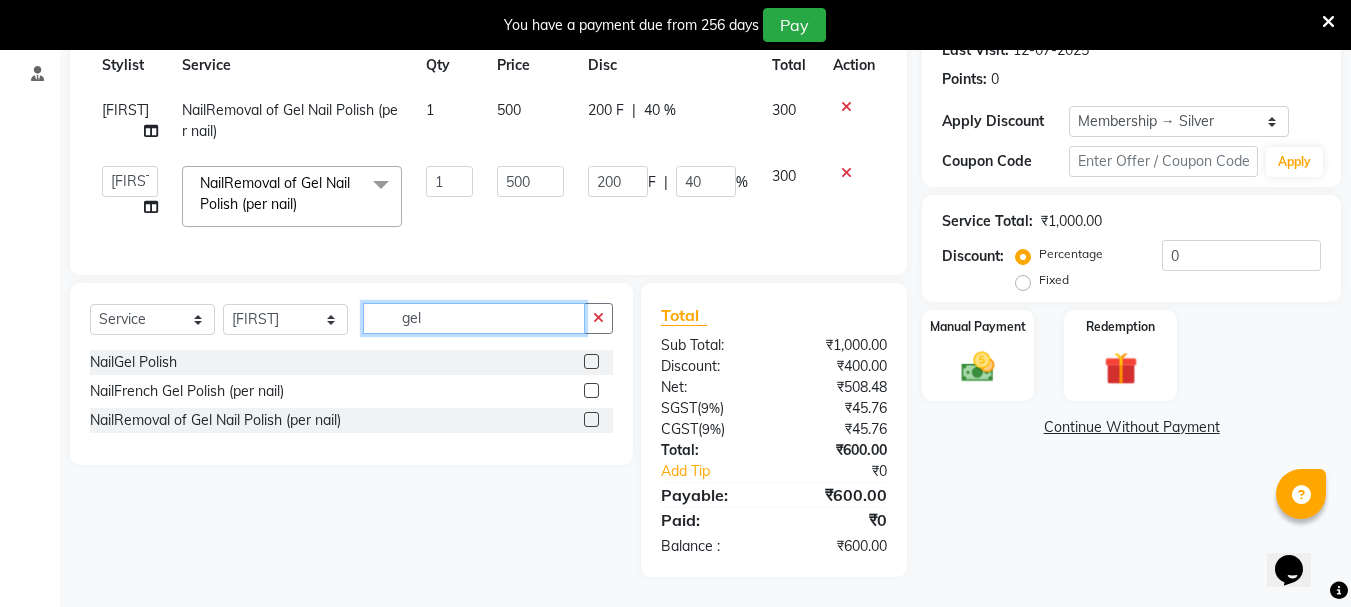 click on "gel" 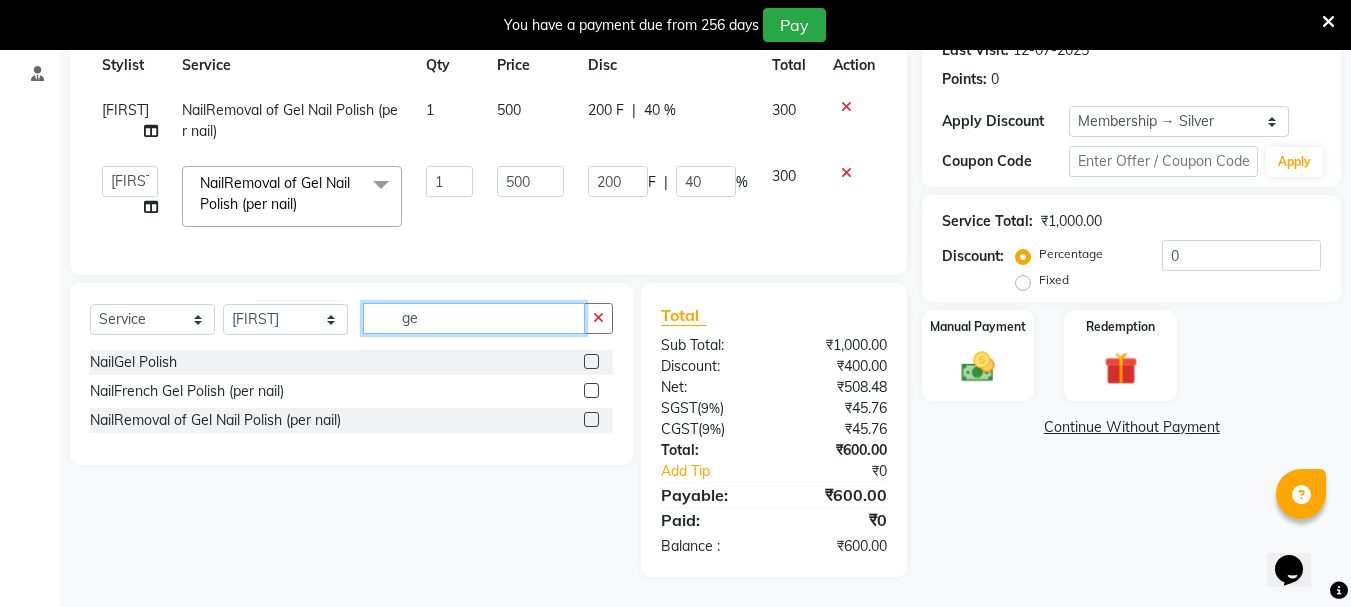 type on "g" 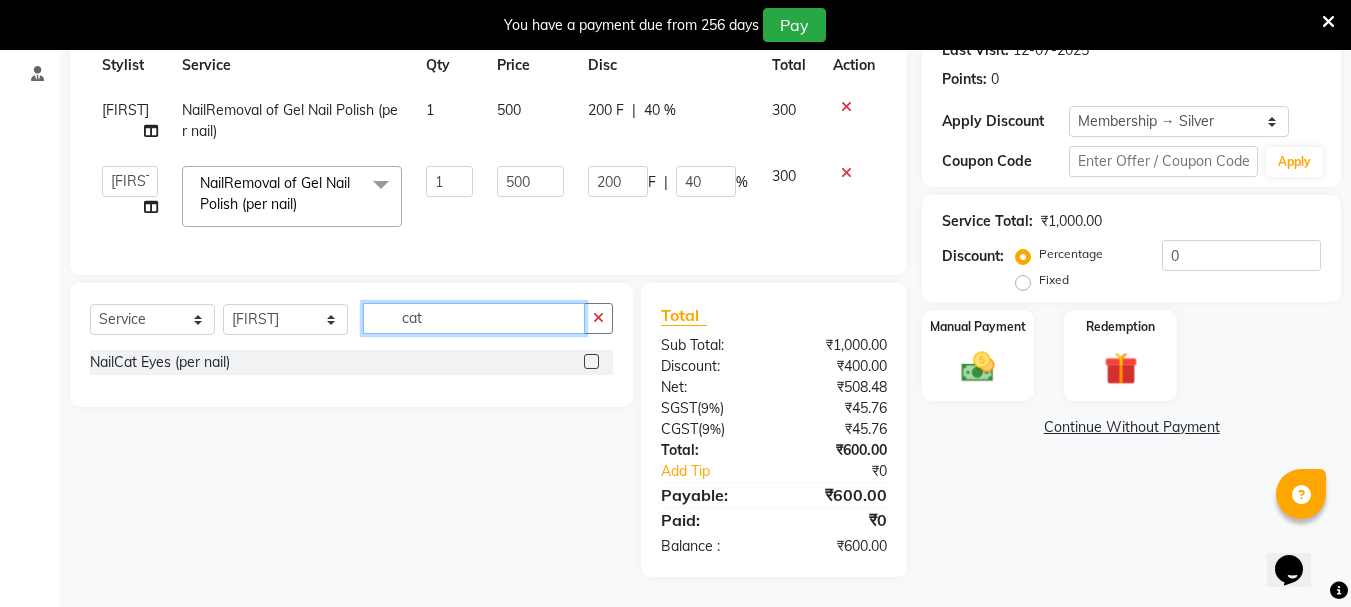 type on "cat" 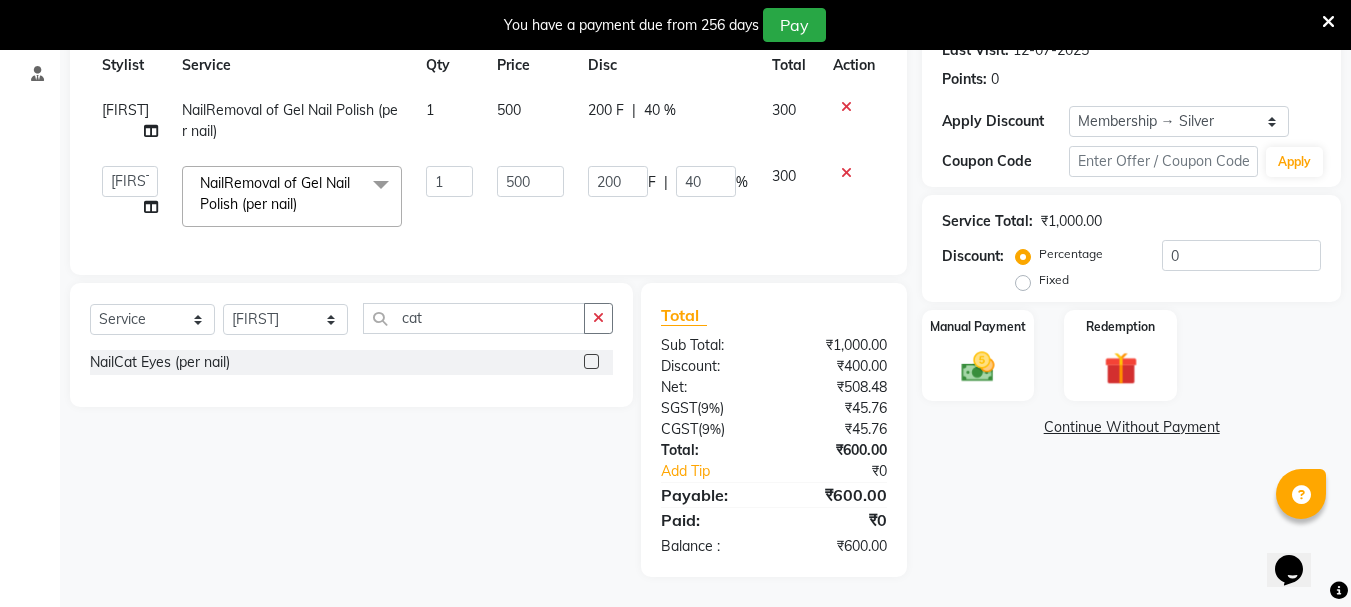 click 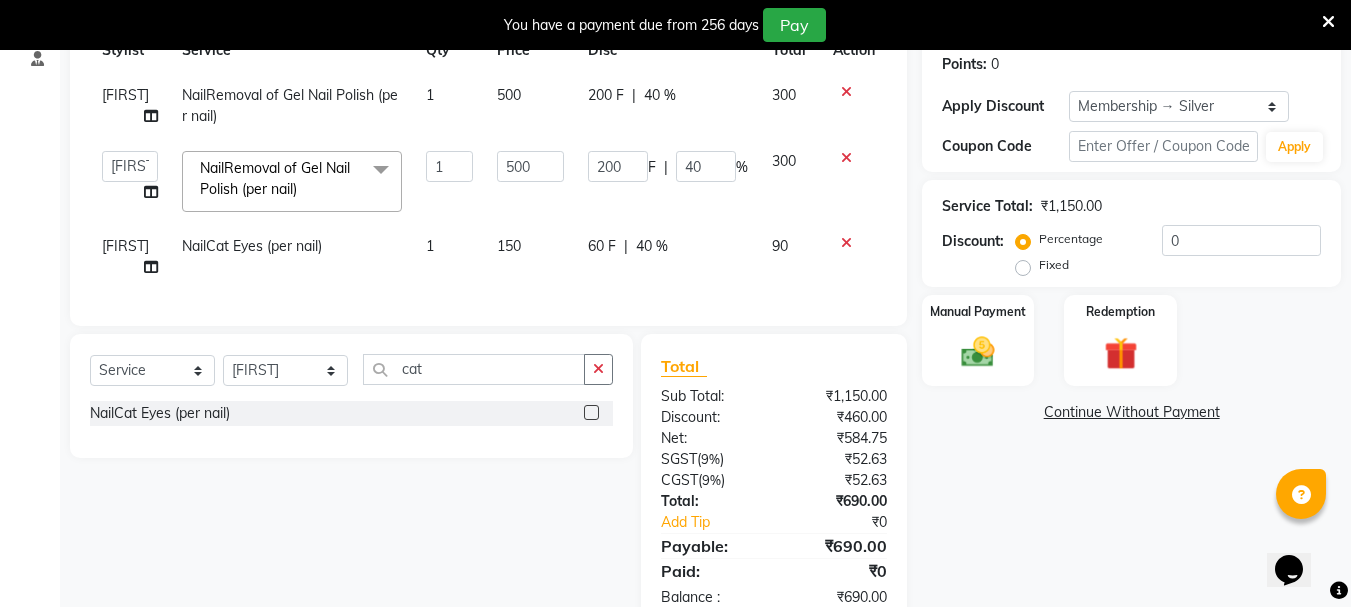 checkbox on "false" 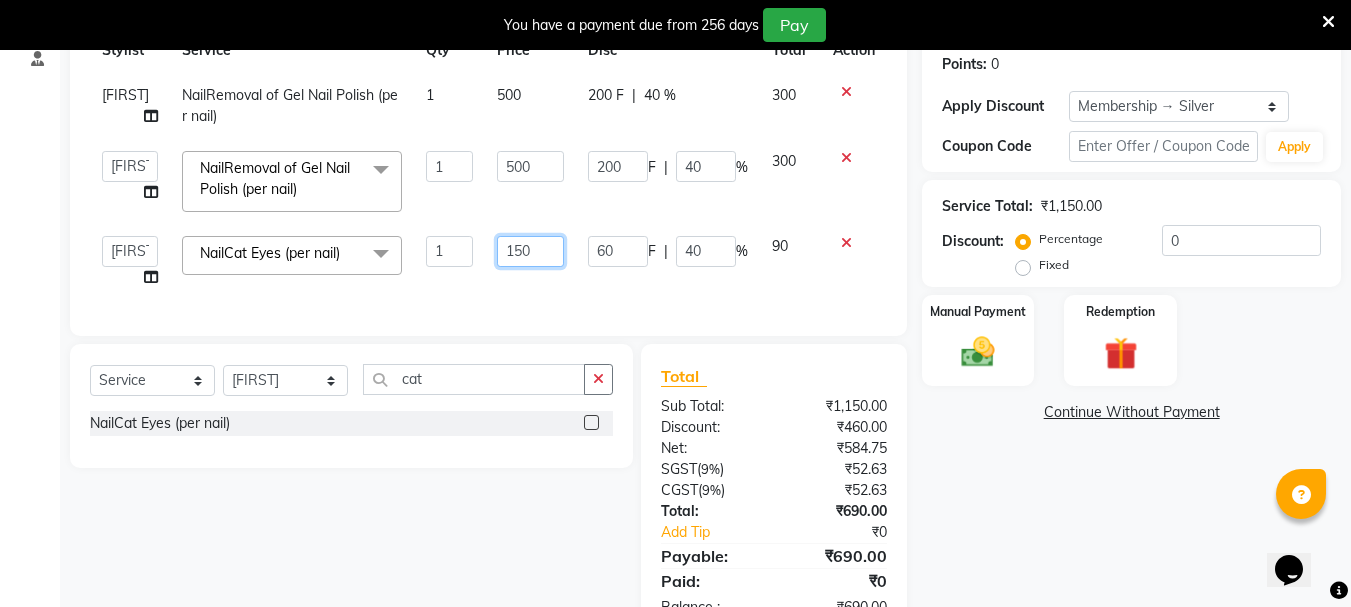 click on "150" 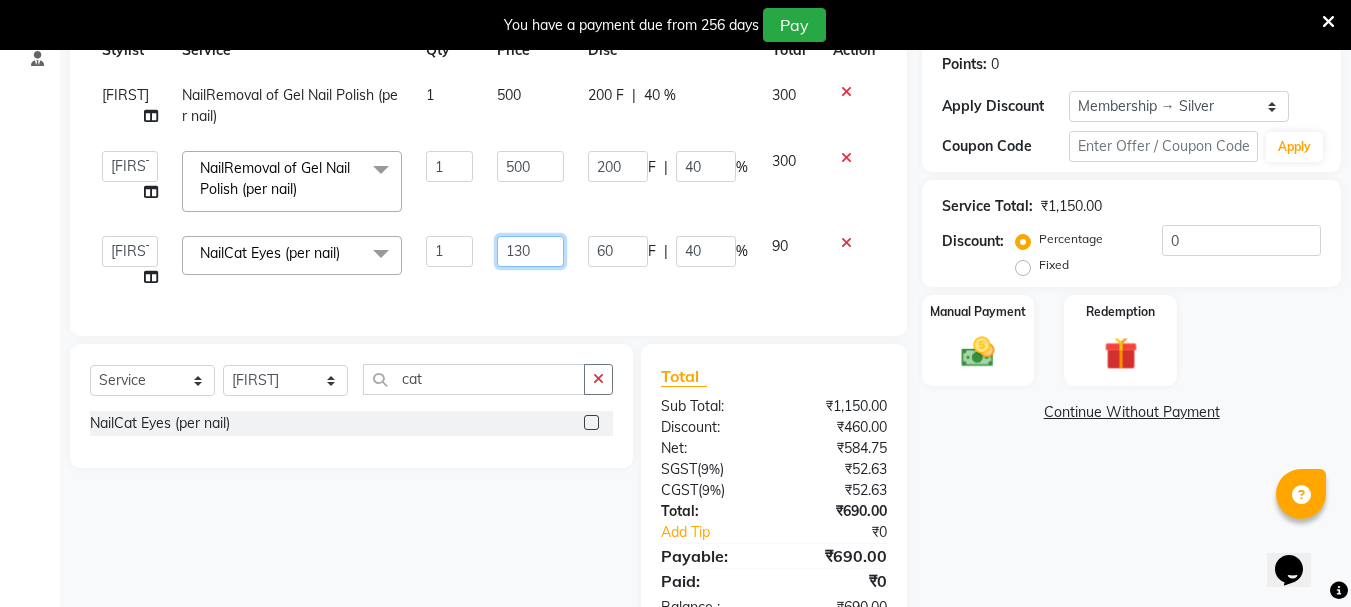 type on "1300" 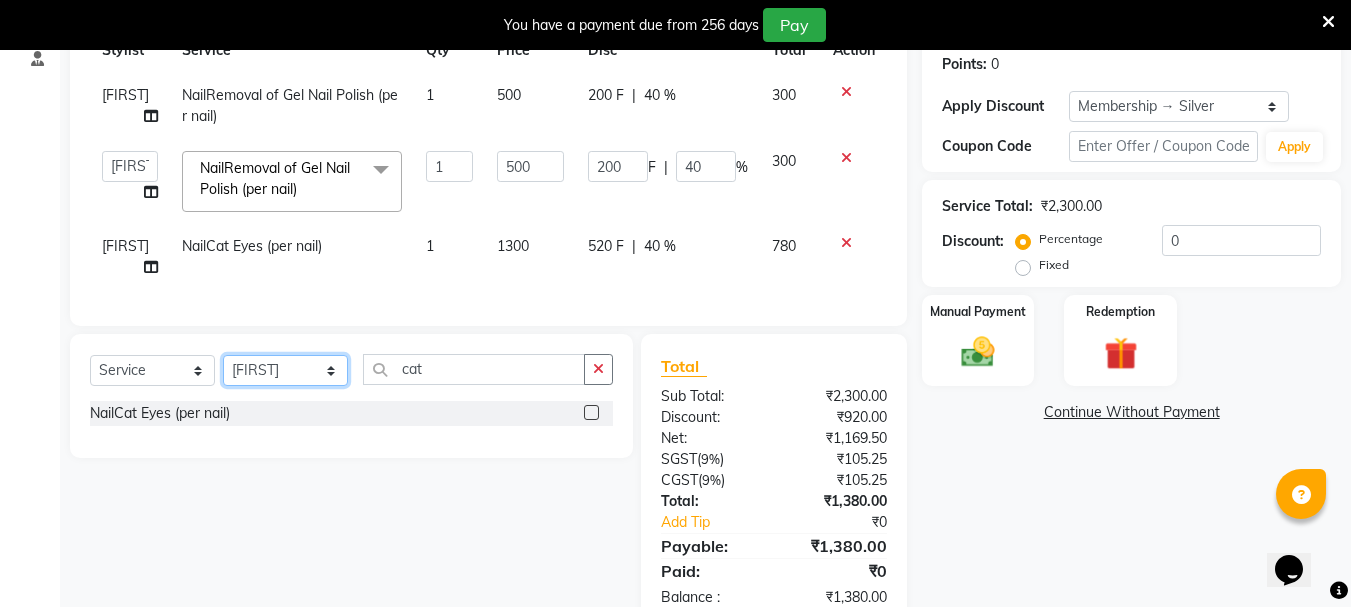 click on "Select Stylist Bhavani Buati Deepa Fardeen Hriatpuii Jeho Khup Kimi Lisa LUV Salon Manager Lydia Mani Mercy Murthy Ncy Rehya Sathiya Shelly Sofia Zomuani Zovi" 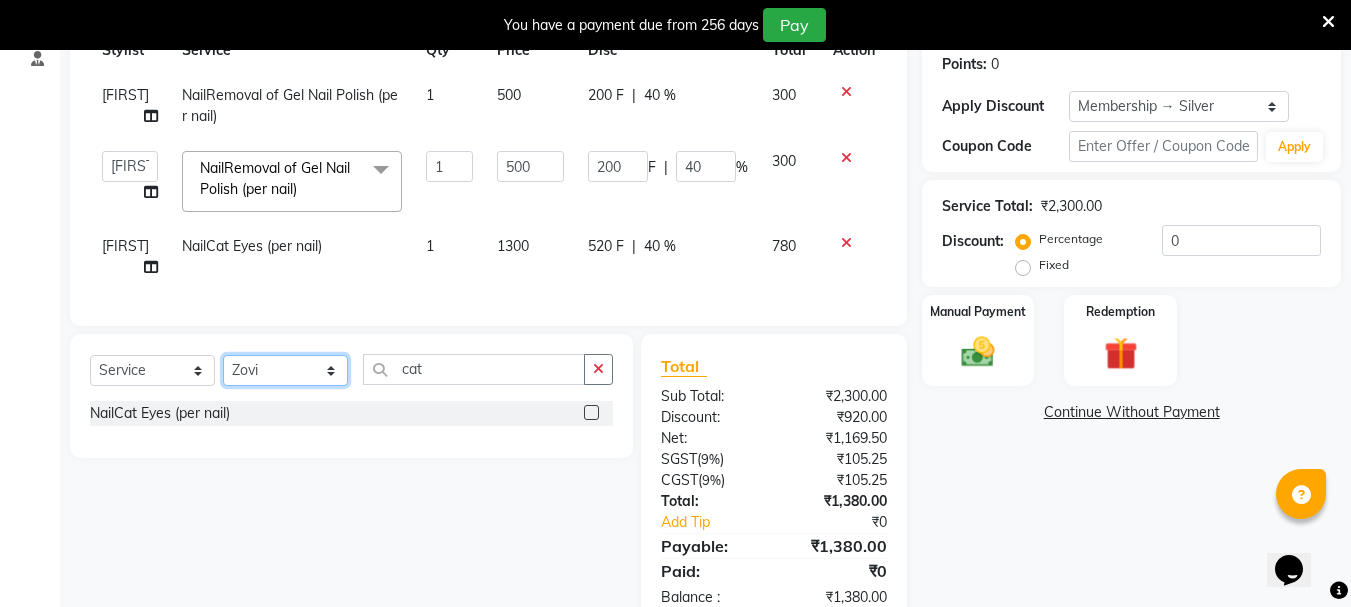 click on "Select Stylist Bhavani Buati Deepa Fardeen Hriatpuii Jeho Khup Kimi Lisa LUV Salon Manager Lydia Mani Mercy Murthy Ncy Rehya Sathiya Shelly Sofia Zomuani Zovi" 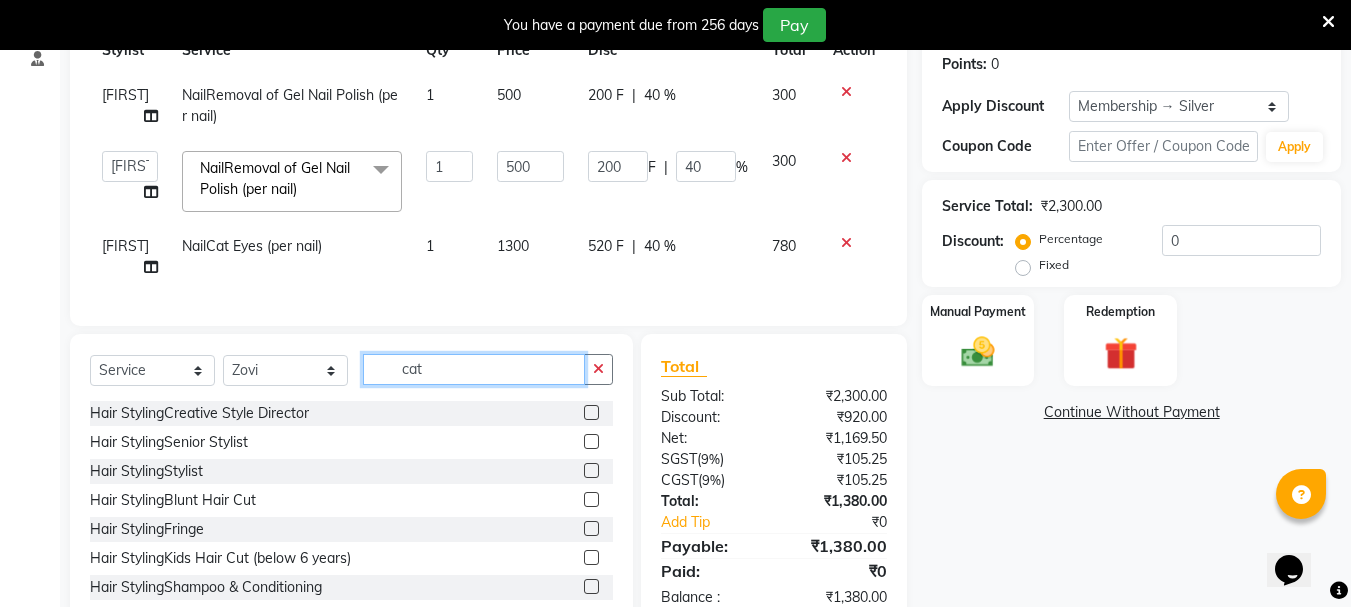 click on "cat" 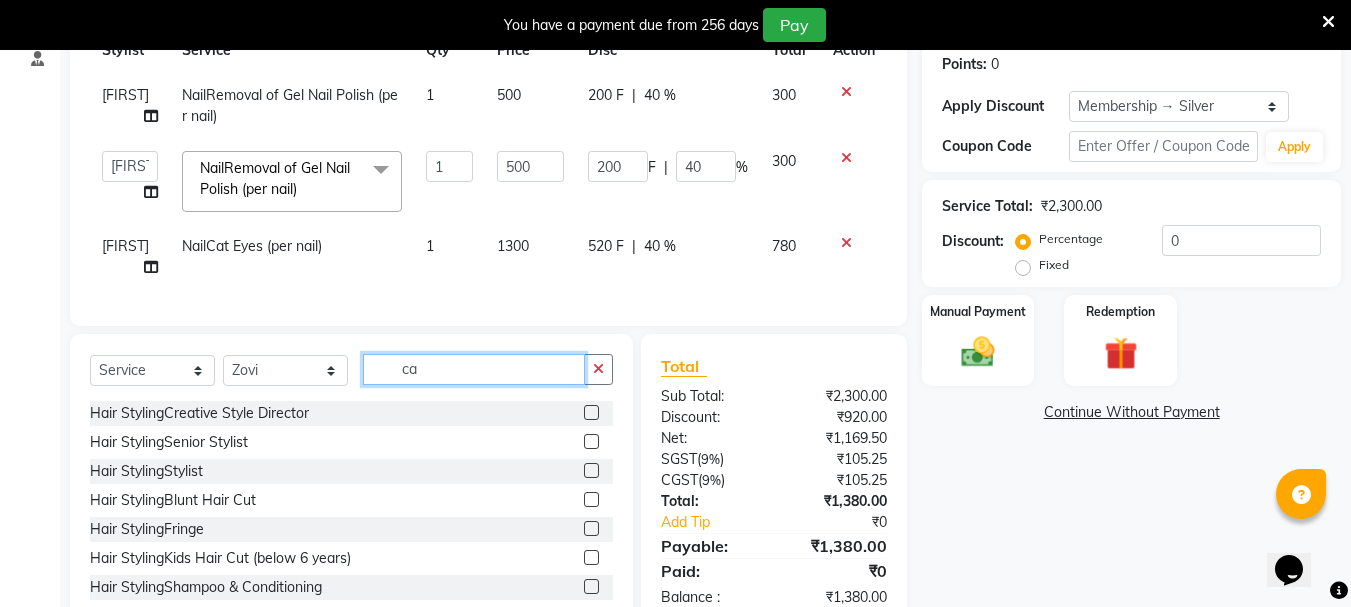 type on "c" 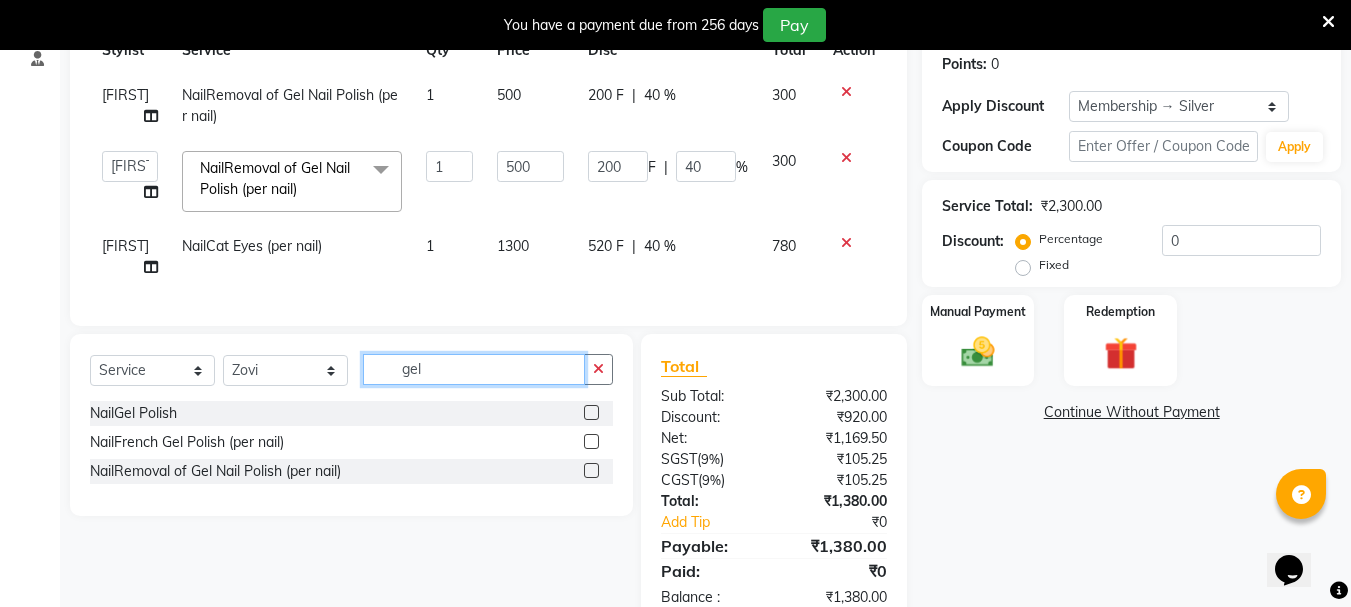 type on "gel" 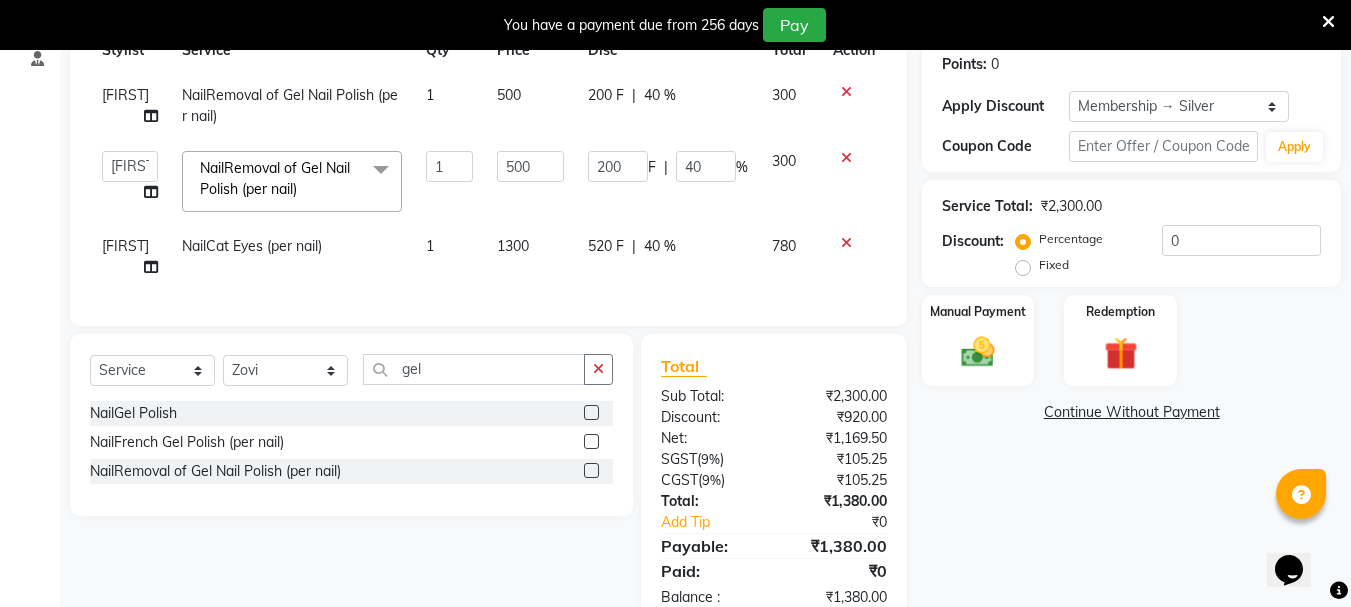 click 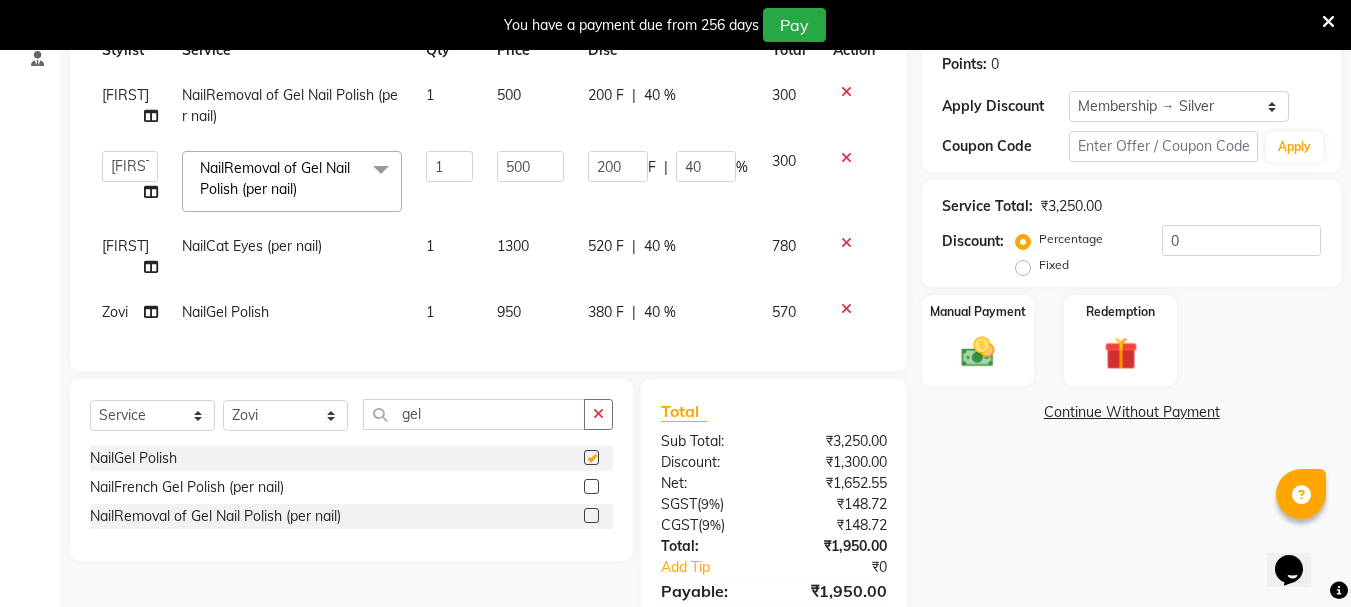 checkbox on "false" 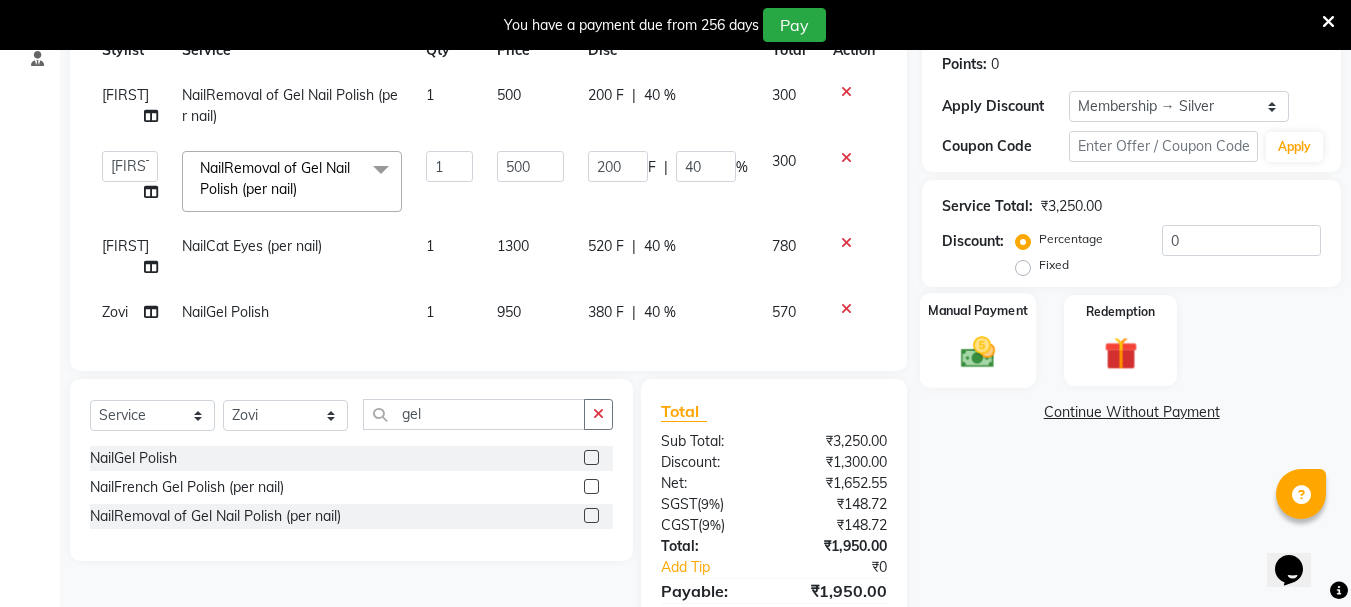 click 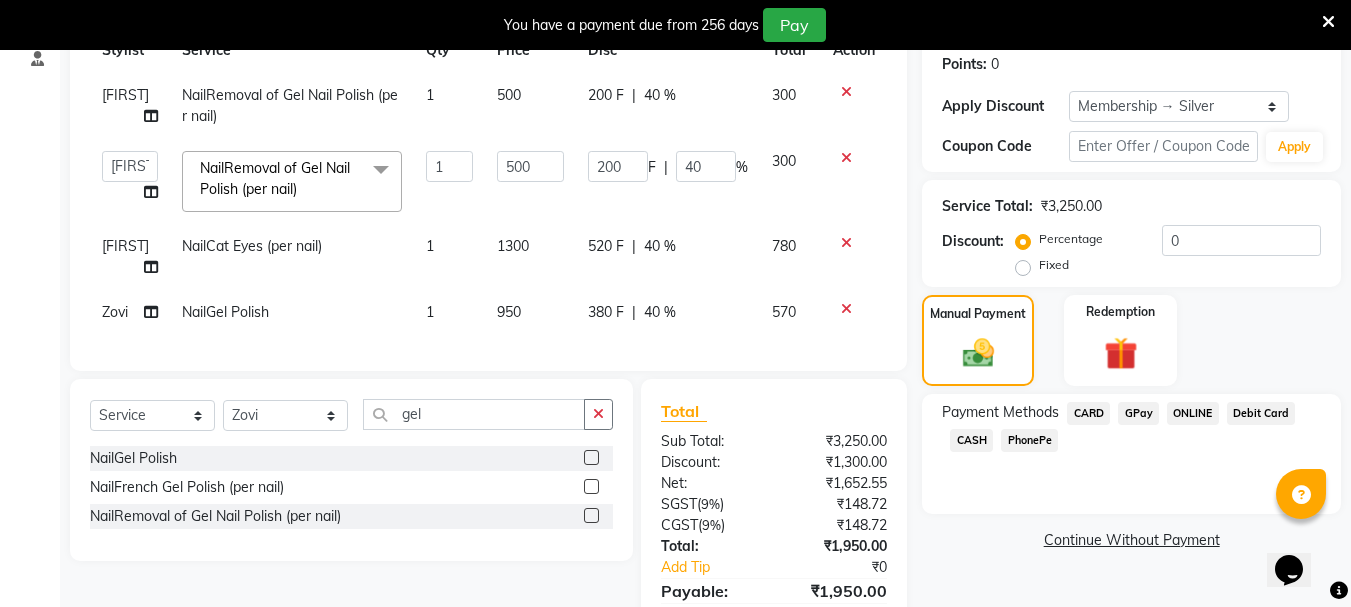 click on "CARD" 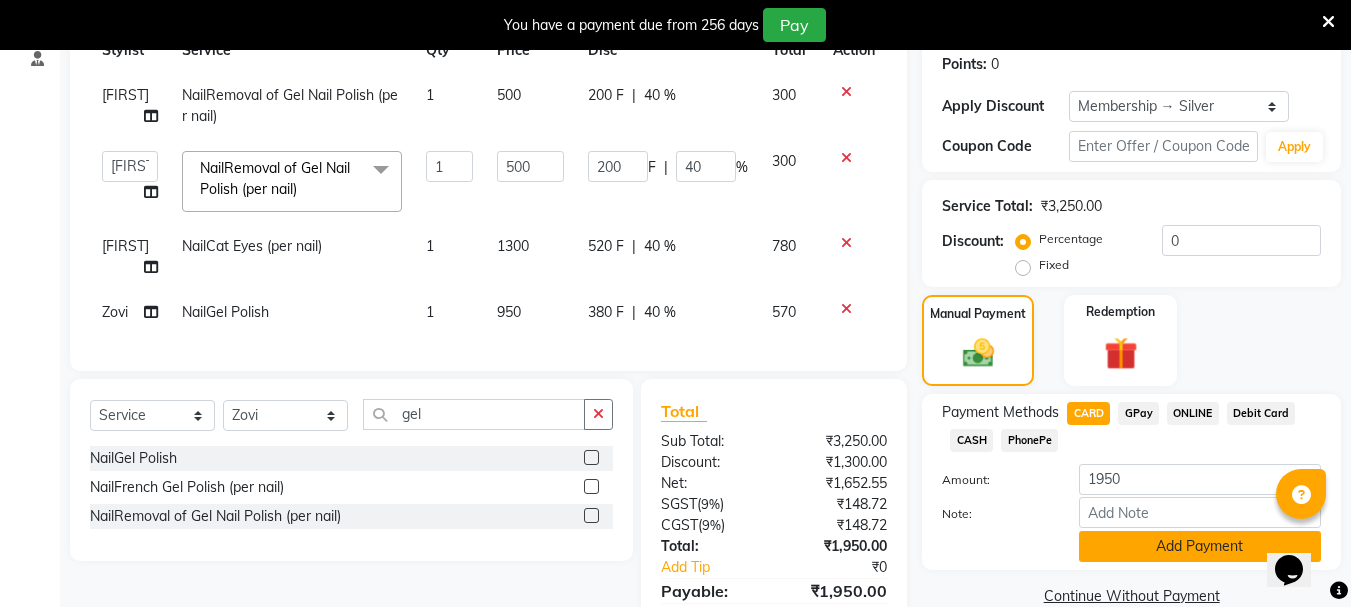click on "Add Payment" 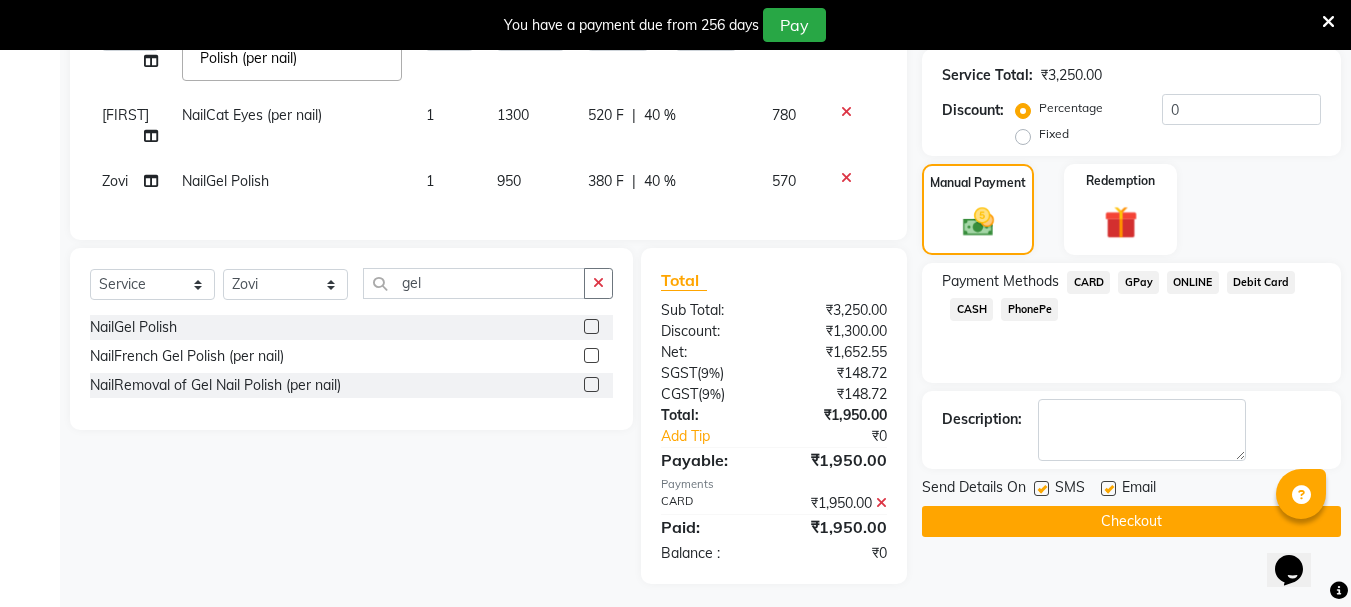 scroll, scrollTop: 439, scrollLeft: 0, axis: vertical 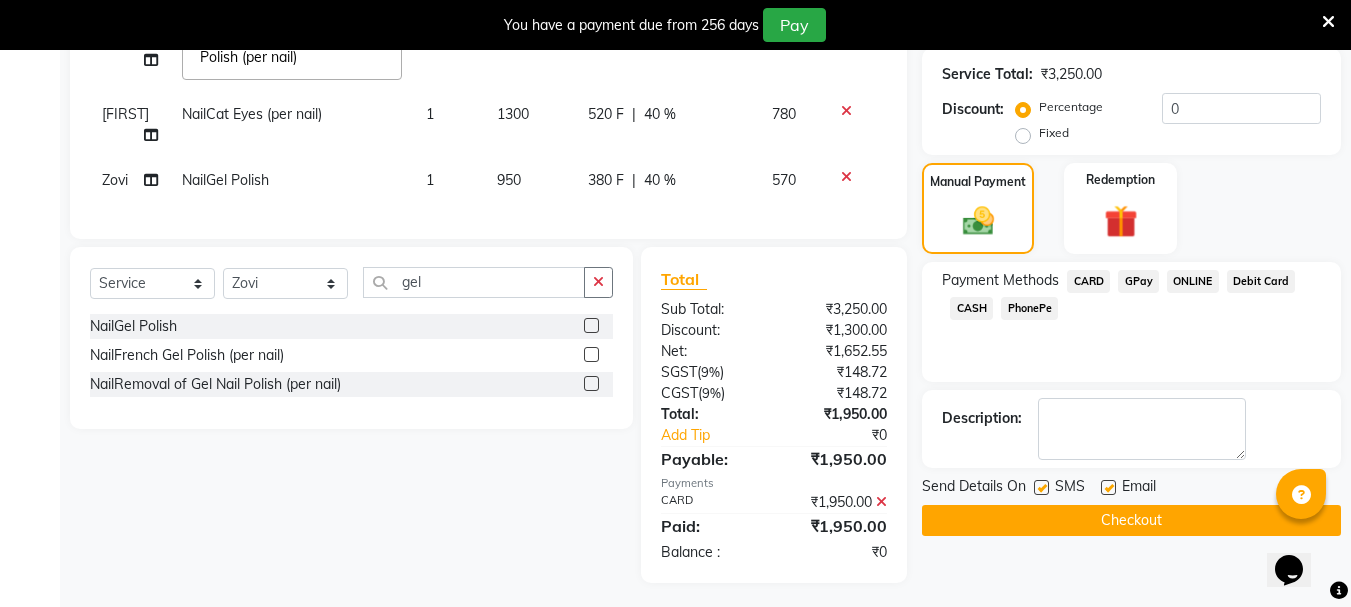 click on "Checkout" 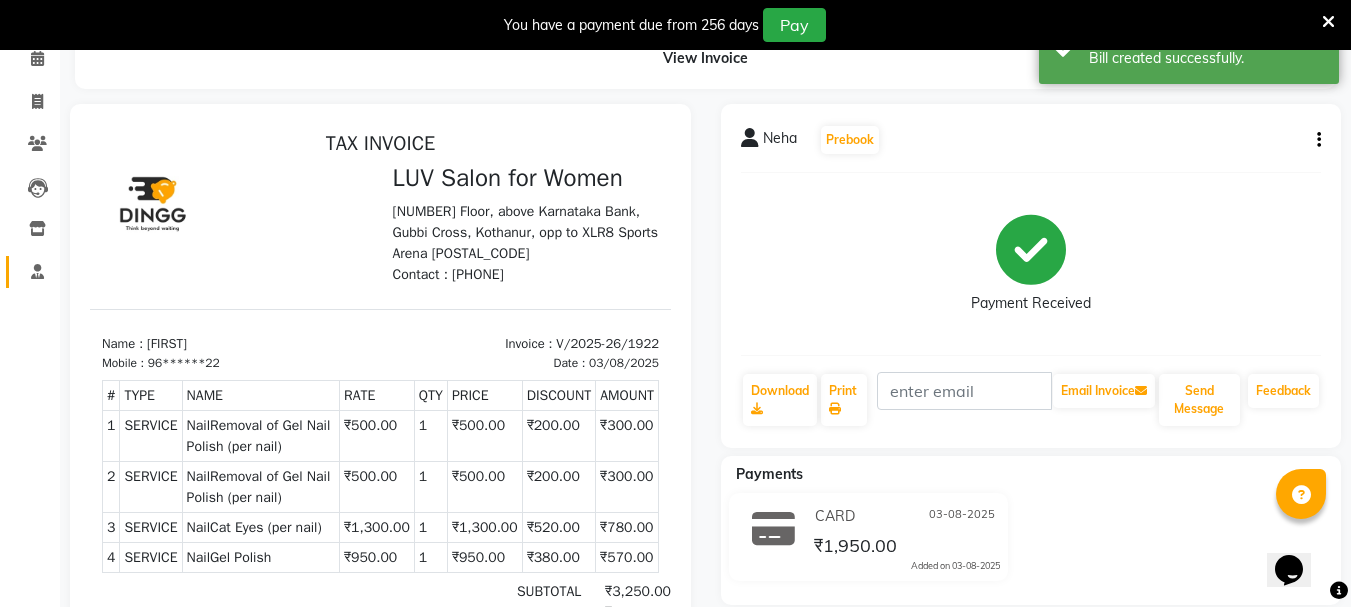 scroll, scrollTop: 88, scrollLeft: 0, axis: vertical 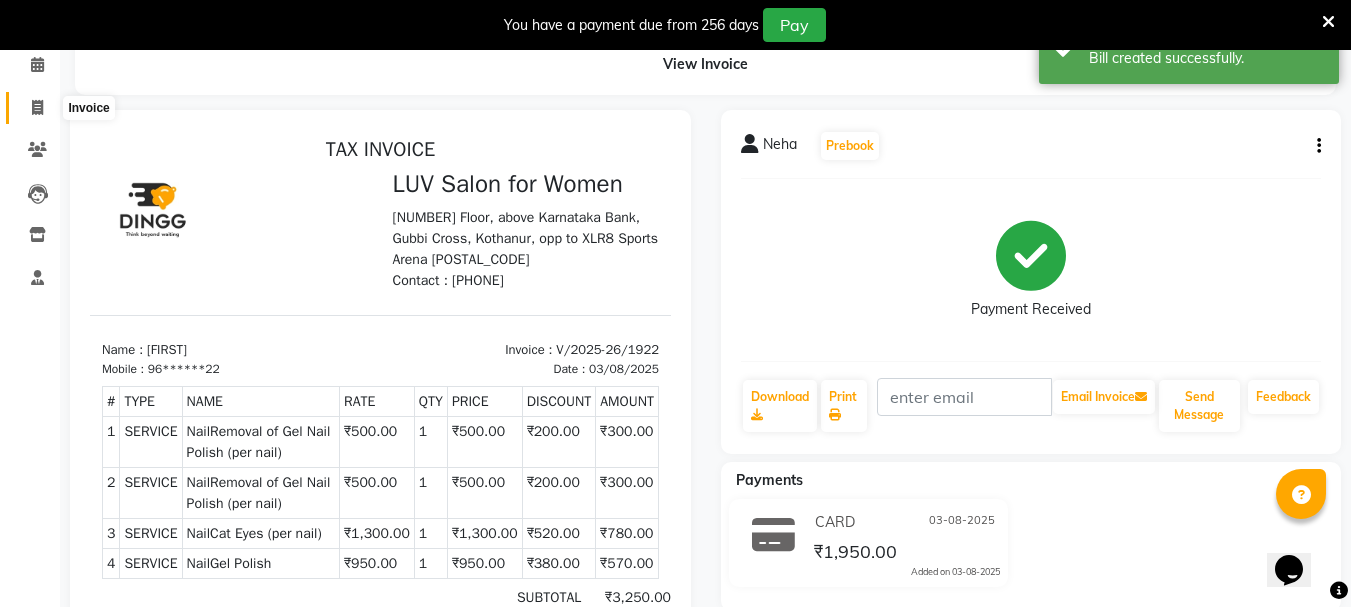 click 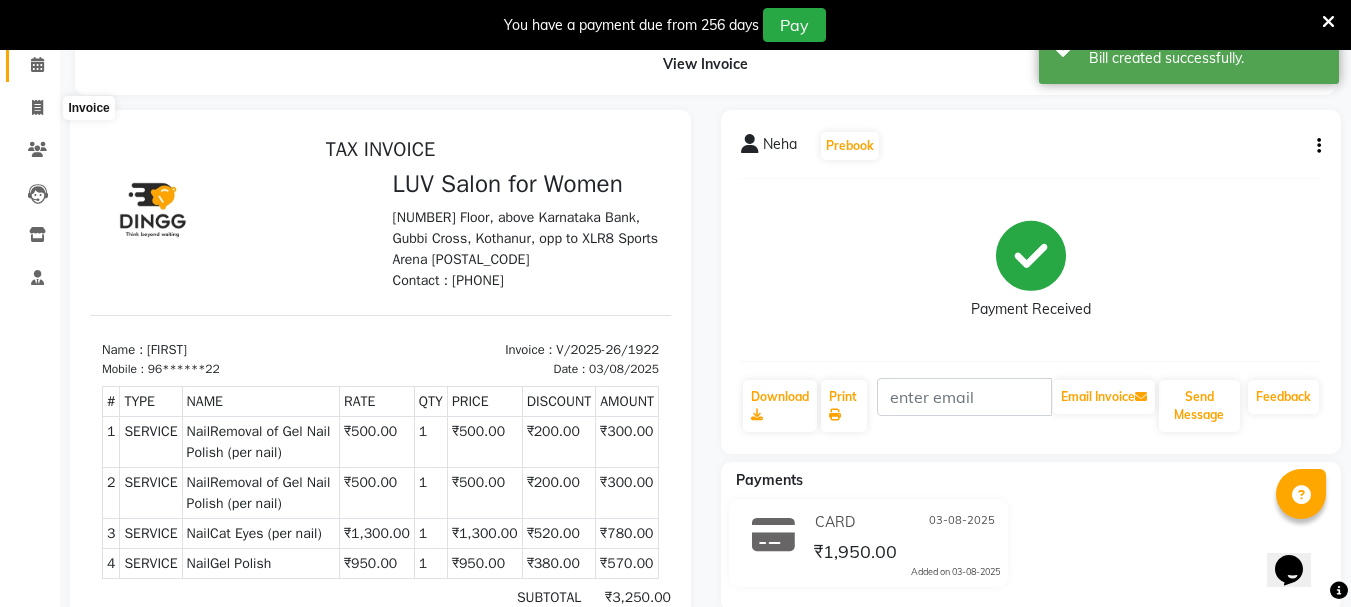 select on "service" 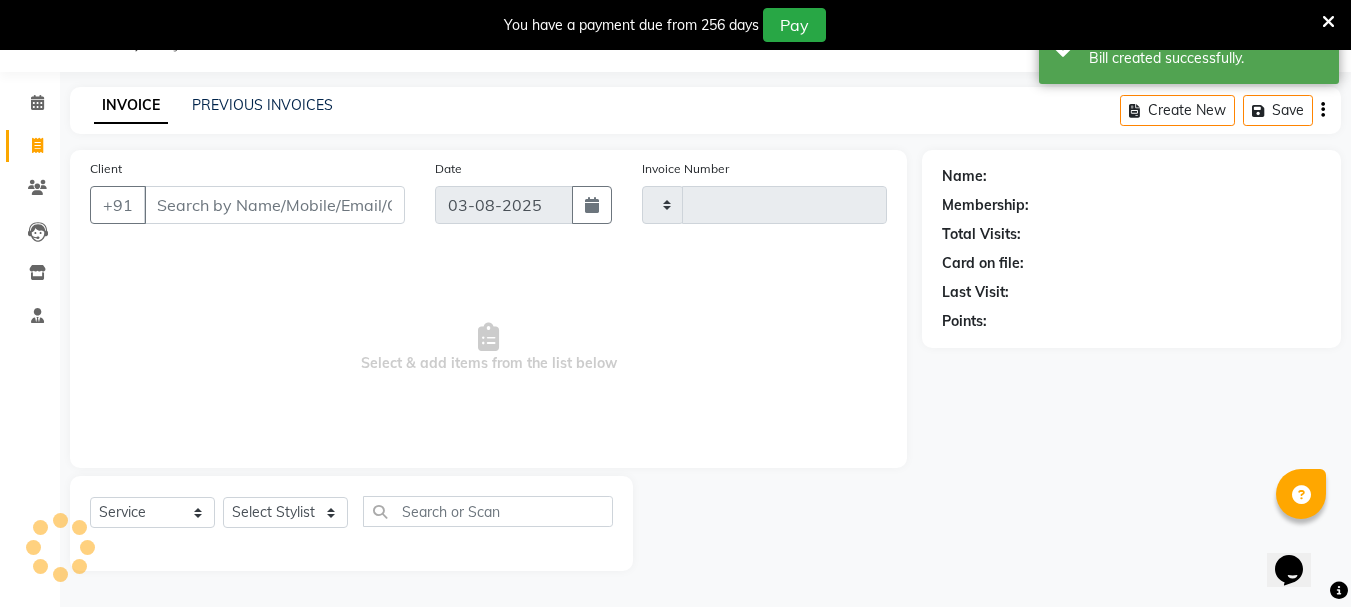 type on "1923" 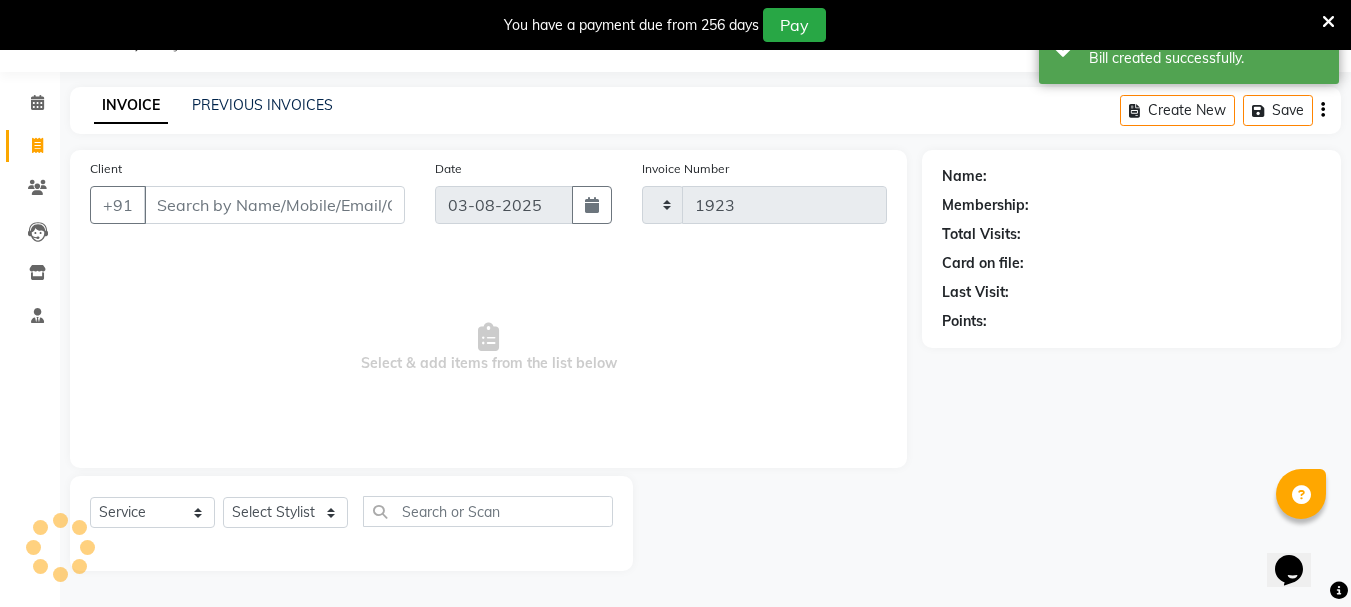 scroll, scrollTop: 50, scrollLeft: 0, axis: vertical 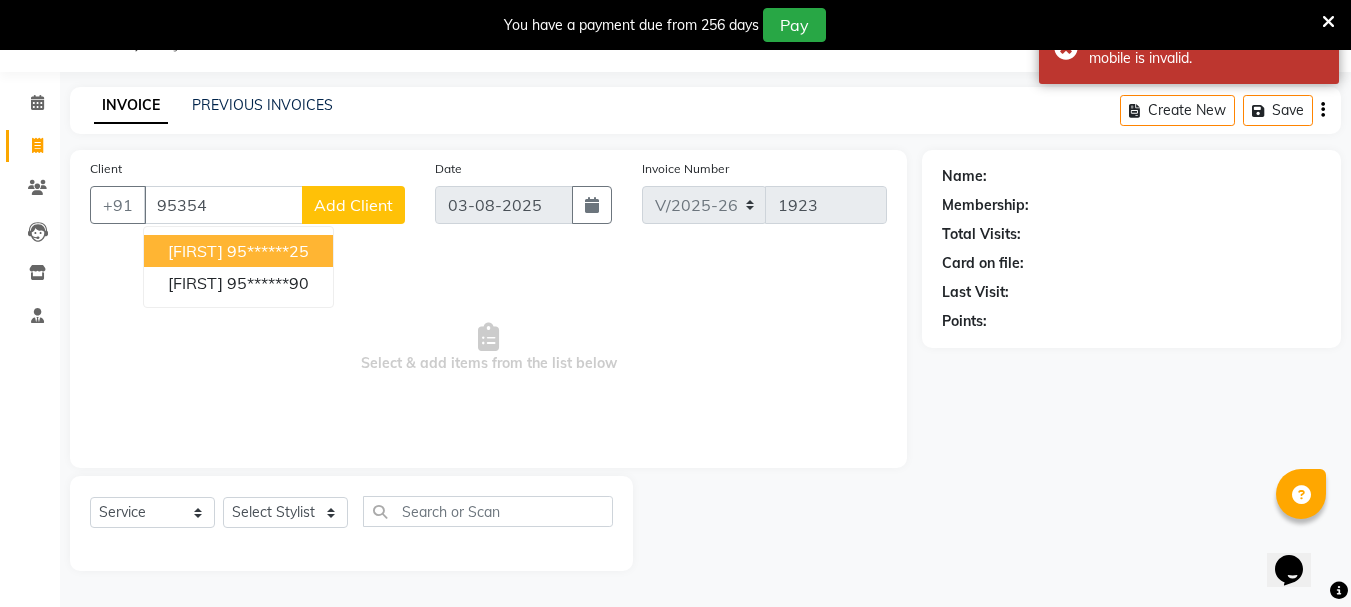 click on "95******25" at bounding box center (268, 251) 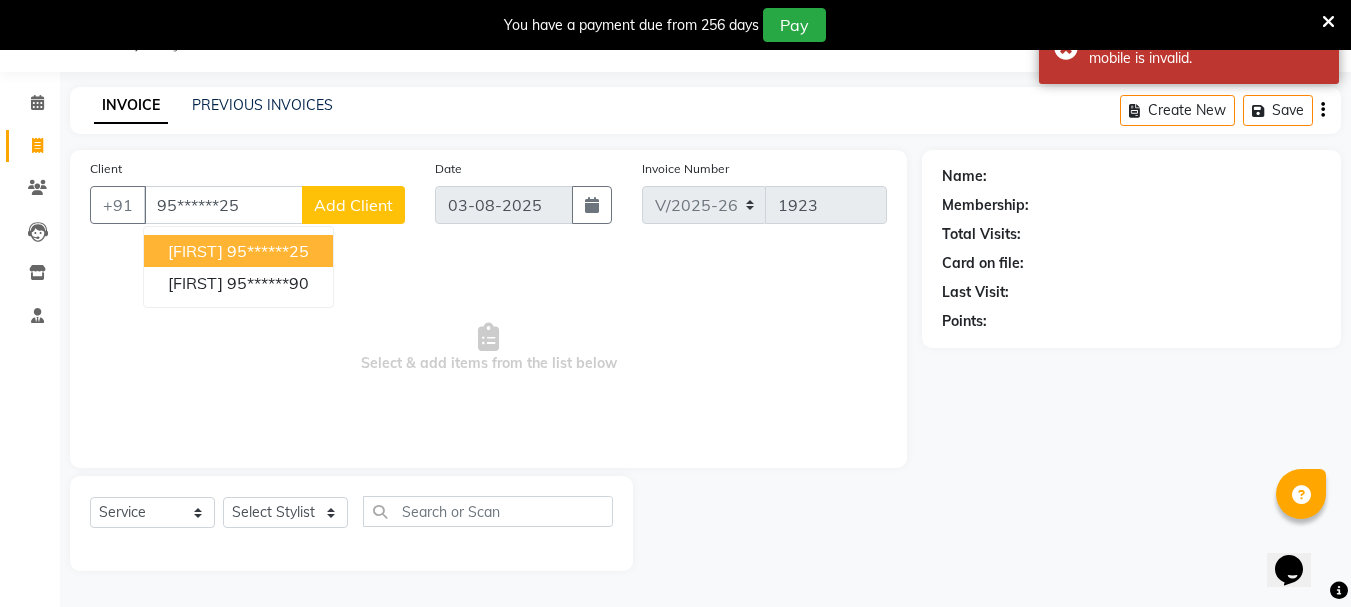 type on "95******25" 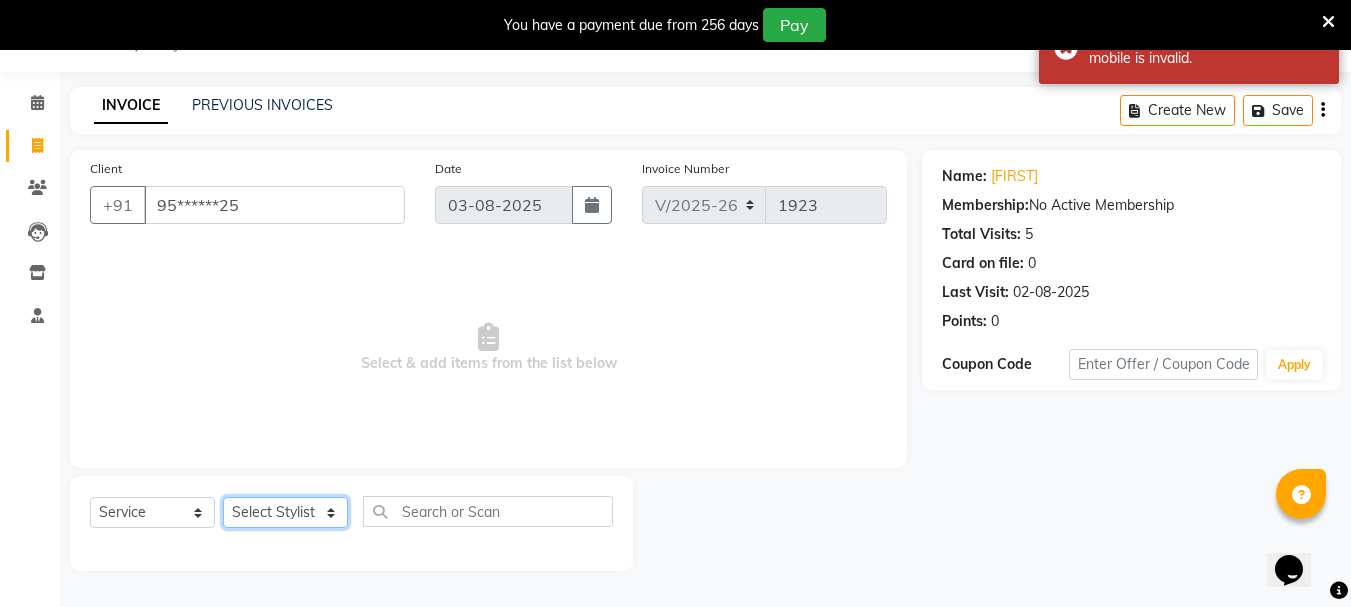 click on "Select Stylist Bhavani Buati Deepa Fardeen Hriatpuii Jeho Khup Kimi Lisa LUV Salon Manager Lydia Mani Mercy Murthy Ncy Rehya Sathiya Shelly Sofia Zomuani Zovi" 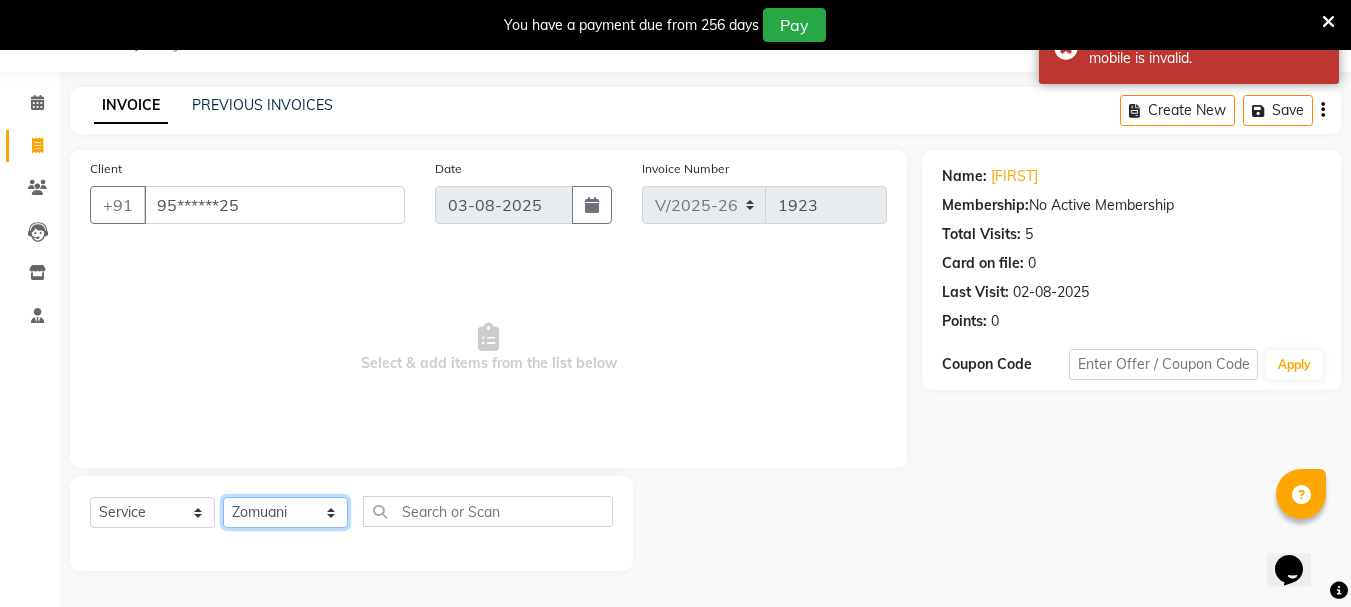 click on "Select Stylist Bhavani Buati Deepa Fardeen Hriatpuii Jeho Khup Kimi Lisa LUV Salon Manager Lydia Mani Mercy Murthy Ncy Rehya Sathiya Shelly Sofia Zomuani Zovi" 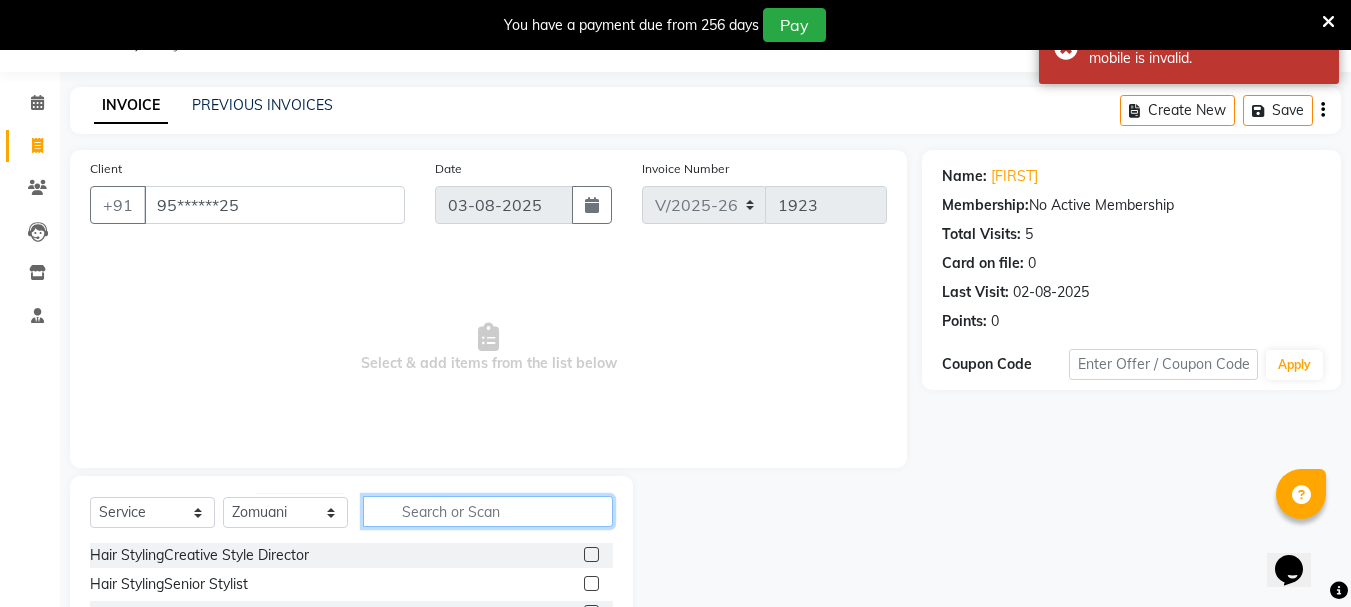 click 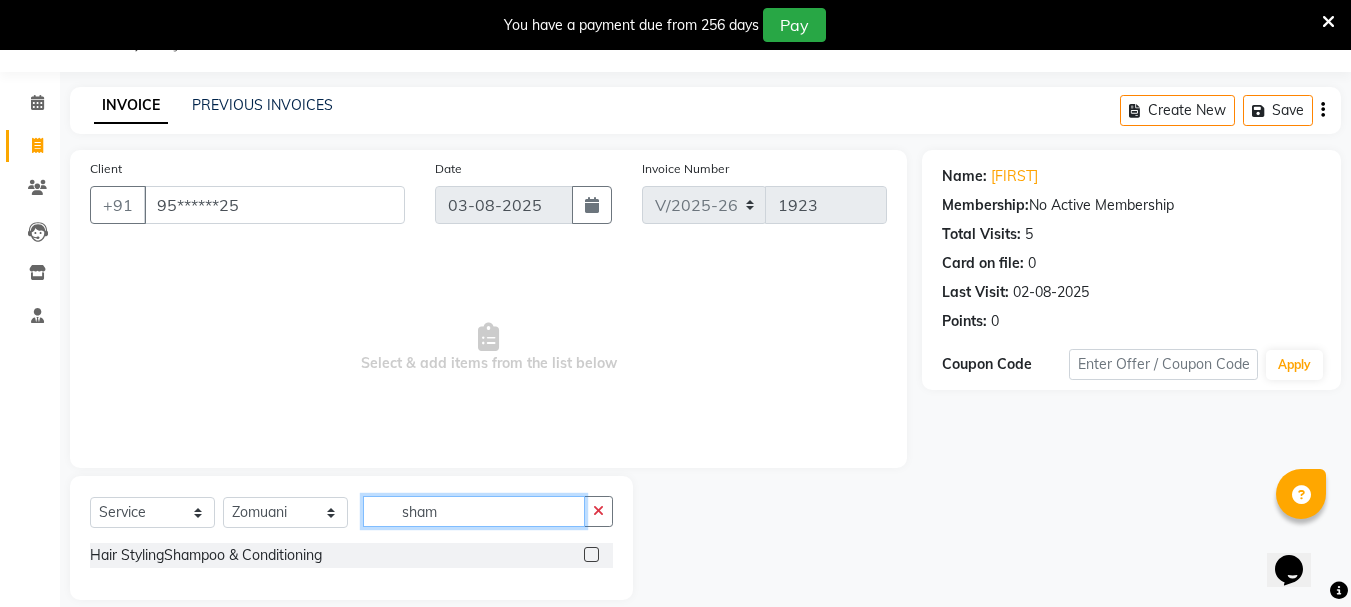 type on "sham" 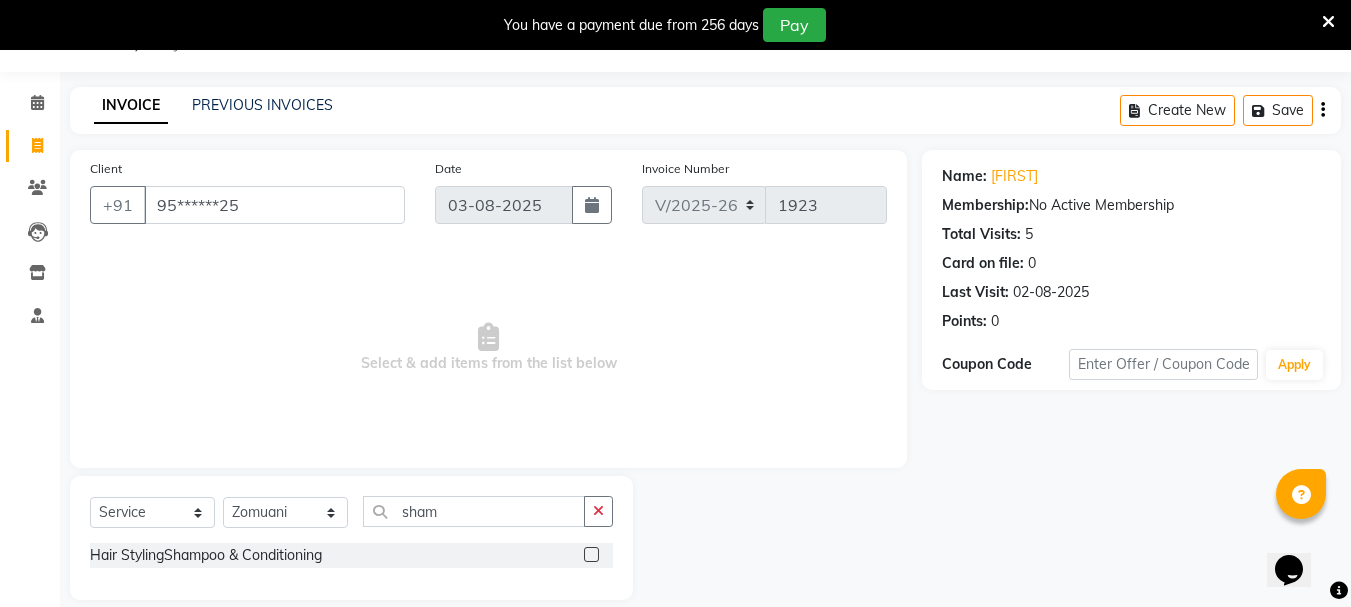 click 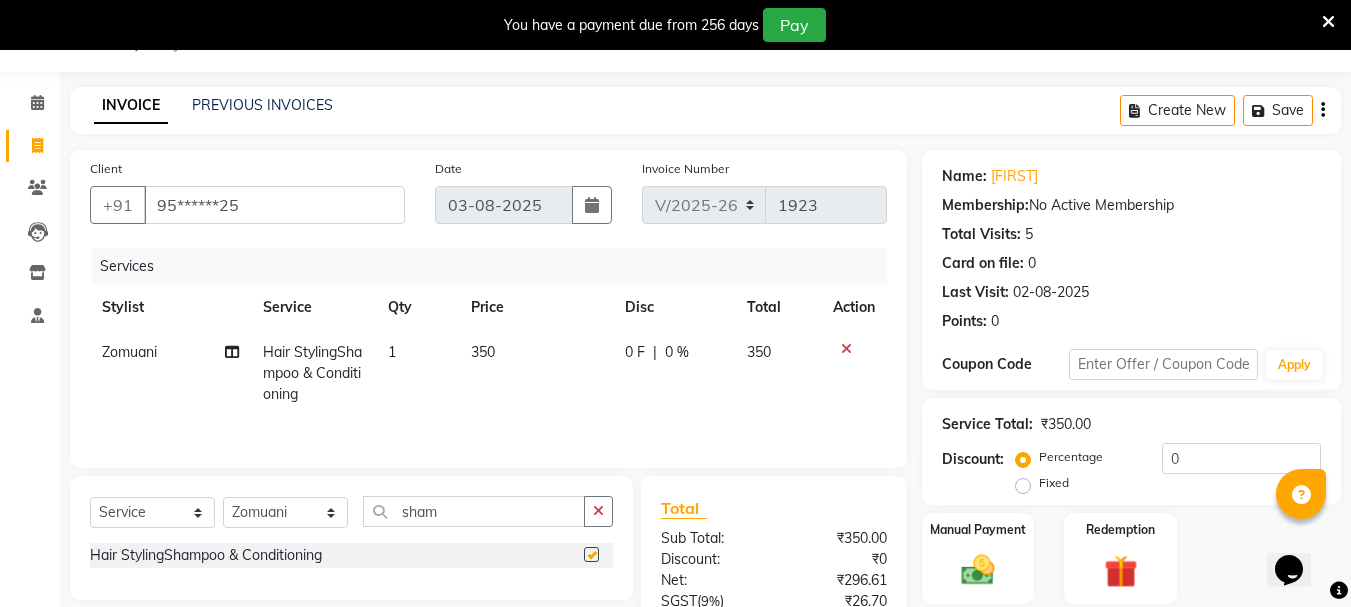 checkbox on "false" 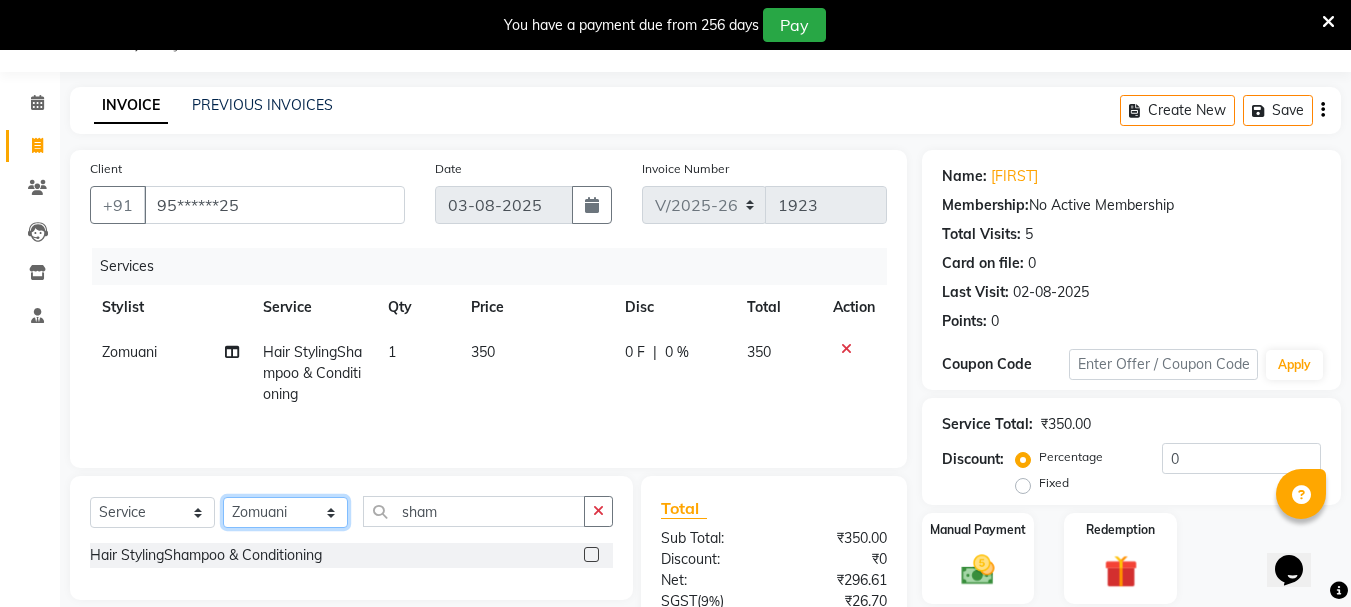 click on "Select Stylist Bhavani Buati Deepa Fardeen Hriatpuii Jeho Khup Kimi Lisa LUV Salon Manager Lydia Mani Mercy Murthy Ncy Rehya Sathiya Shelly Sofia Zomuani Zovi" 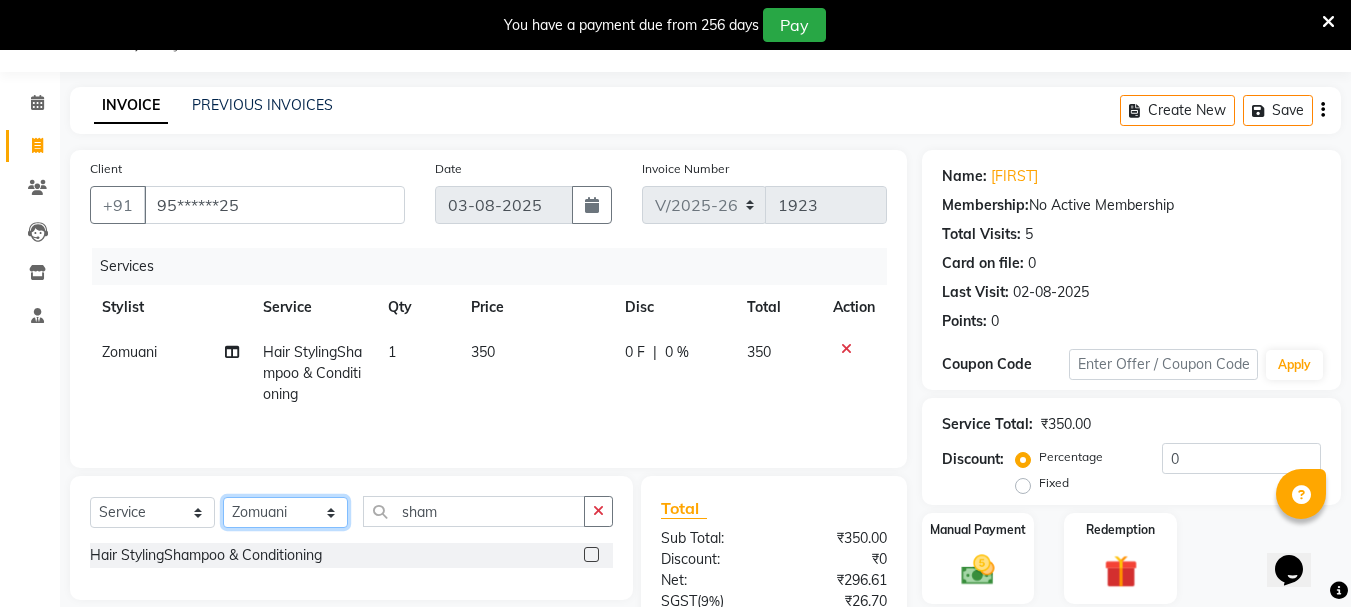 select on "76982" 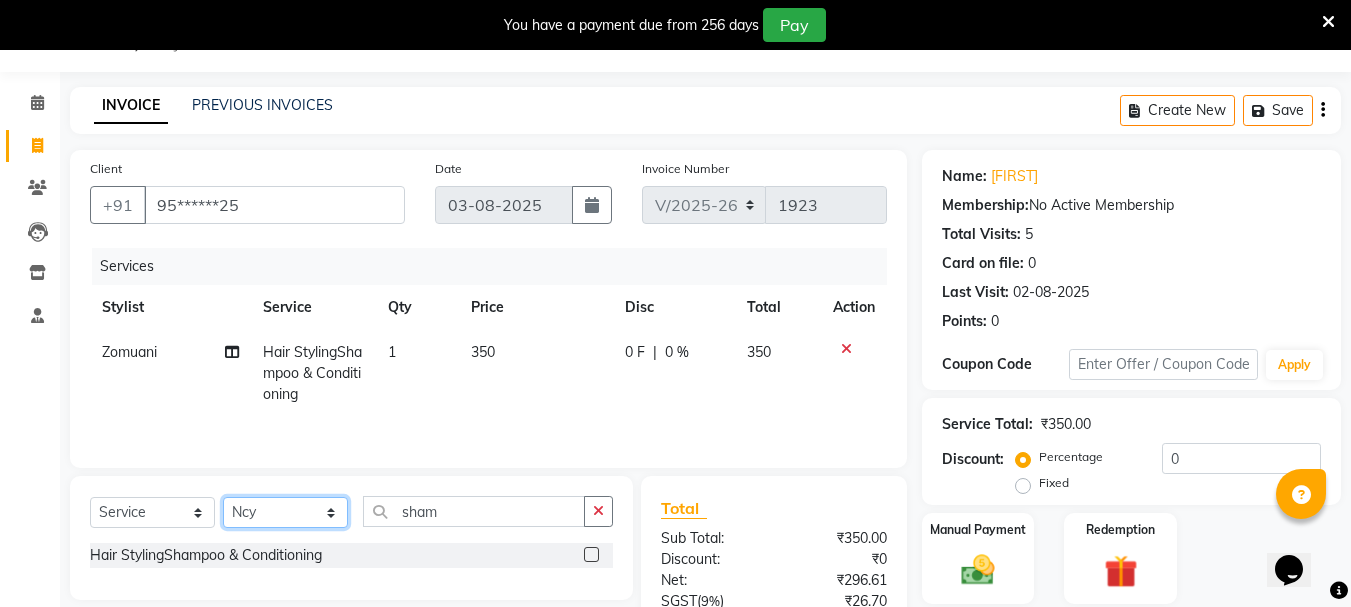 click on "Select Stylist Bhavani Buati Deepa Fardeen Hriatpuii Jeho Khup Kimi Lisa LUV Salon Manager Lydia Mani Mercy Murthy Ncy Rehya Sathiya Shelly Sofia Zomuani Zovi" 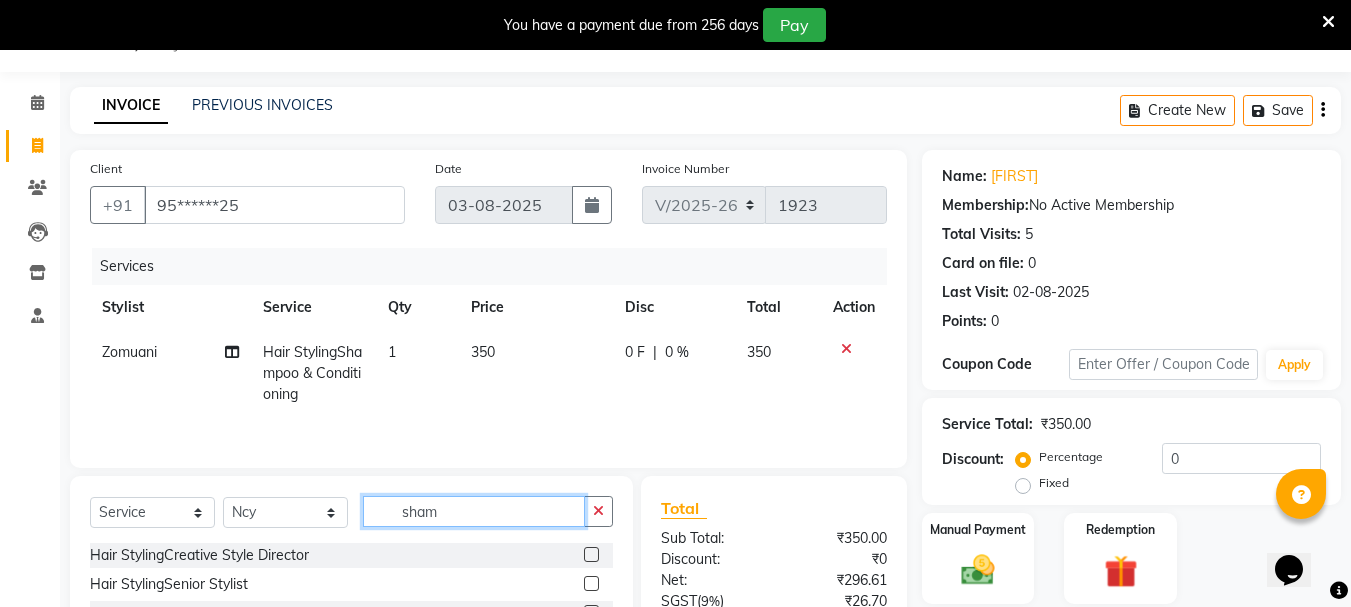 click on "sham" 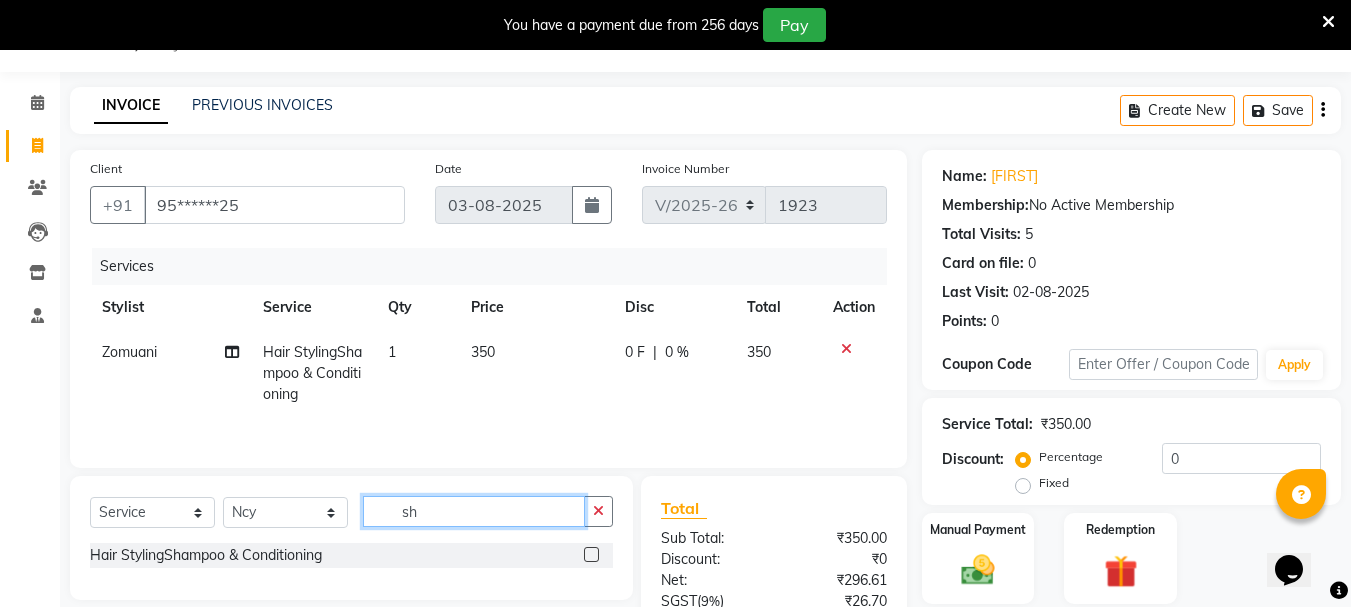 type on "s" 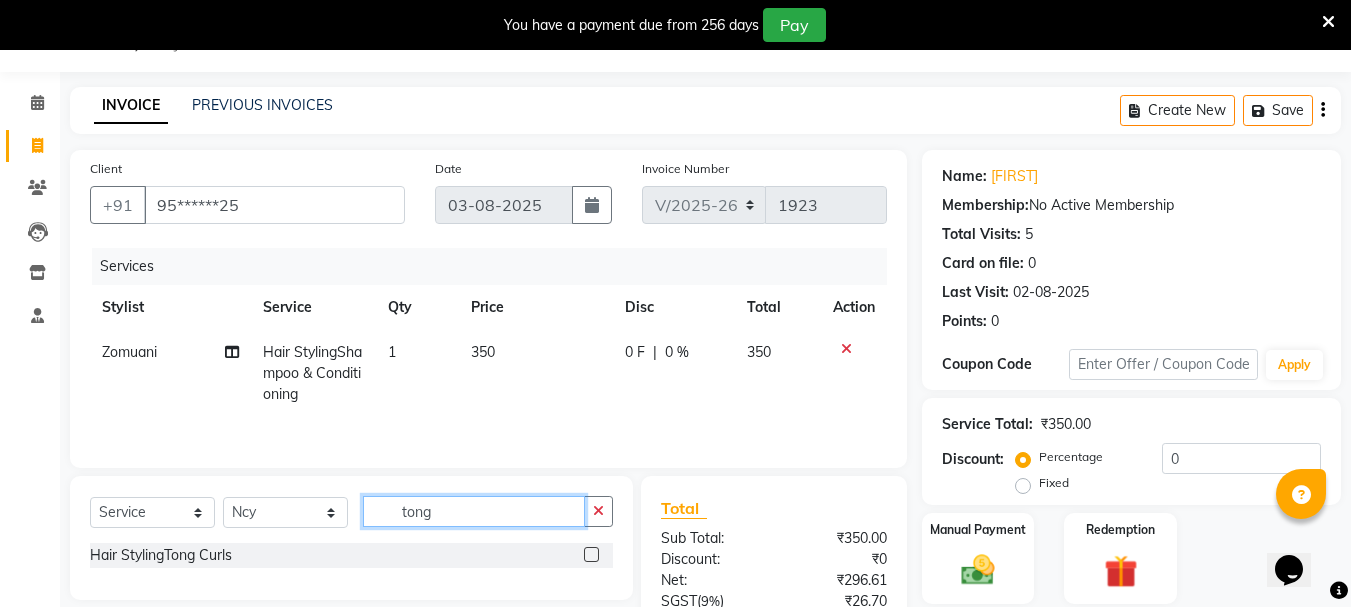 type on "tong" 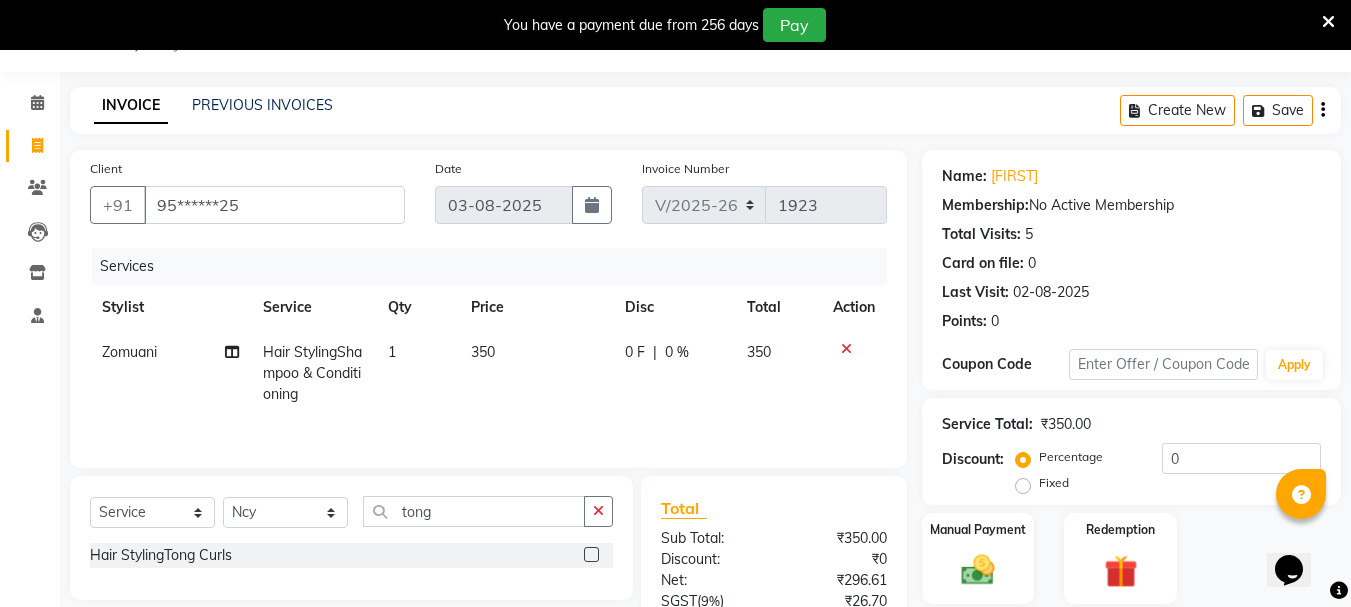 click 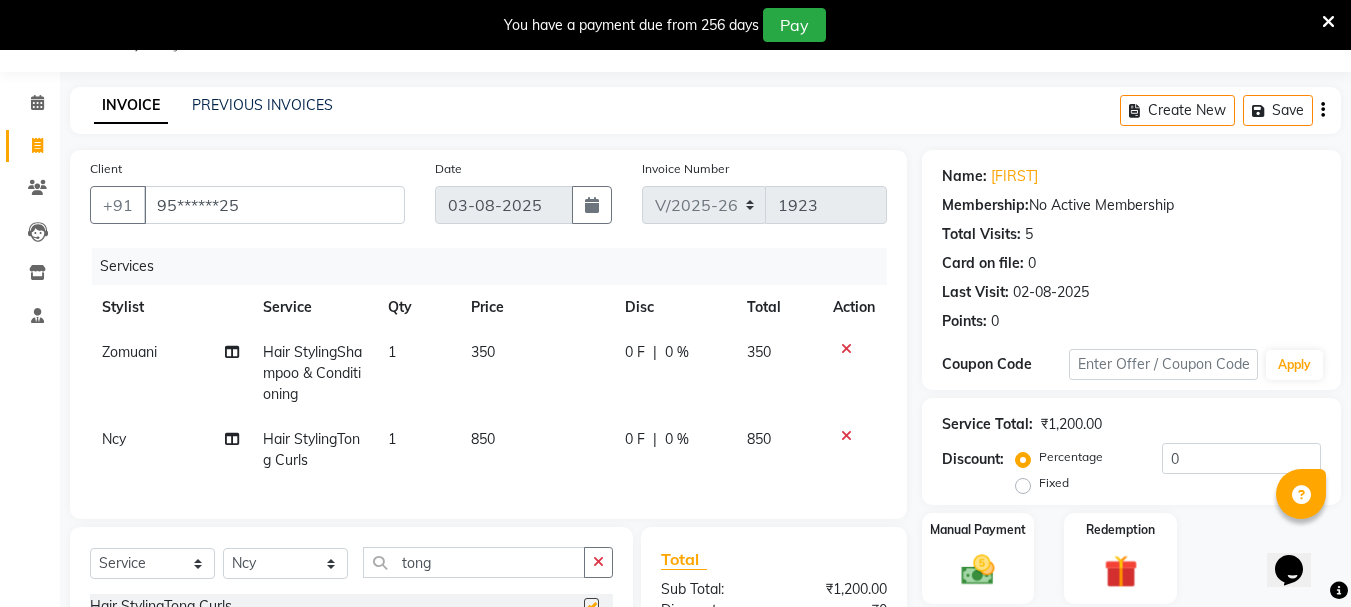 checkbox on "false" 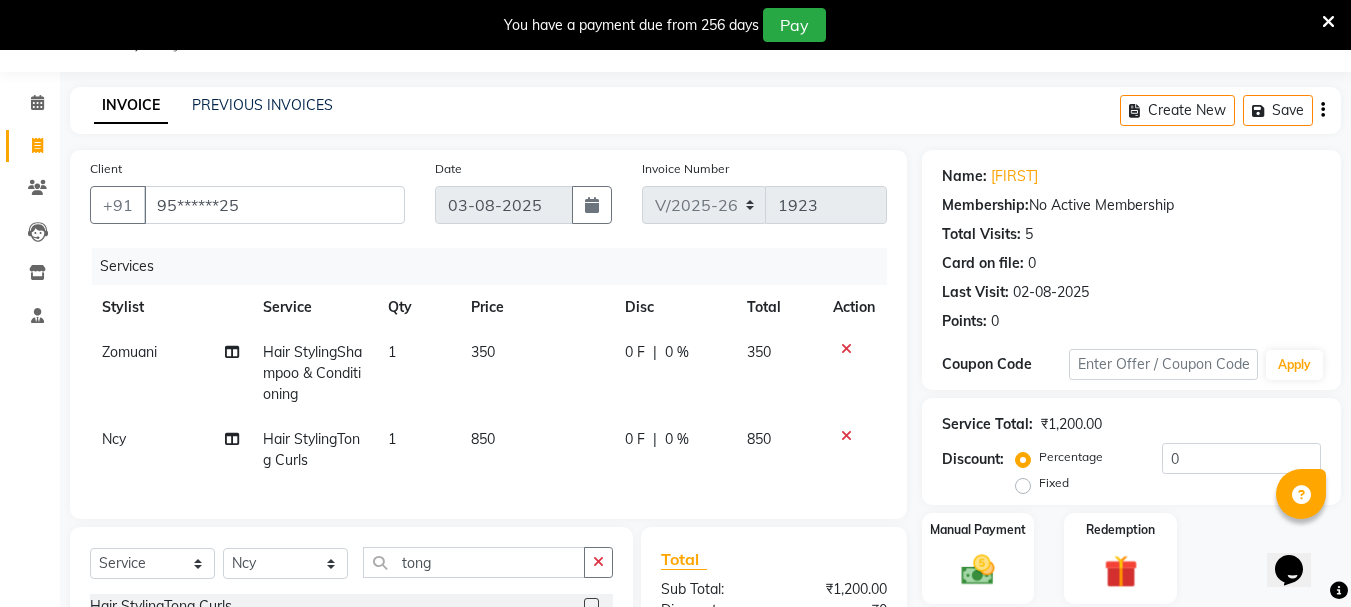 click on "0 F | 0 %" 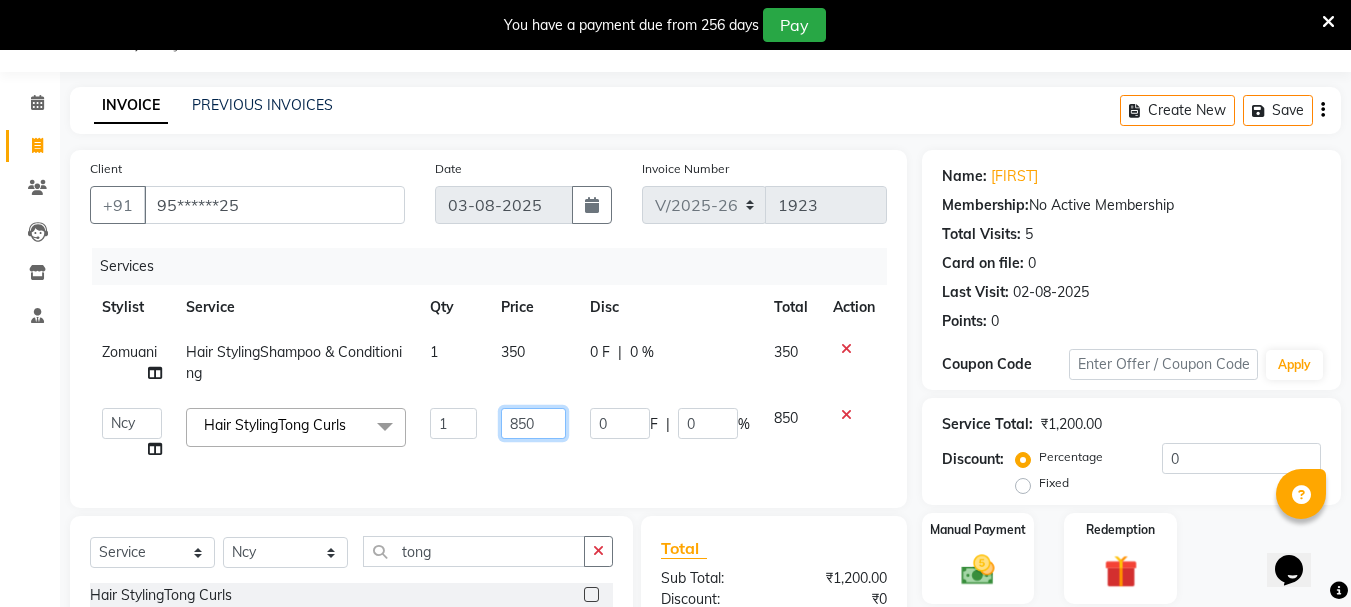 click on "850" 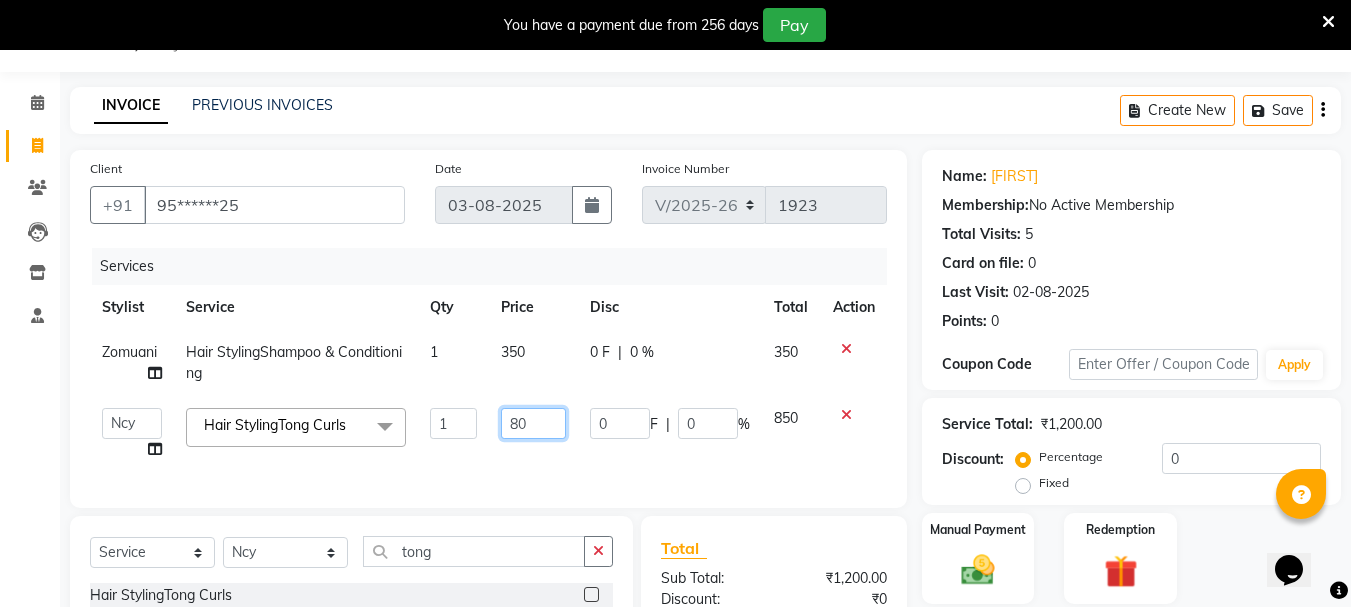 type on "800" 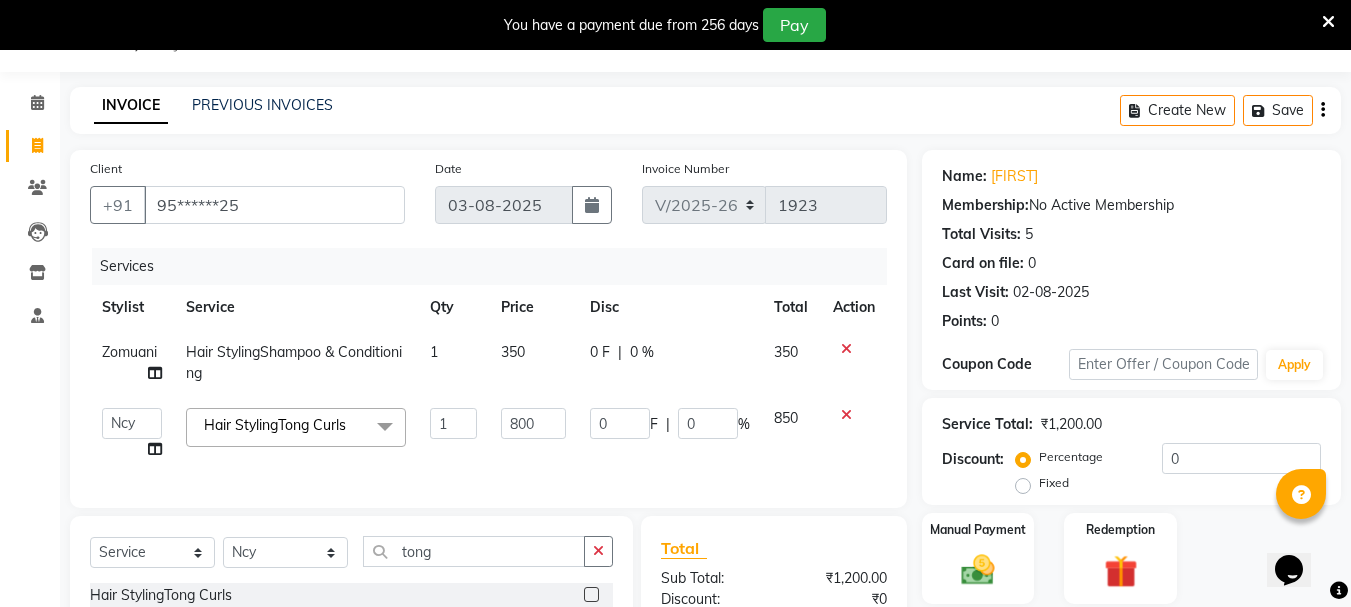 click on "Services Stylist Service Qty Price Disc Total Action Zomuani Hair StylingShampoo & Conditioning 1 350 0 F | 0 % 350 [FIRST] [LAST] Deepa [FIRST] [FIRST] [FIRST] [FIRST] [FIRST] [FIRST] [FIRST] [FIRST] [FIRST] [FIRST] [FIRST] [FIRST] [FIRST] [FIRST] [FIRST] [FIRST] [FIRST] [FIRST] [FIRST] Hair StylingTong Curls x Hair StylingCreative Style Director Hair StylingSenior Stylist Hair StylingStylist Hair StylingBlunt Hair Cut Hair StylingFringe Hair StylingKids Hair Cut (below 6 years) Hair StylingShampoo & Conditioning Hair StylingBlow-dry Hair StylingIroning Hair StylingTong Curls Hair Accessories Hair ColorRoot Touch-Up Vegan Hair ColorRoot Touch-Up PPD Free Hair ColorRoot Touch-Up Ammonia Free Hair ColorHighlights (Per Foil) Hair ColorHighlights with pre lightener (Per Foil) Hair ColorCrazy Hair Color (Per Foil) Hair ColorGlobal Hair Color Hair ColorBalayage/Ombre Henna Hair Toning Hair & Scalp TreatmentHair Spa - Shea Butter Hair & Scalp TreatmentHair Spa - Nashi Hair & Scalp TreatmentRisana 1 0" 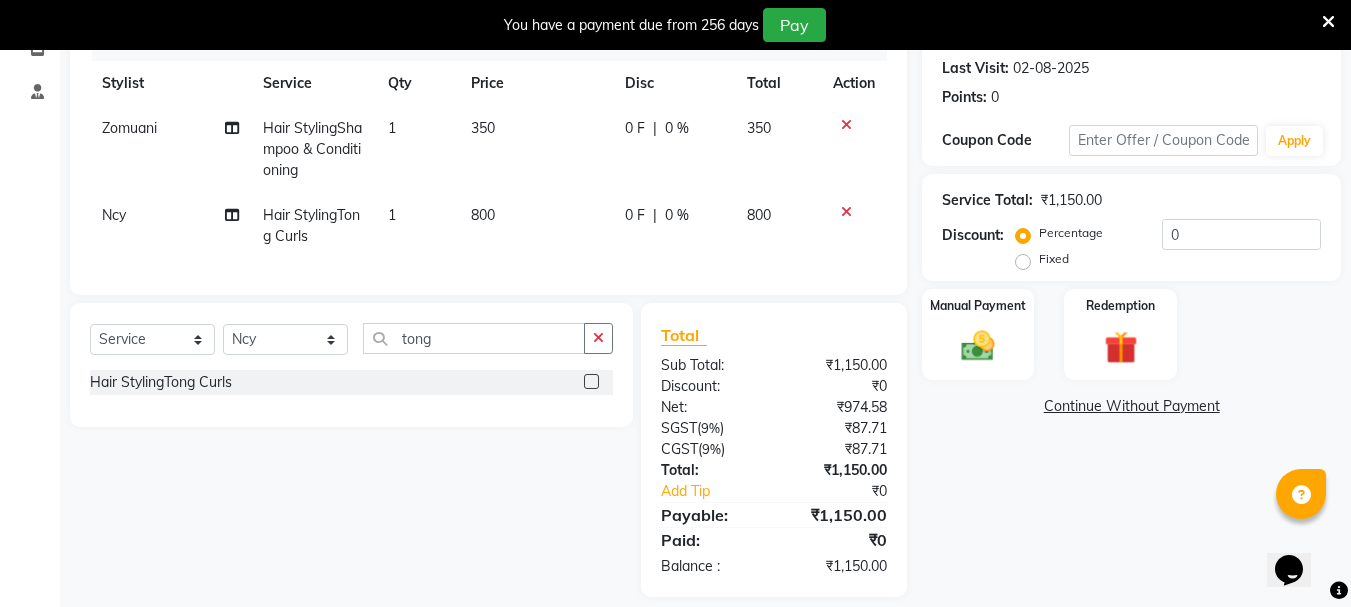 scroll, scrollTop: 309, scrollLeft: 0, axis: vertical 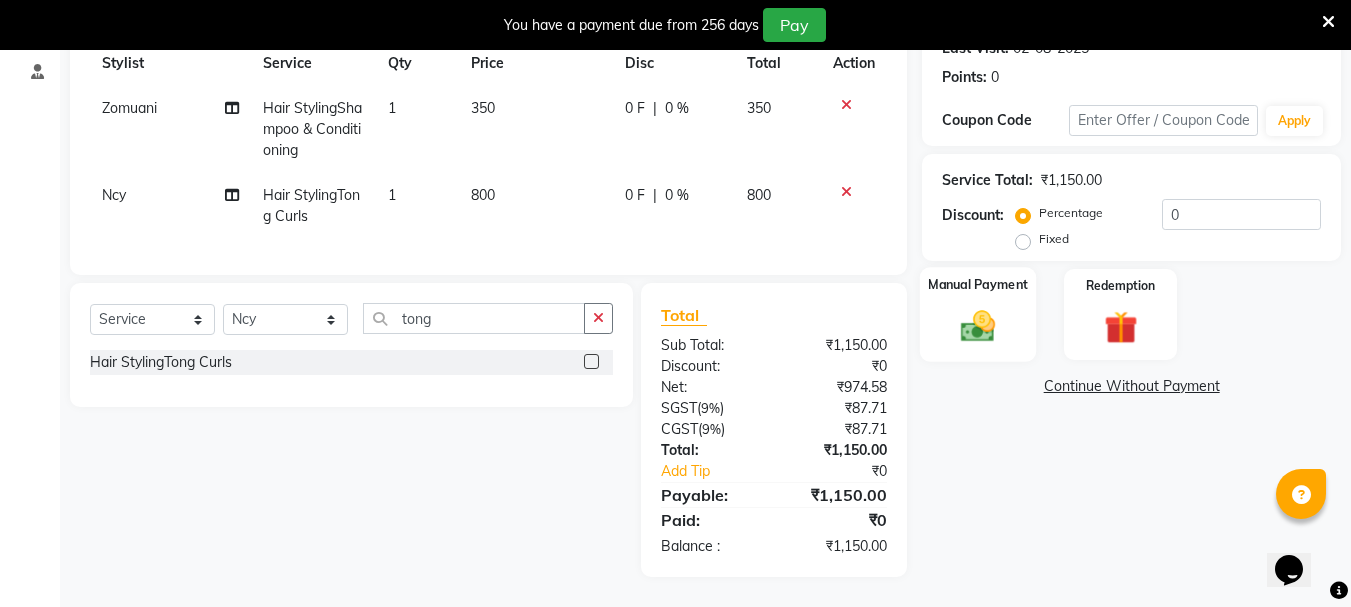 click 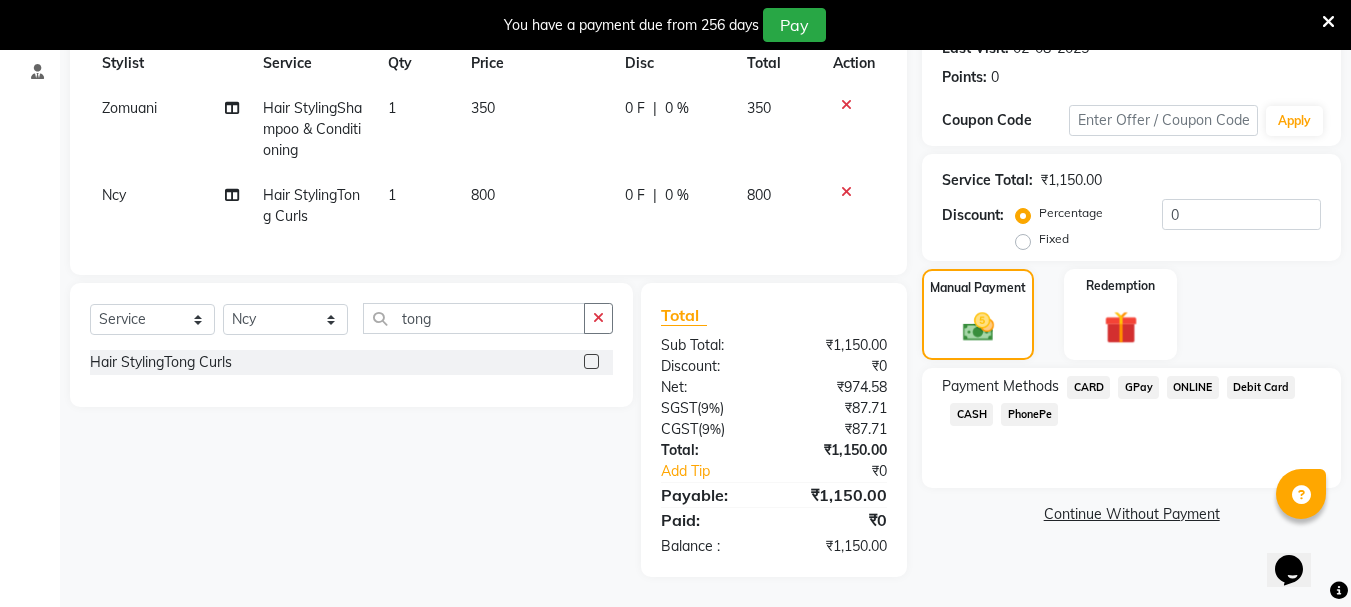 click on "GPay" 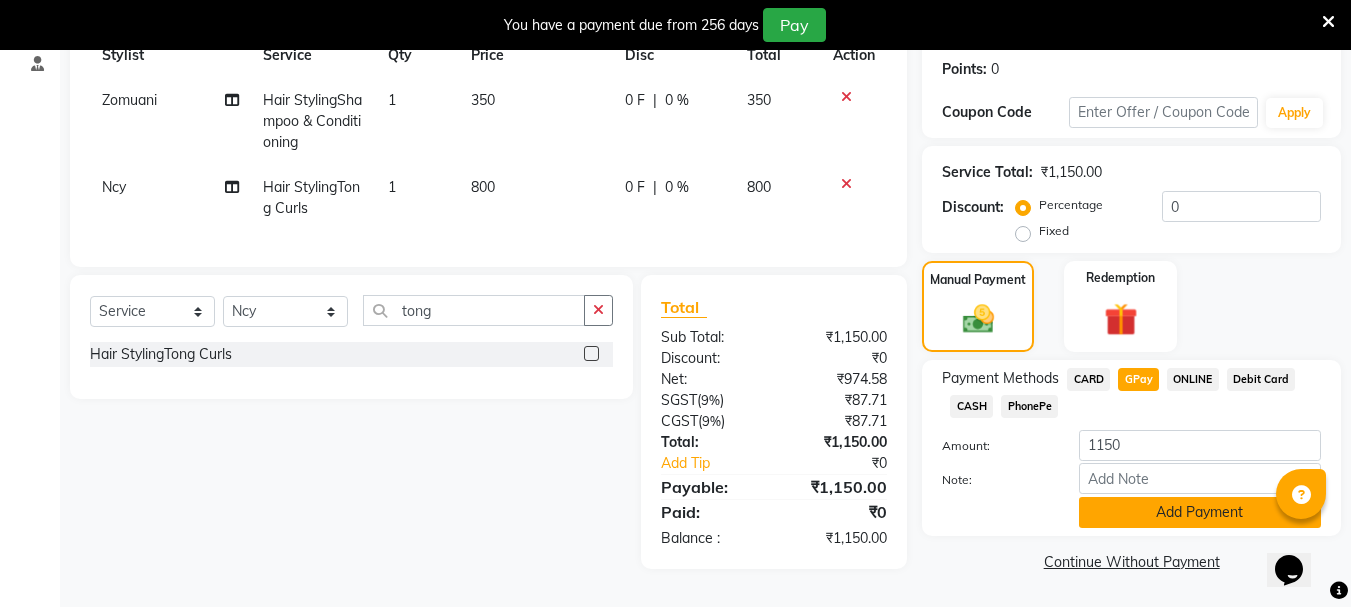 click on "Add Payment" 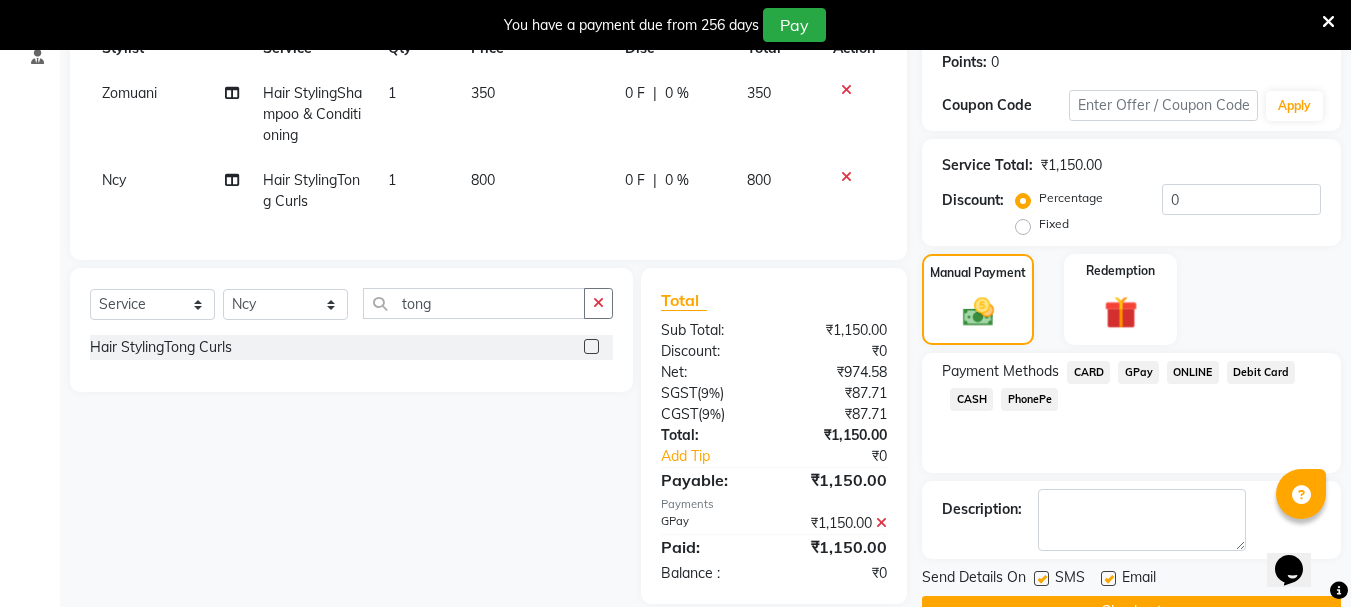 scroll, scrollTop: 359, scrollLeft: 0, axis: vertical 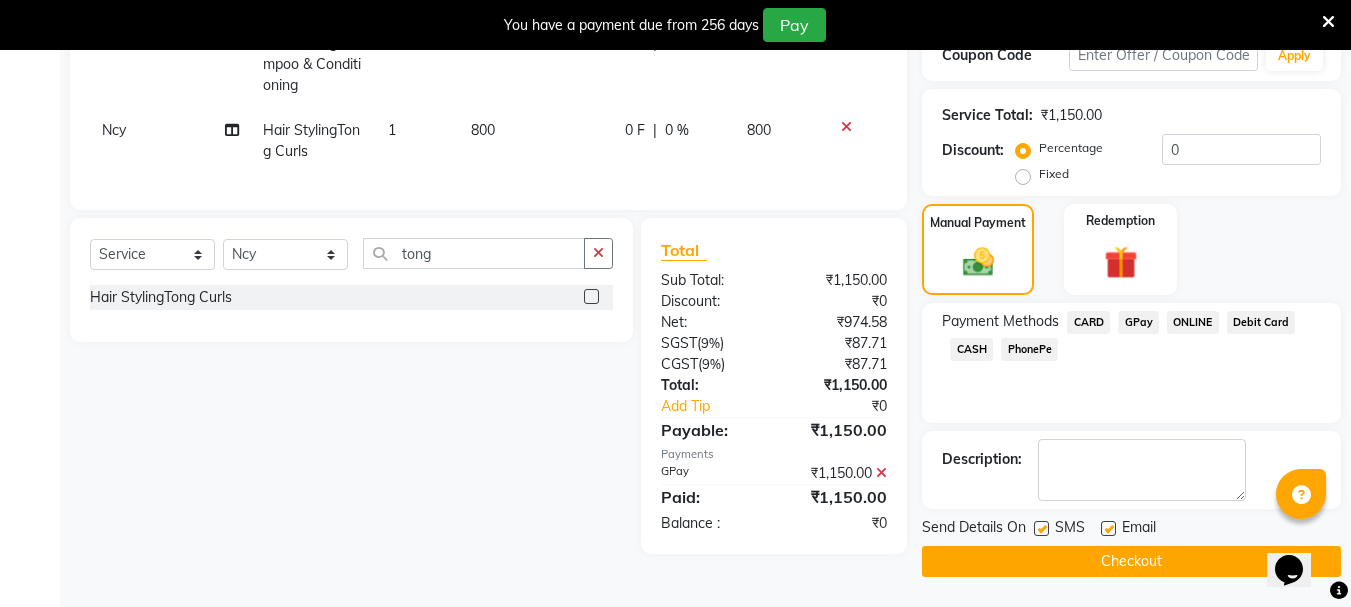 click on "Checkout" 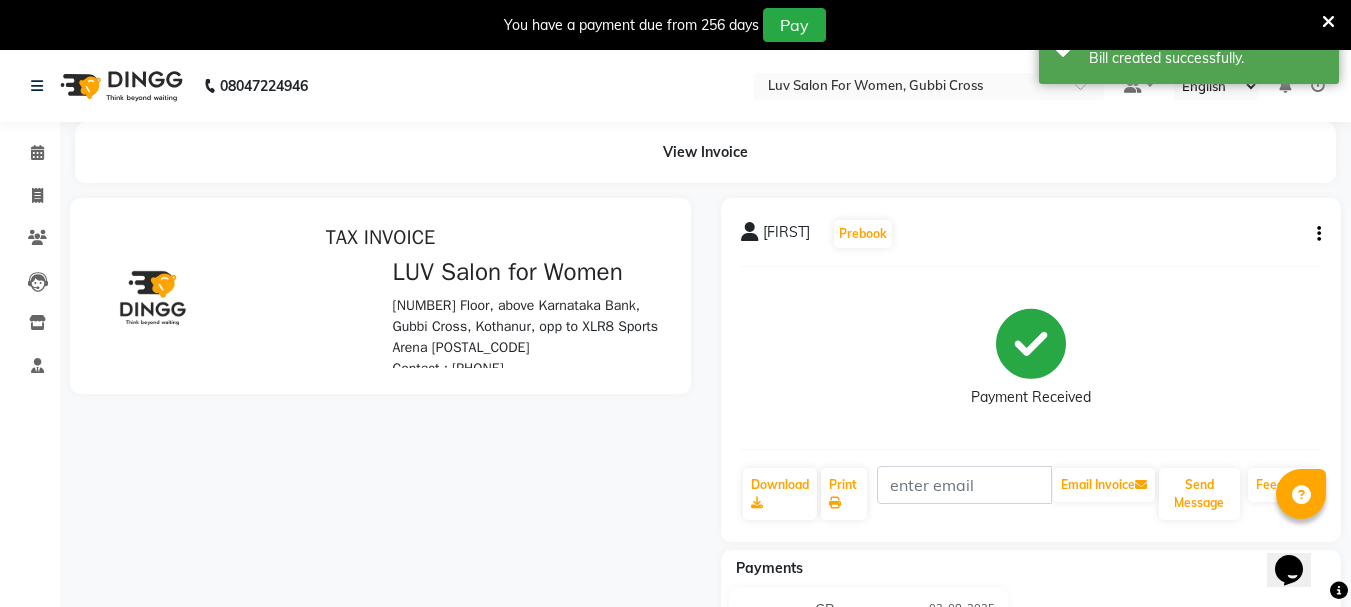 scroll, scrollTop: 0, scrollLeft: 0, axis: both 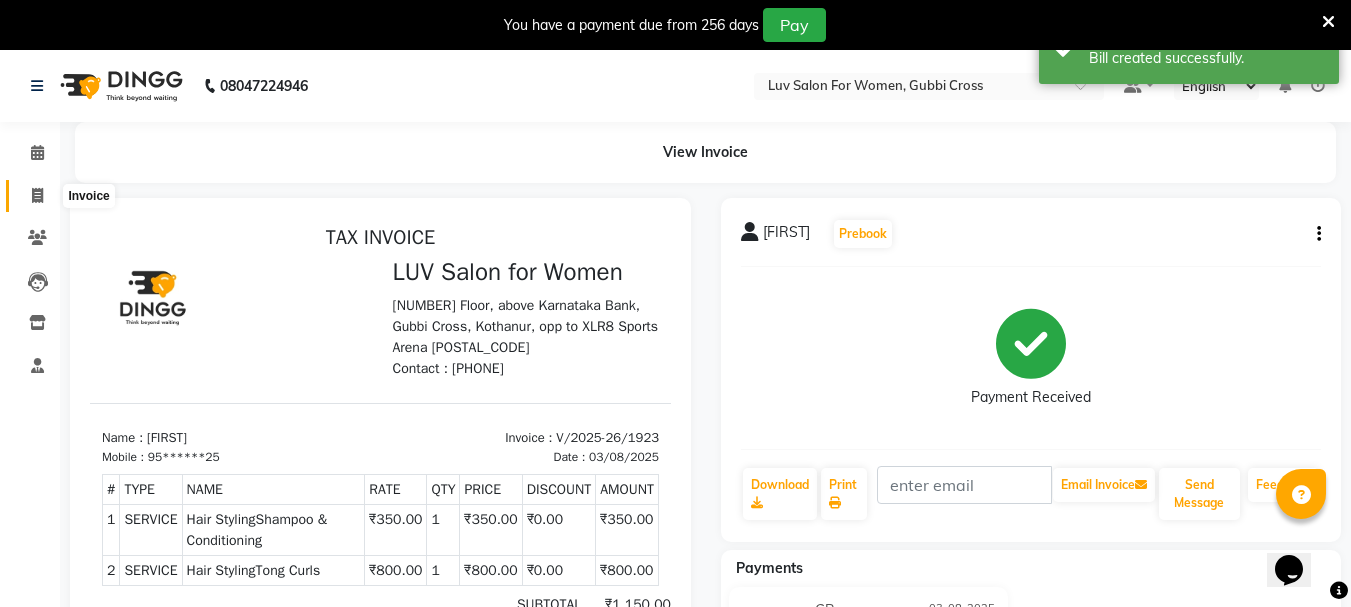 click 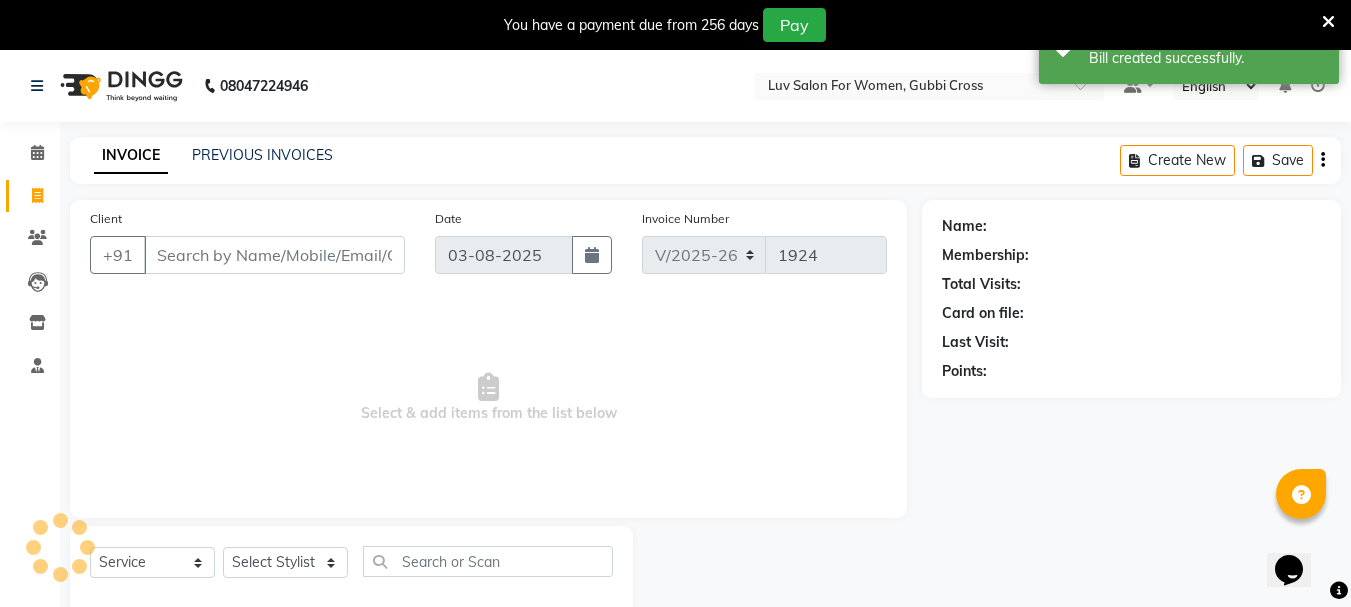scroll, scrollTop: 50, scrollLeft: 0, axis: vertical 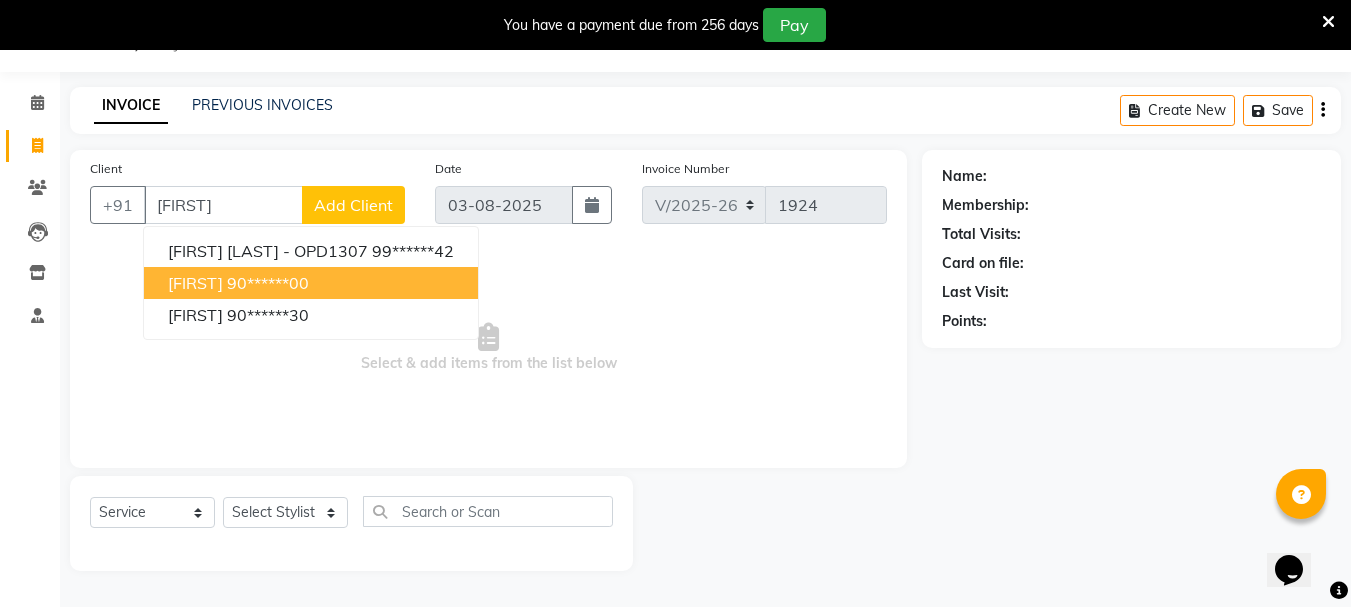 click on "90******00" at bounding box center (268, 283) 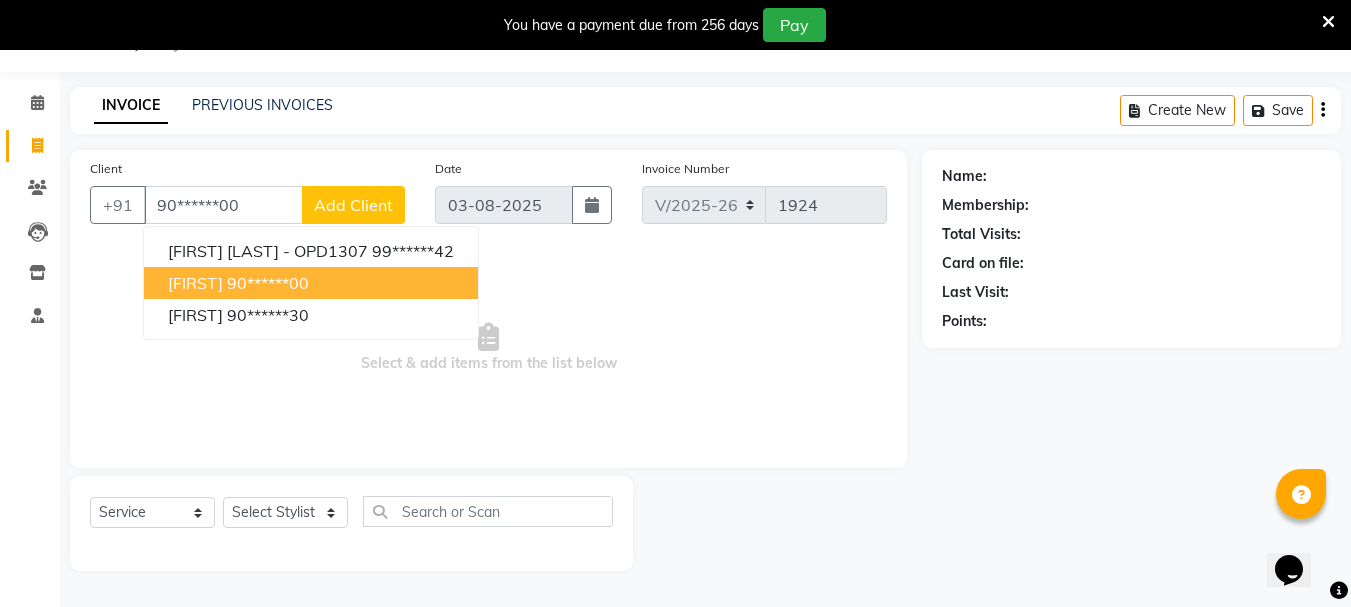 type on "90******00" 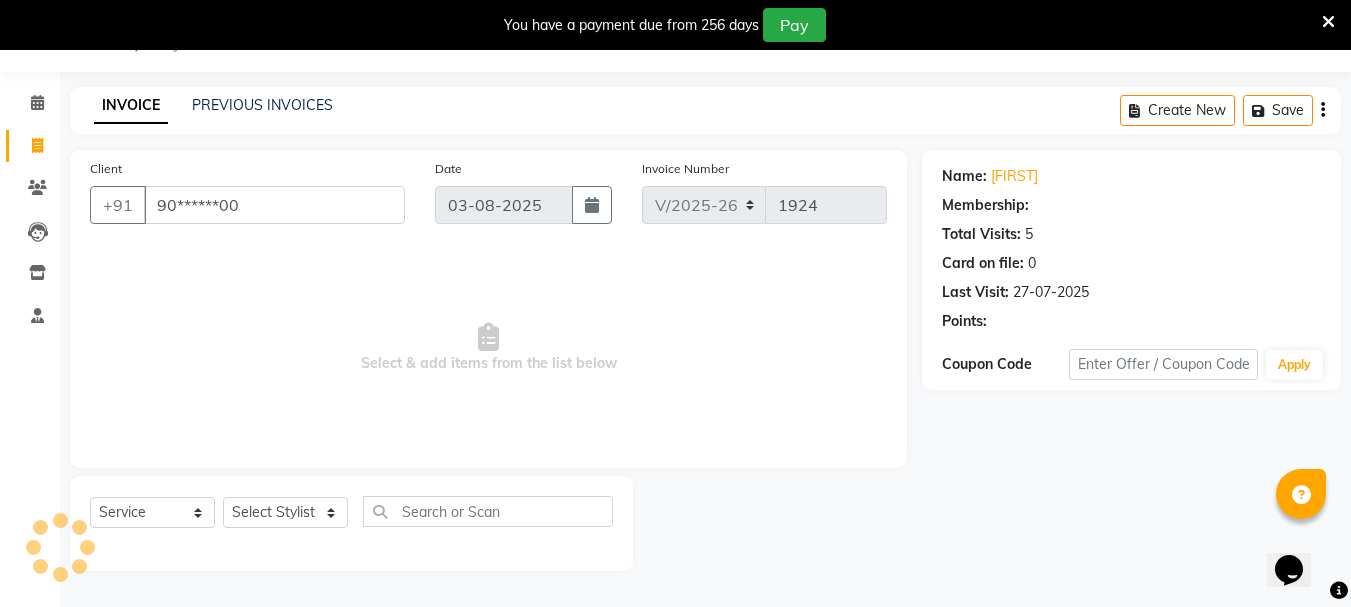select on "1: Object" 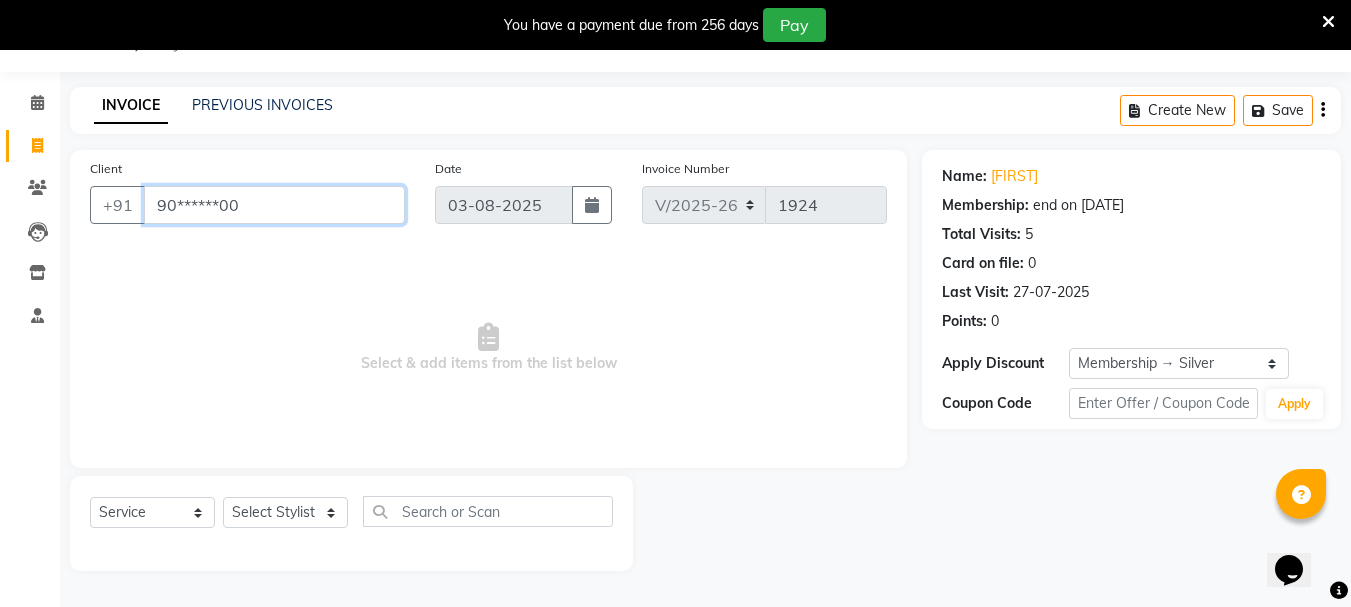 drag, startPoint x: 151, startPoint y: 204, endPoint x: 266, endPoint y: 201, distance: 115.03912 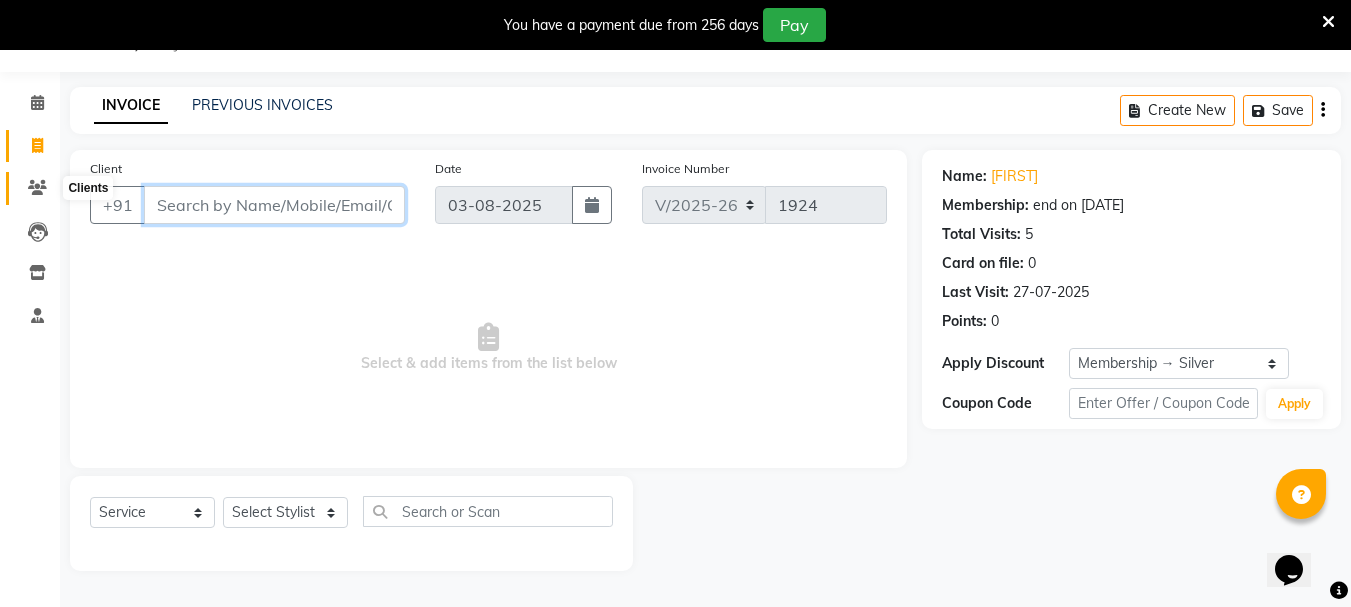 type 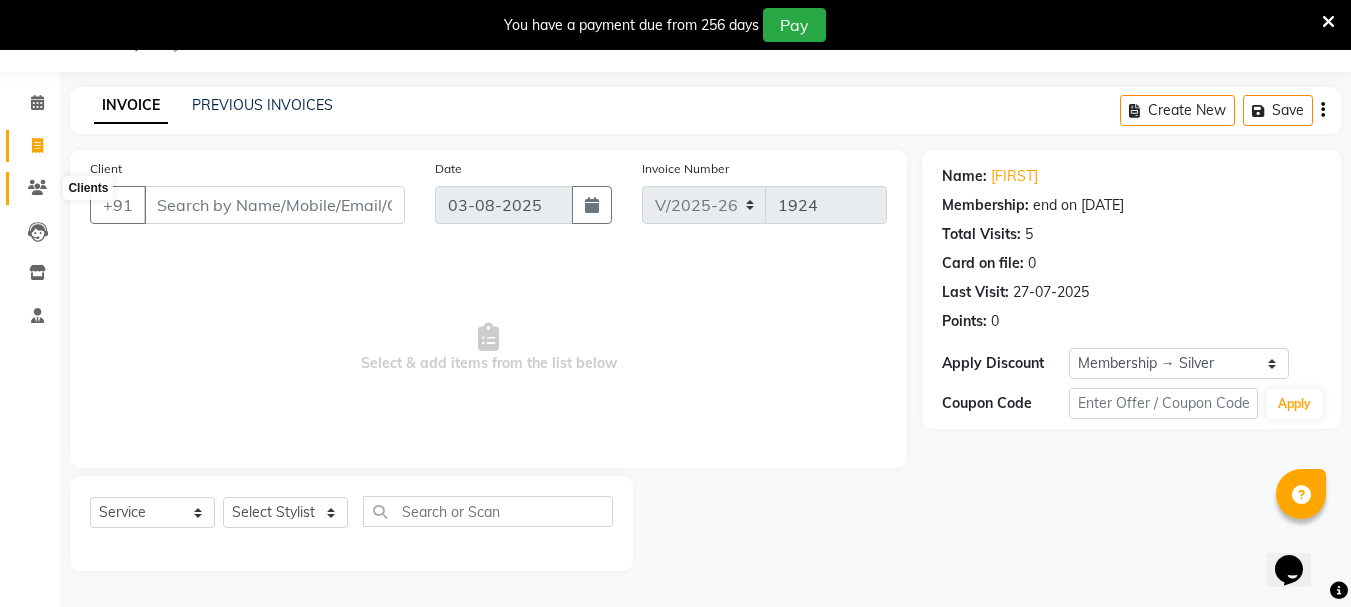 click 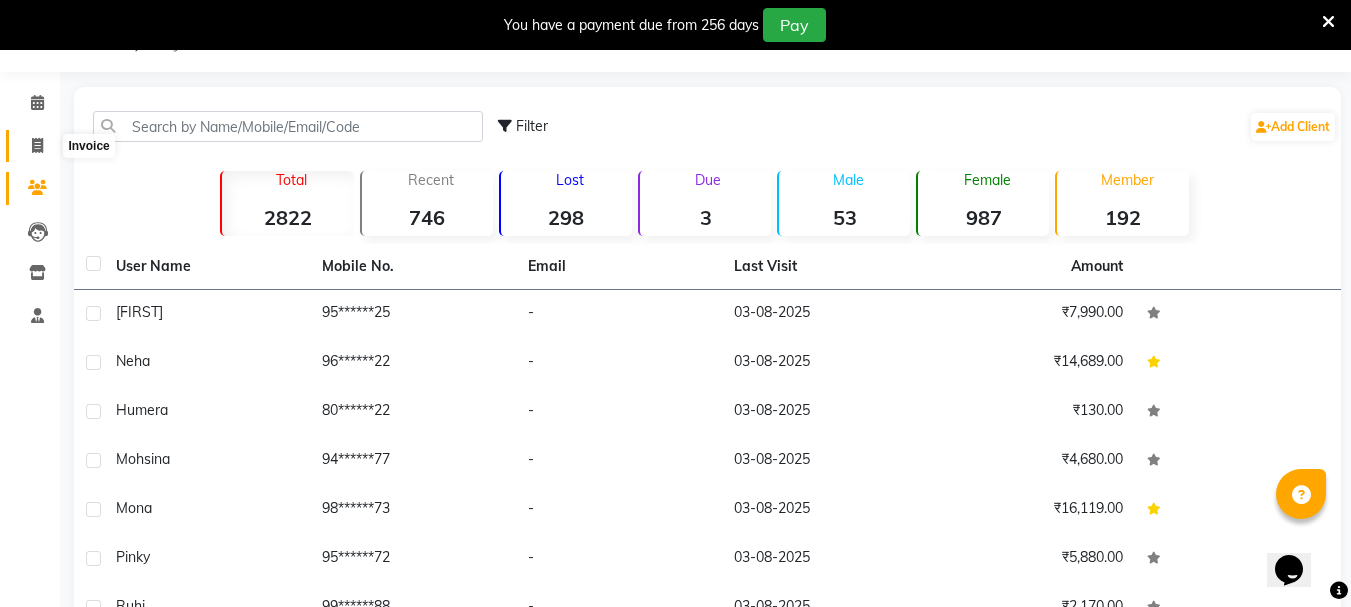 click 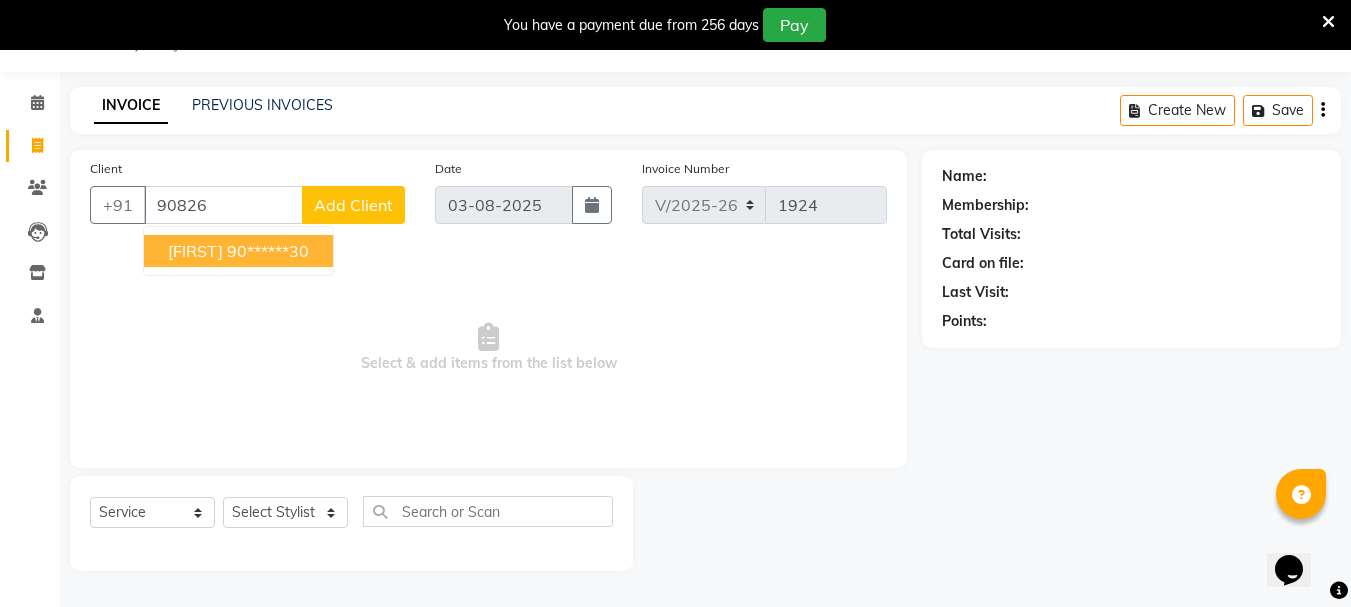 click on "90******30" at bounding box center (268, 251) 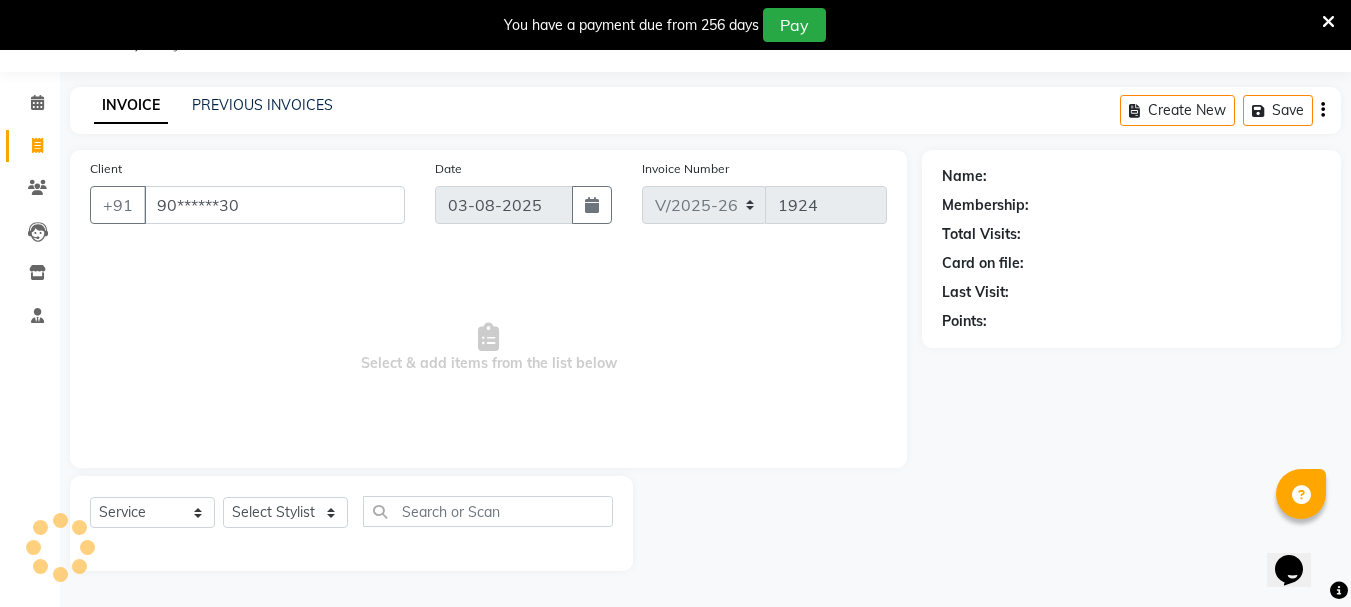 type on "90******30" 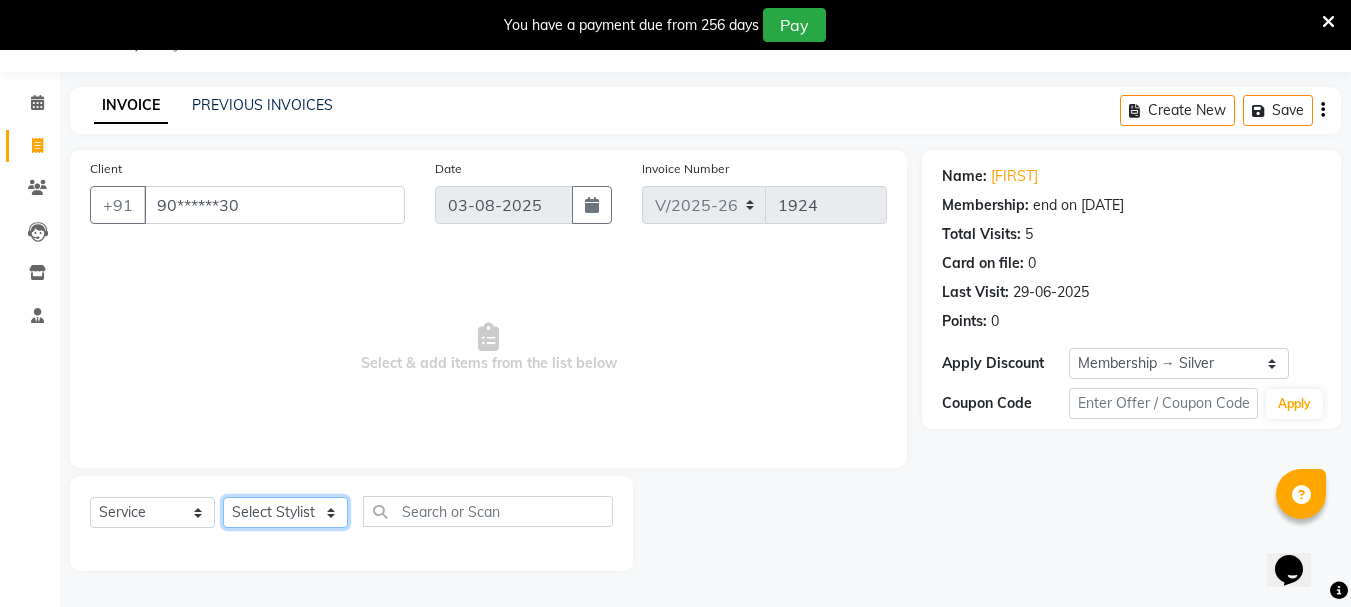 click on "Select Stylist Bhavani Buati Deepa Fardeen Hriatpuii Jeho Khup Kimi Lisa LUV Salon Manager Lydia Mani Mercy Murthy Ncy Rehya Sathiya Shelly Sofia Zomuani Zovi" 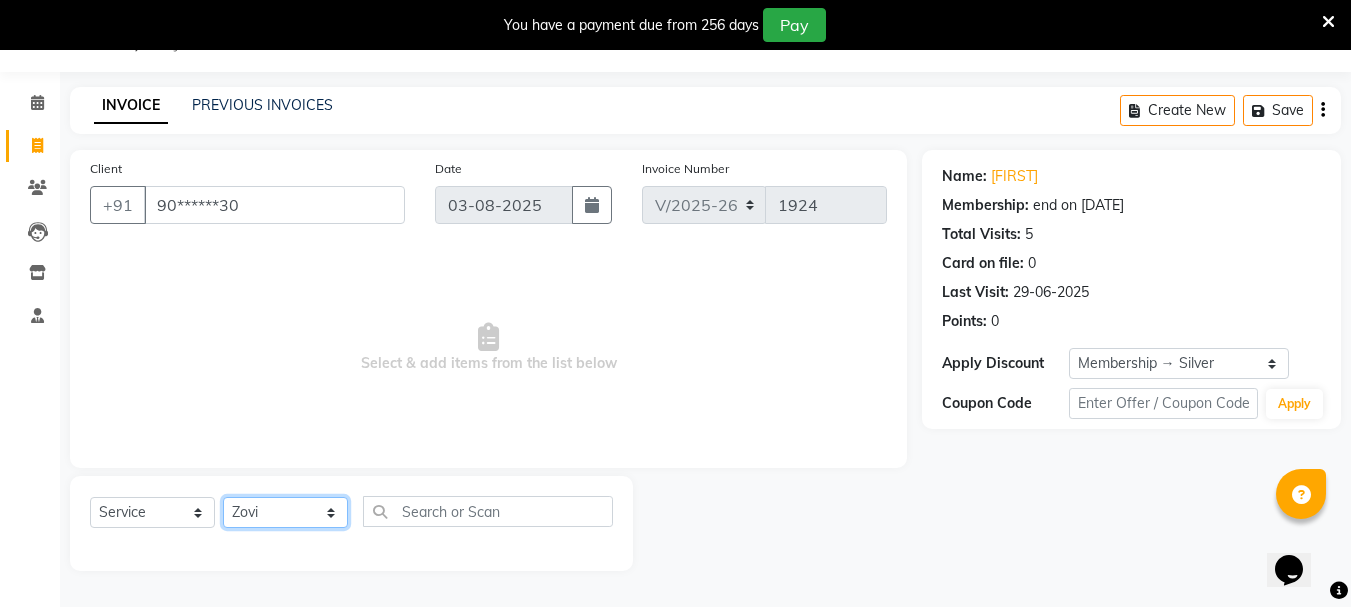click on "Select Stylist Bhavani Buati Deepa Fardeen Hriatpuii Jeho Khup Kimi Lisa LUV Salon Manager Lydia Mani Mercy Murthy Ncy Rehya Sathiya Shelly Sofia Zomuani Zovi" 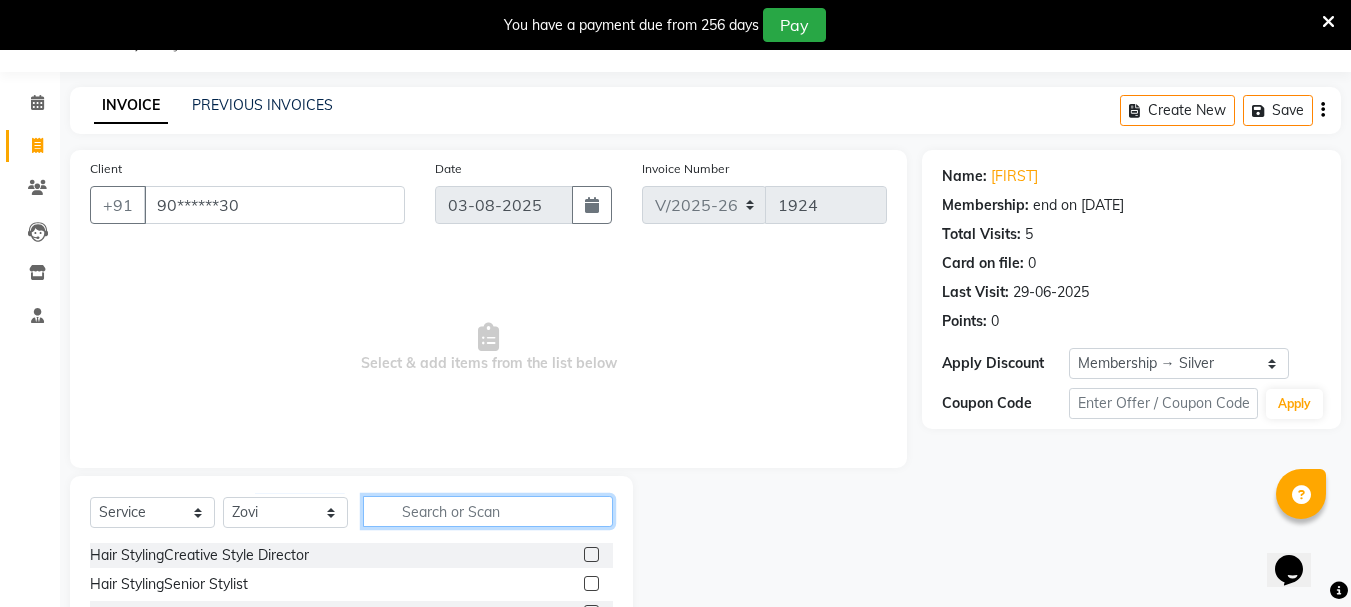 click 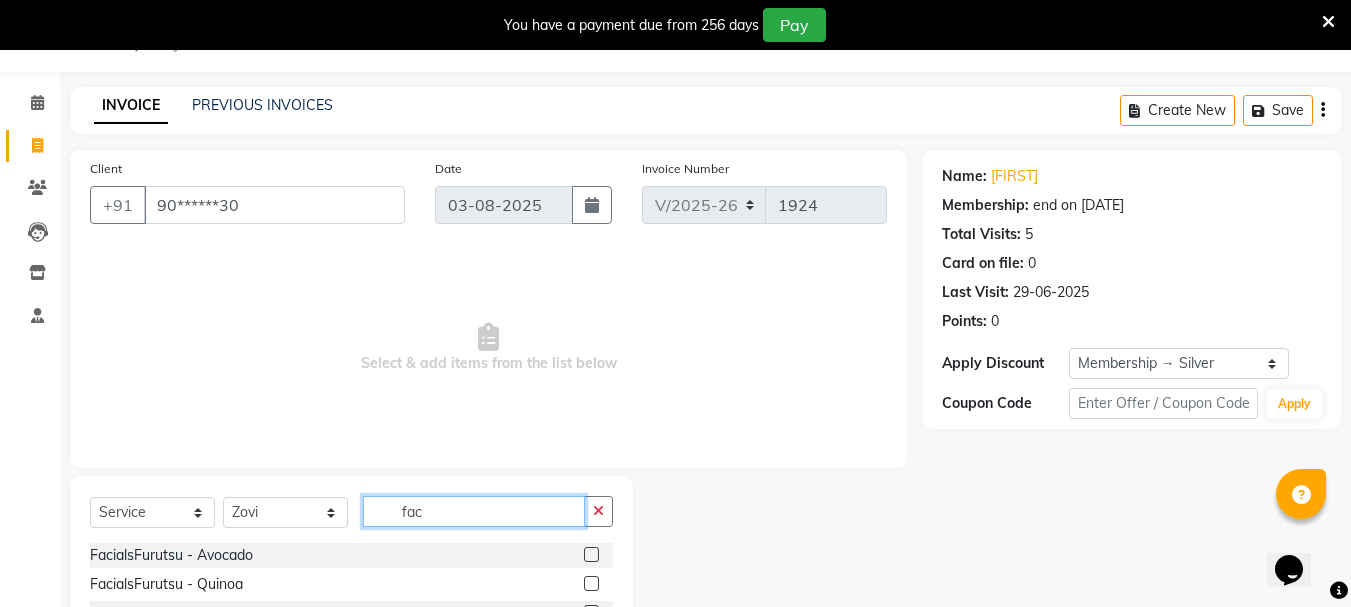 scroll, scrollTop: 409, scrollLeft: 0, axis: vertical 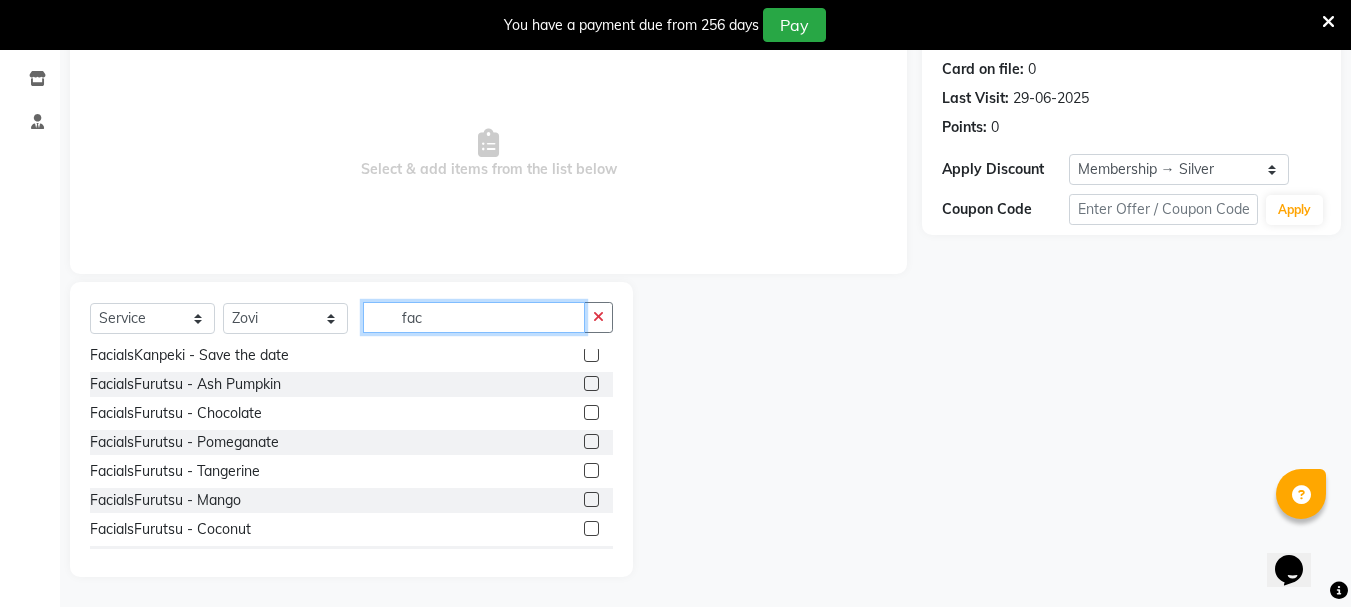 type on "fac" 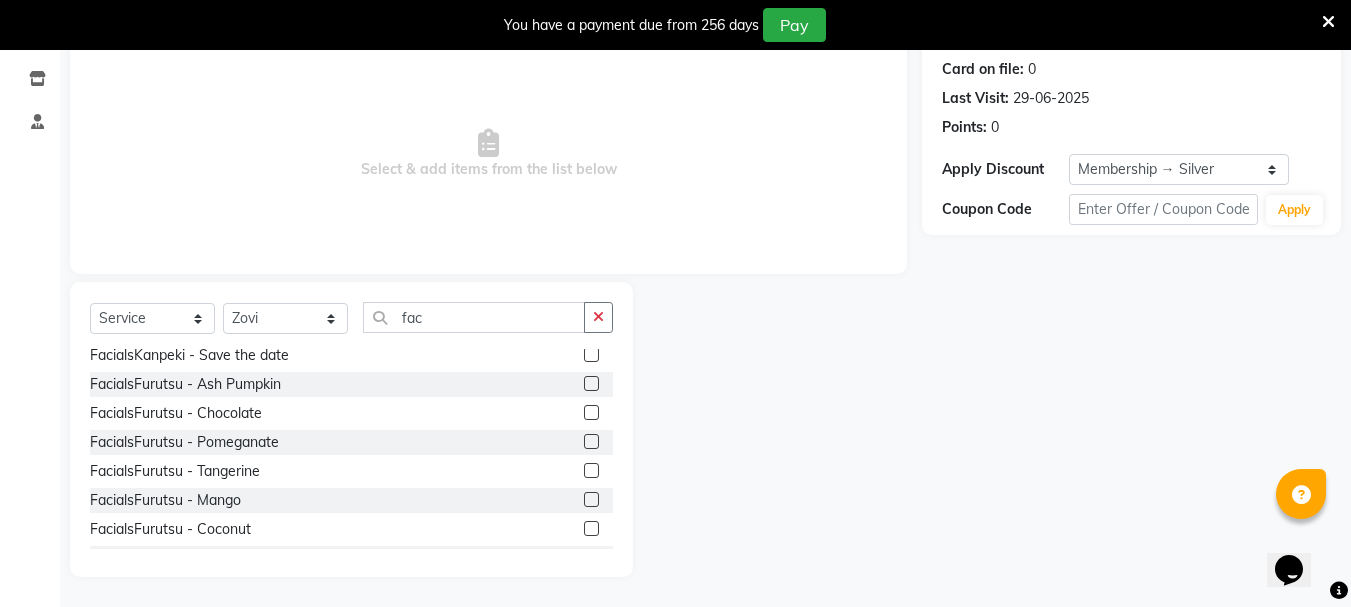 click 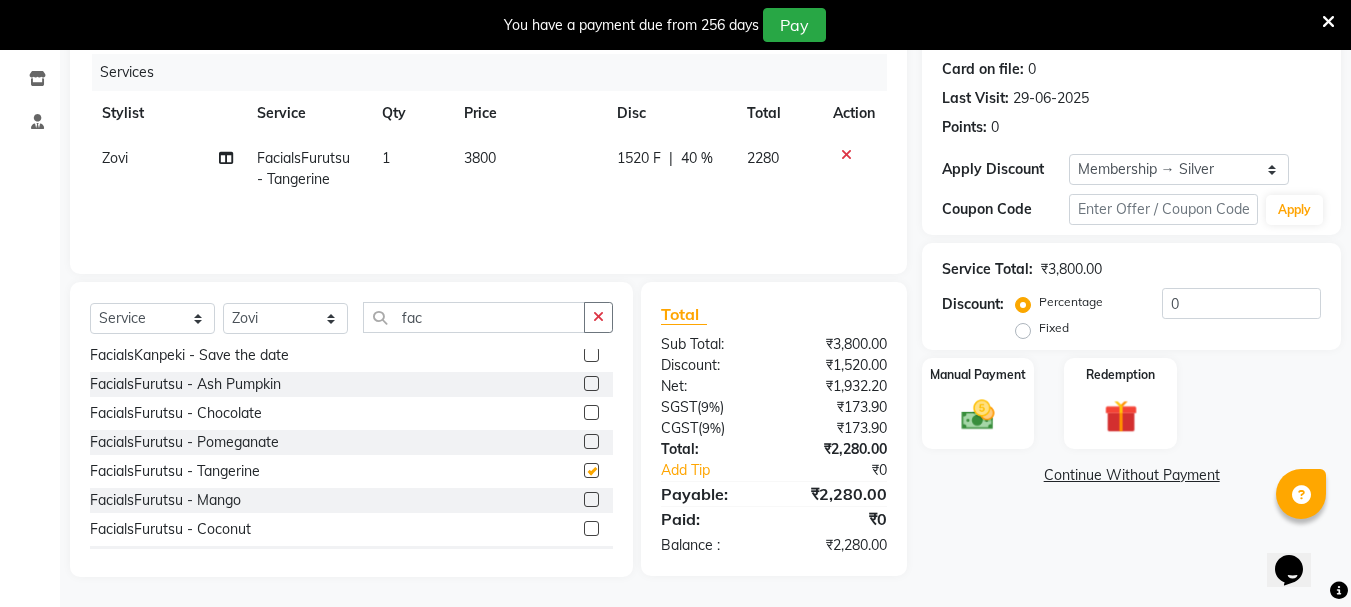 checkbox on "false" 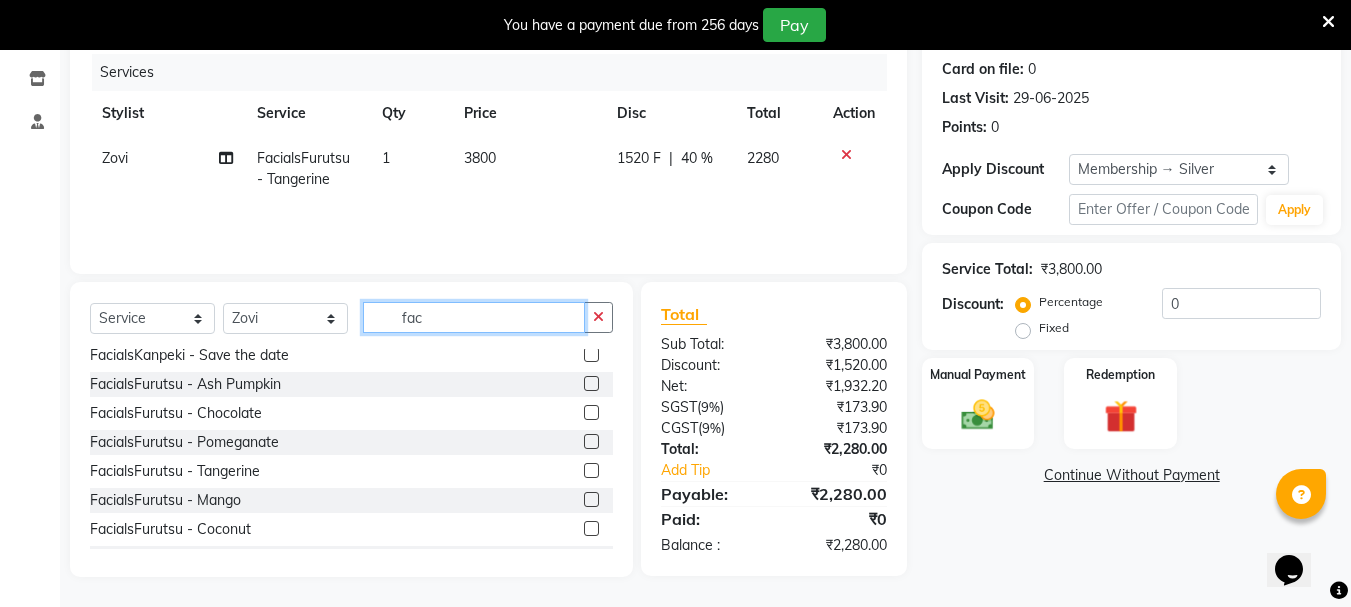 click on "fac" 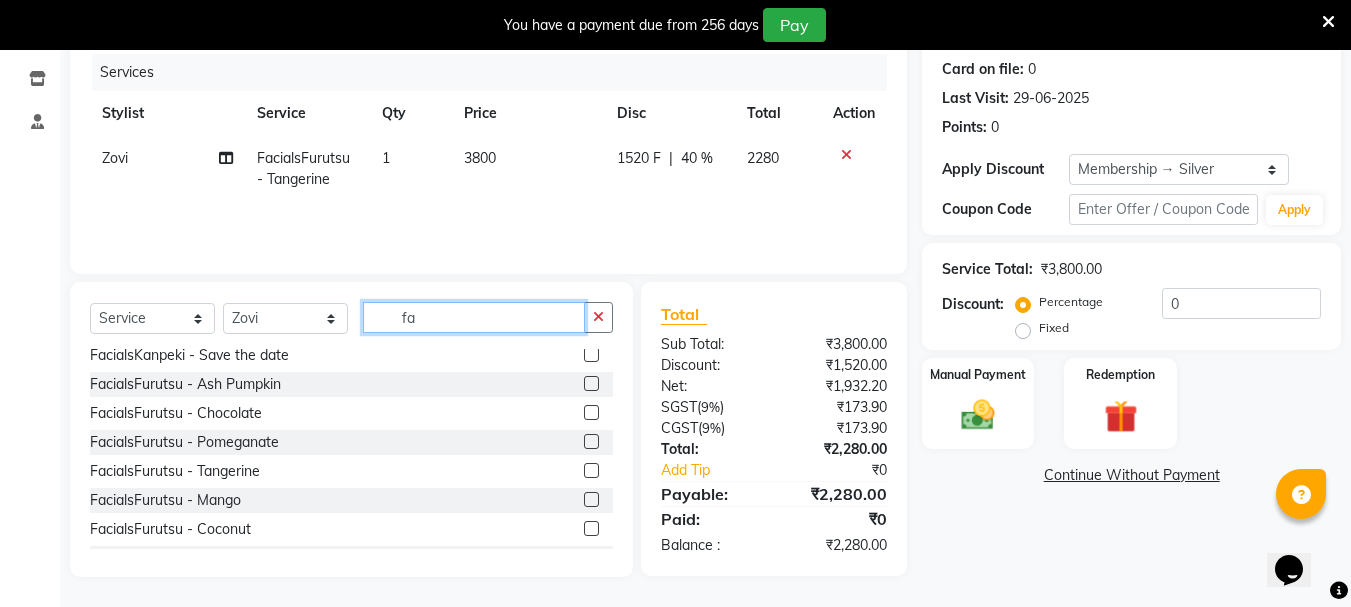 type on "f" 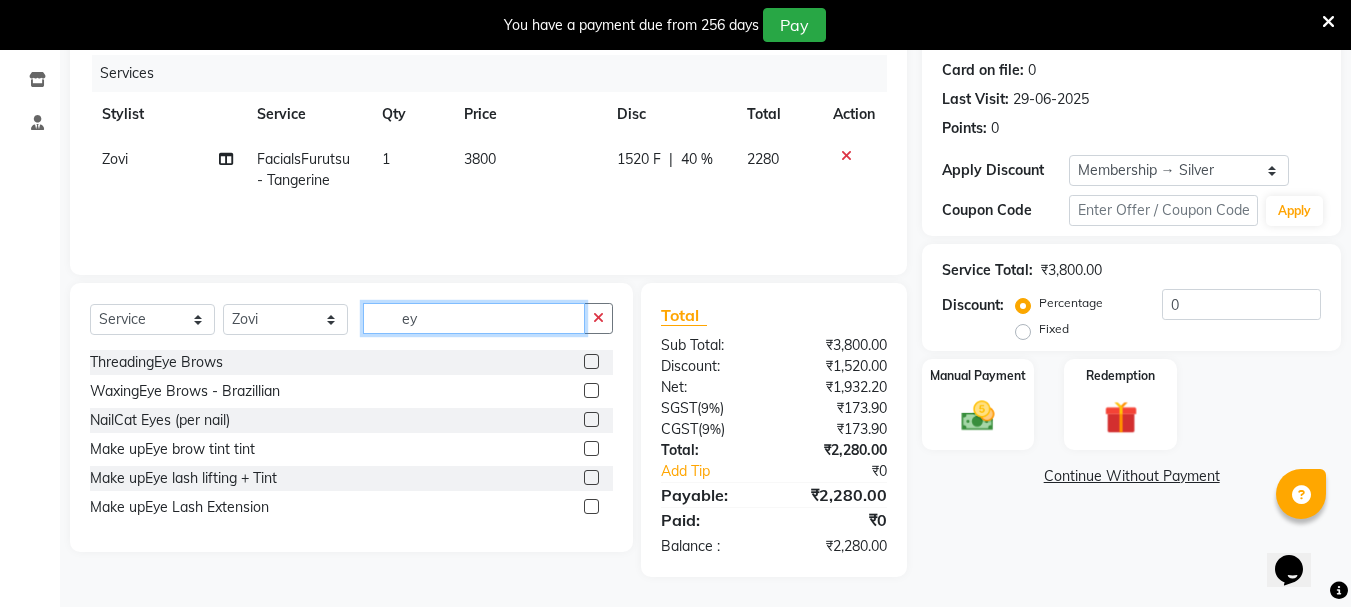 scroll, scrollTop: 0, scrollLeft: 0, axis: both 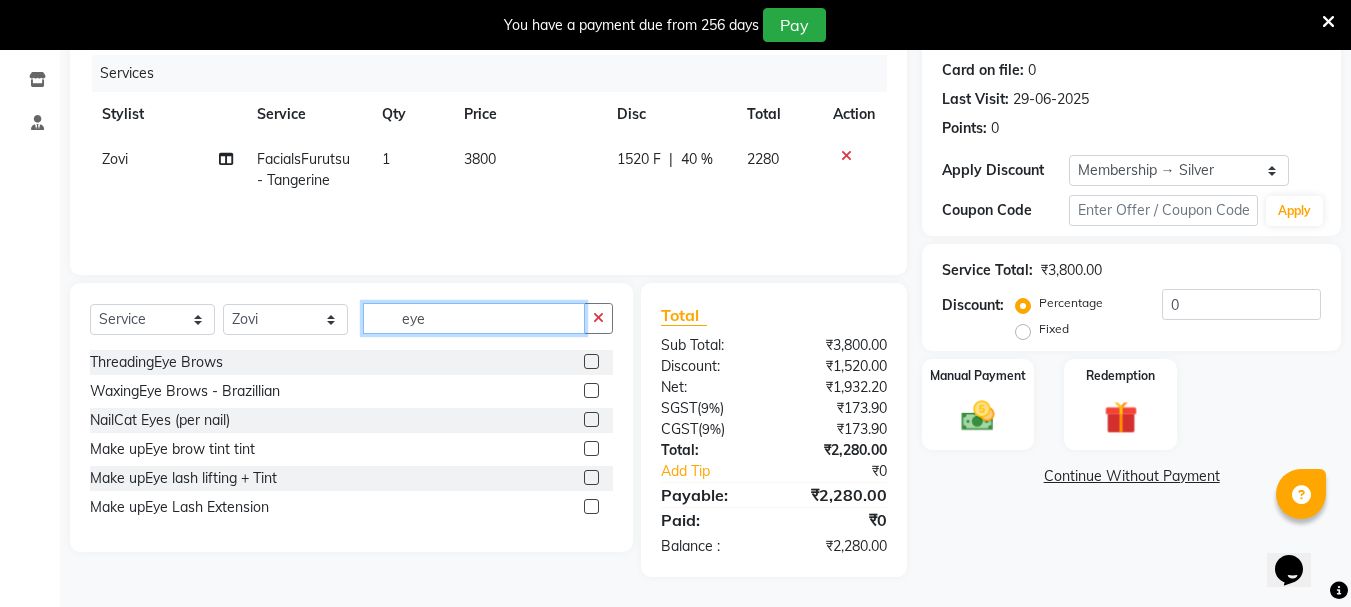 type on "eye" 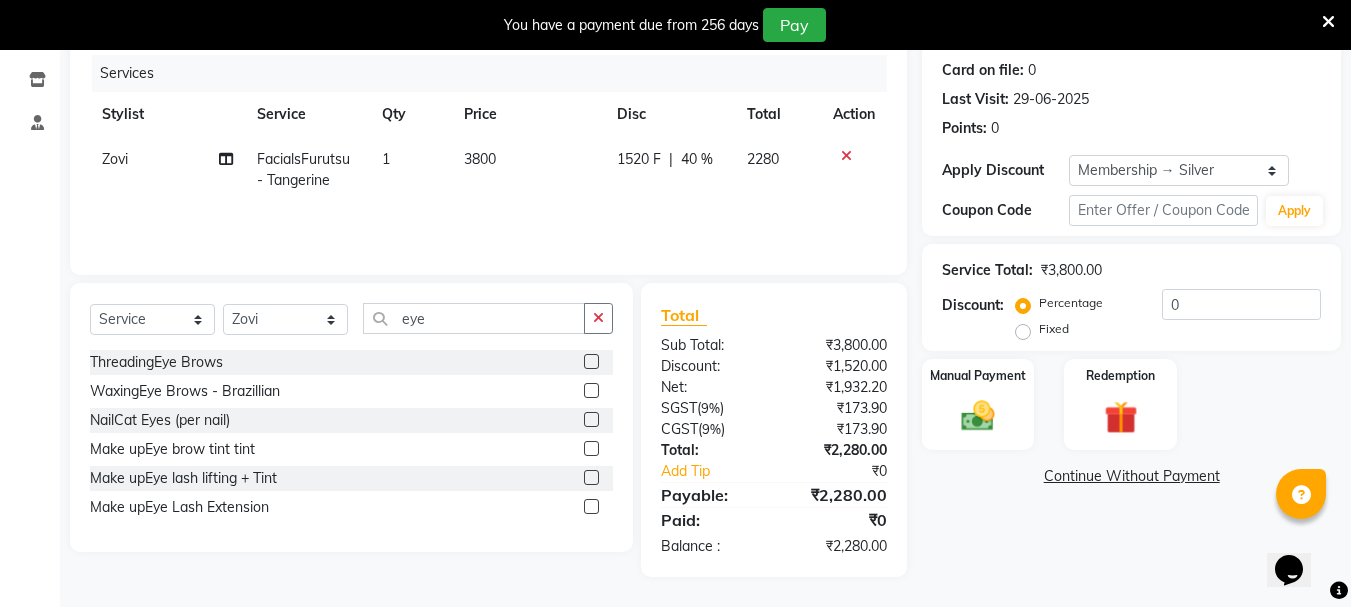 click 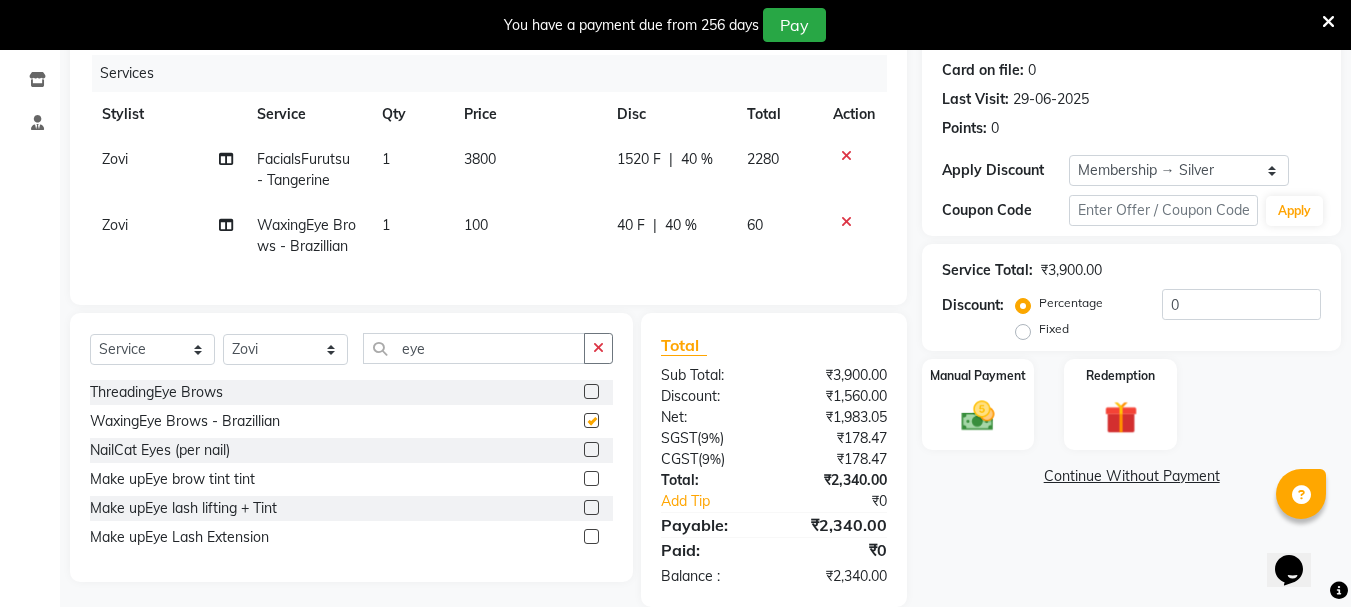 checkbox on "false" 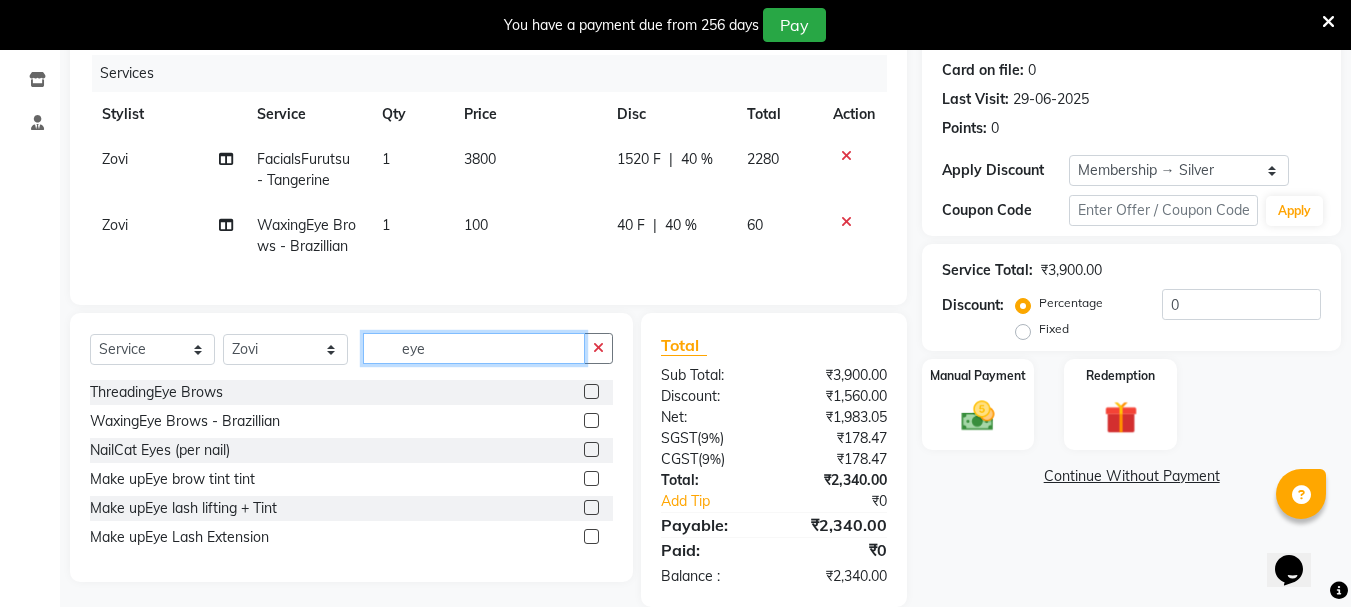 click on "eye" 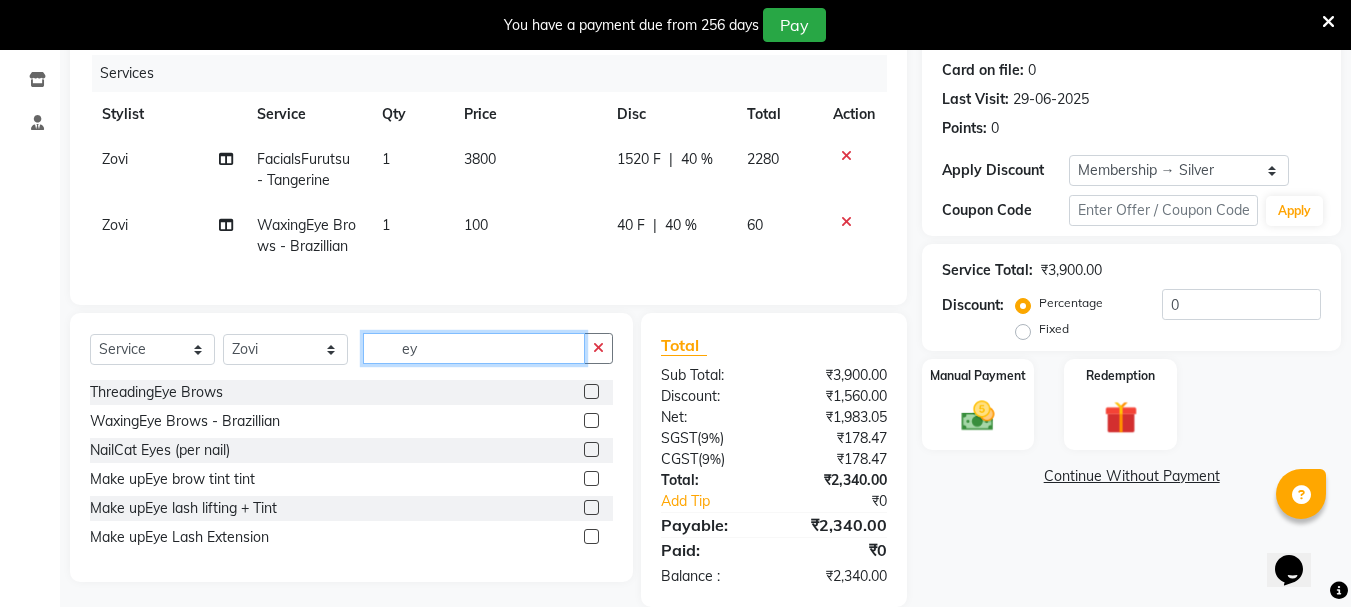 type on "e" 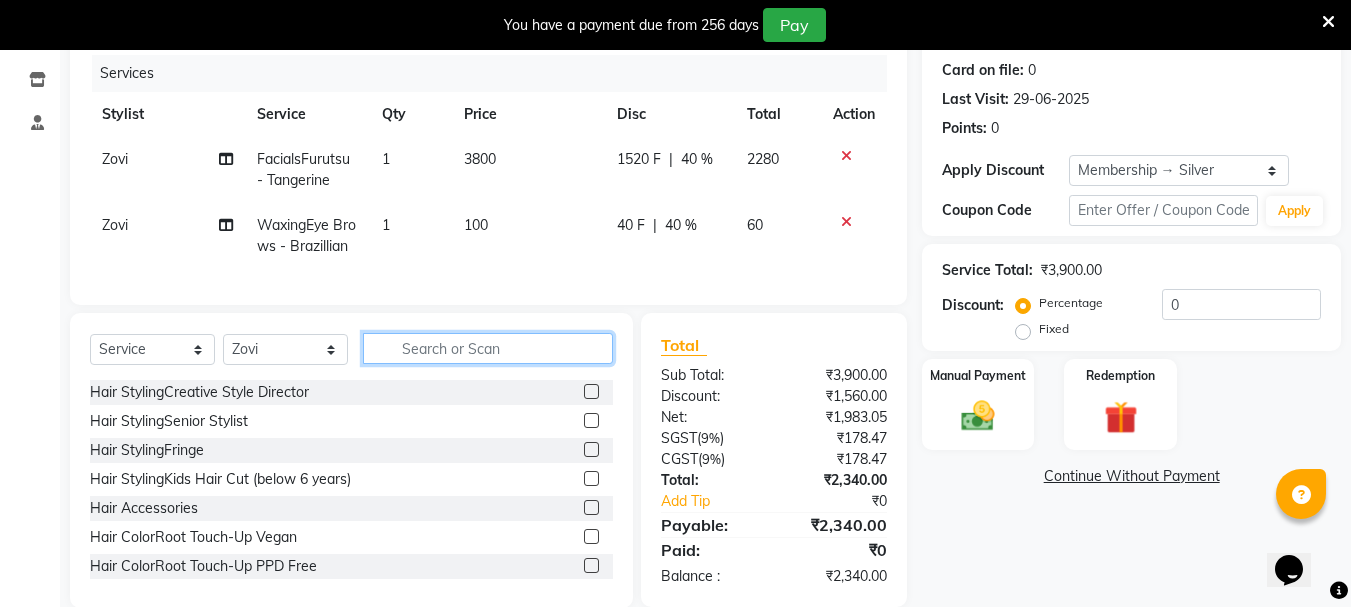 type 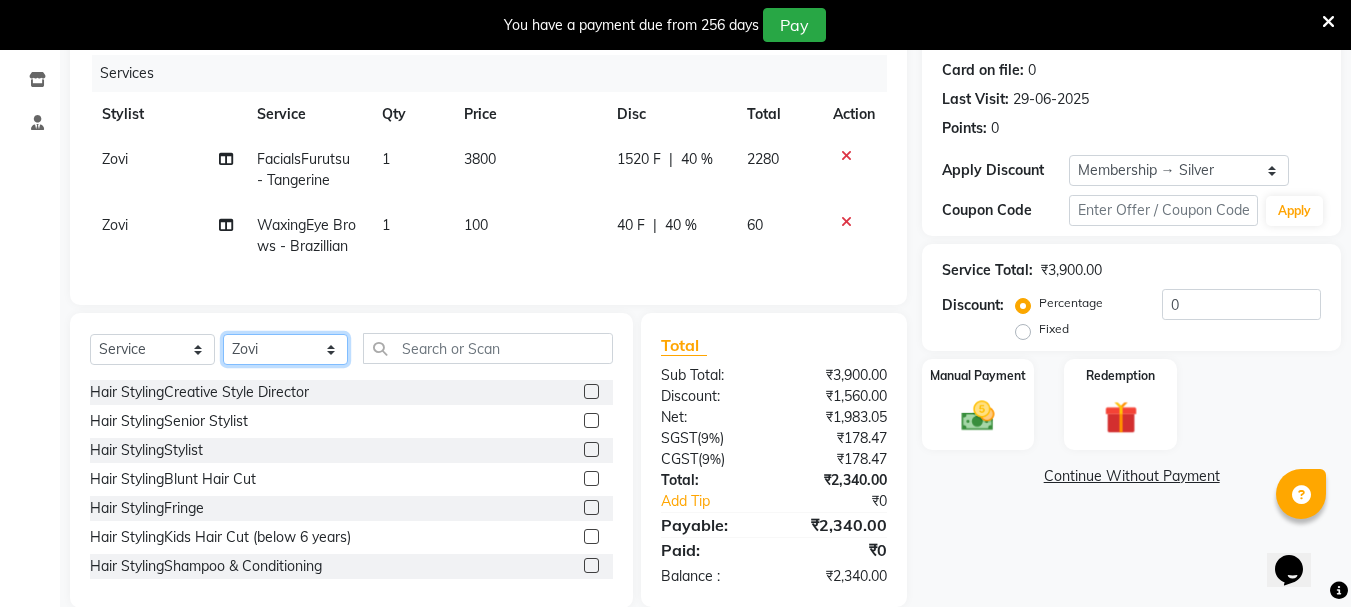 click on "Select Stylist Bhavani Buati Deepa Fardeen Hriatpuii Jeho Khup Kimi Lisa LUV Salon Manager Lydia Mani Mercy Murthy Ncy Rehya Sathiya Shelly Sofia Zomuani Zovi" 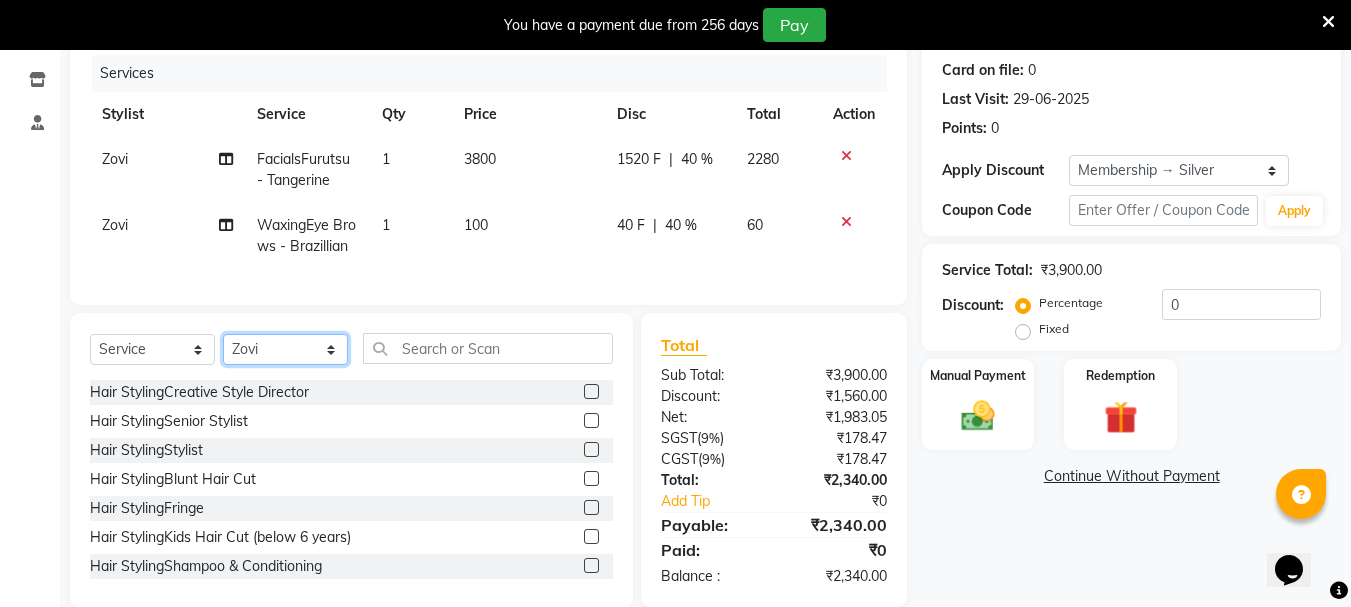 select on "85521" 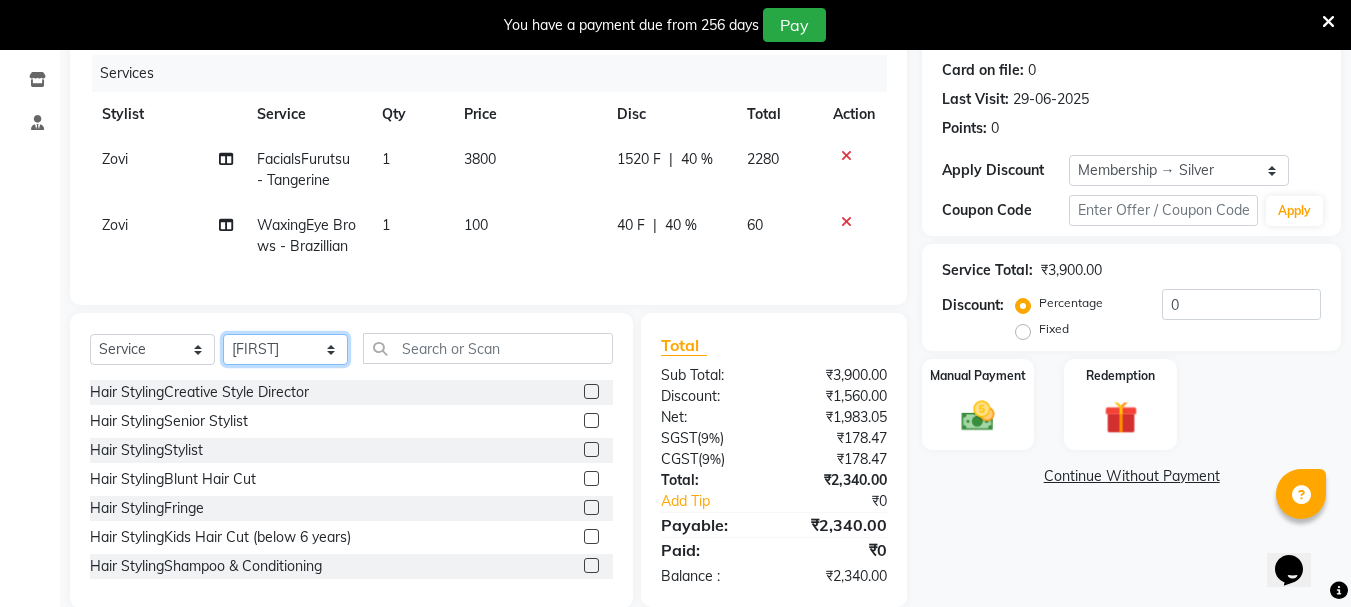 click on "Select Stylist Bhavani Buati Deepa Fardeen Hriatpuii Jeho Khup Kimi Lisa LUV Salon Manager Lydia Mani Mercy Murthy Ncy Rehya Sathiya Shelly Sofia Zomuani Zovi" 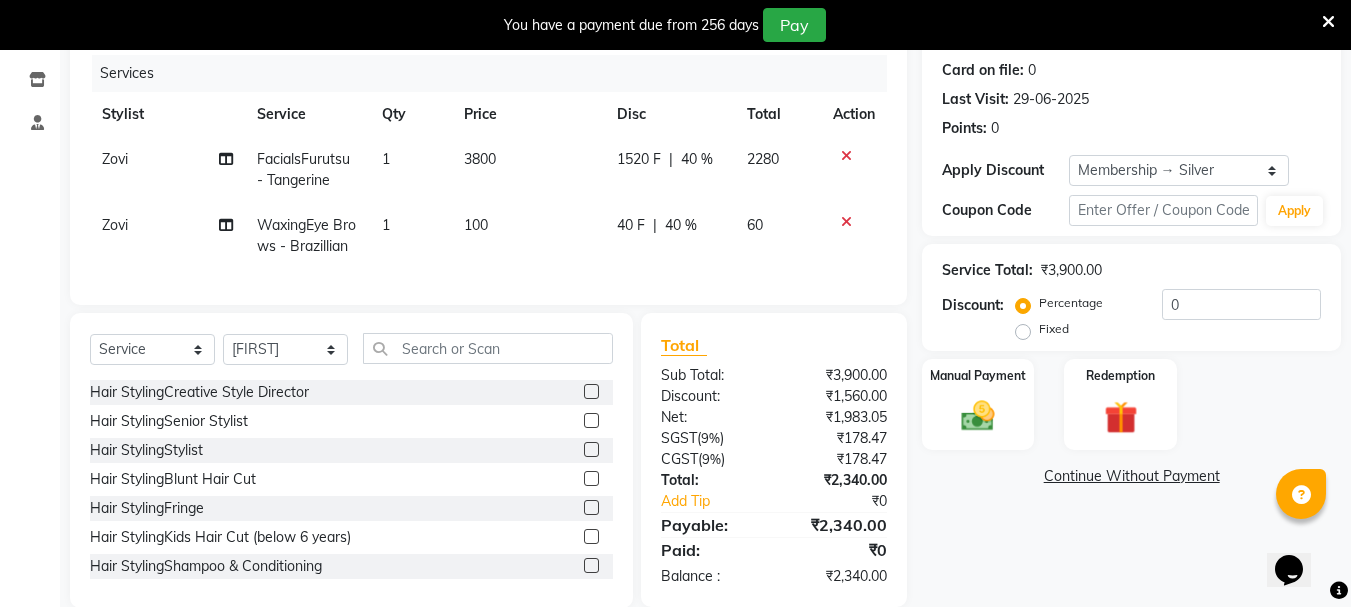 click 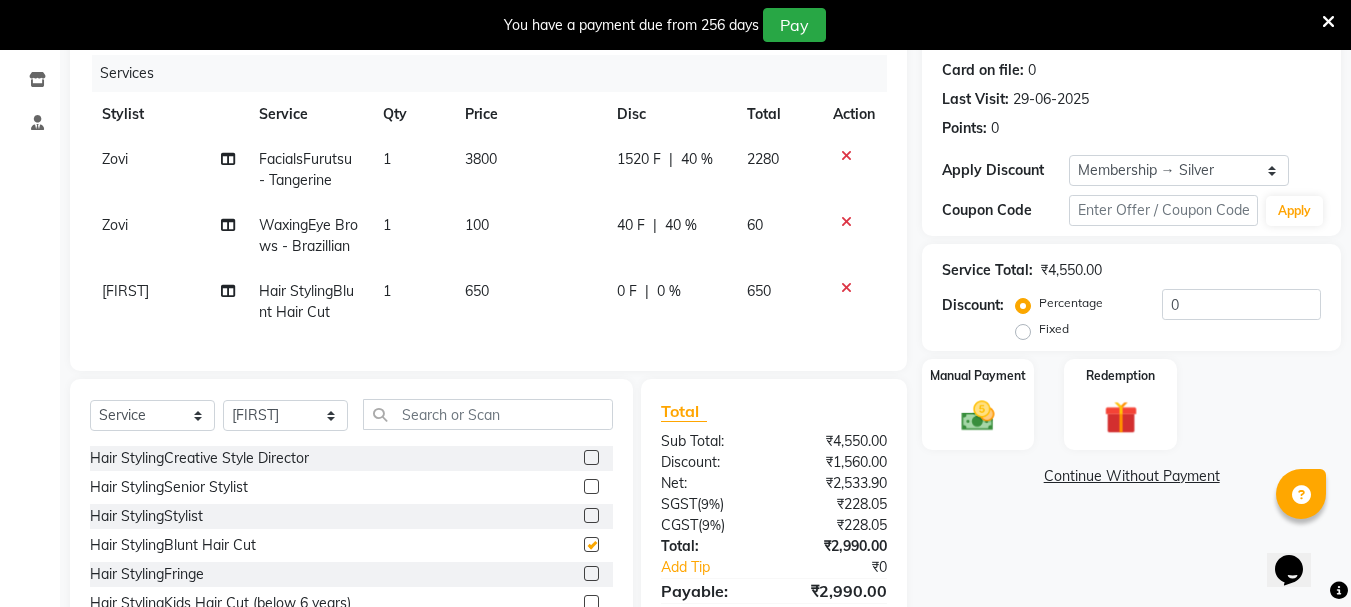 checkbox on "false" 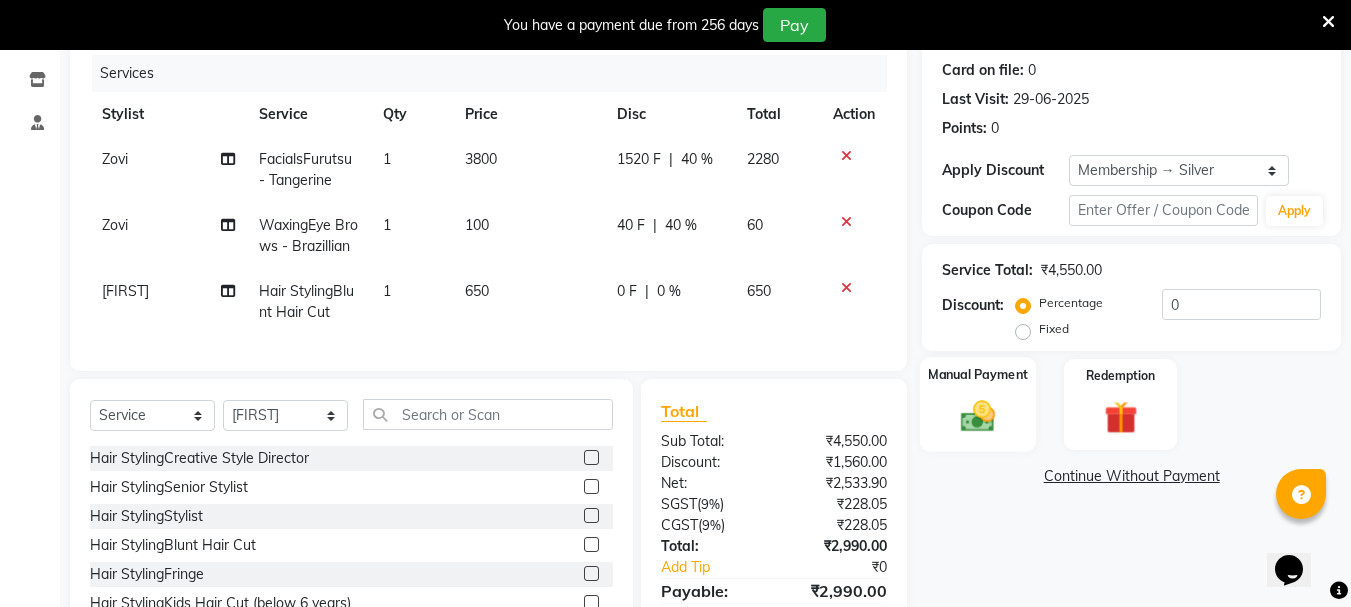 click 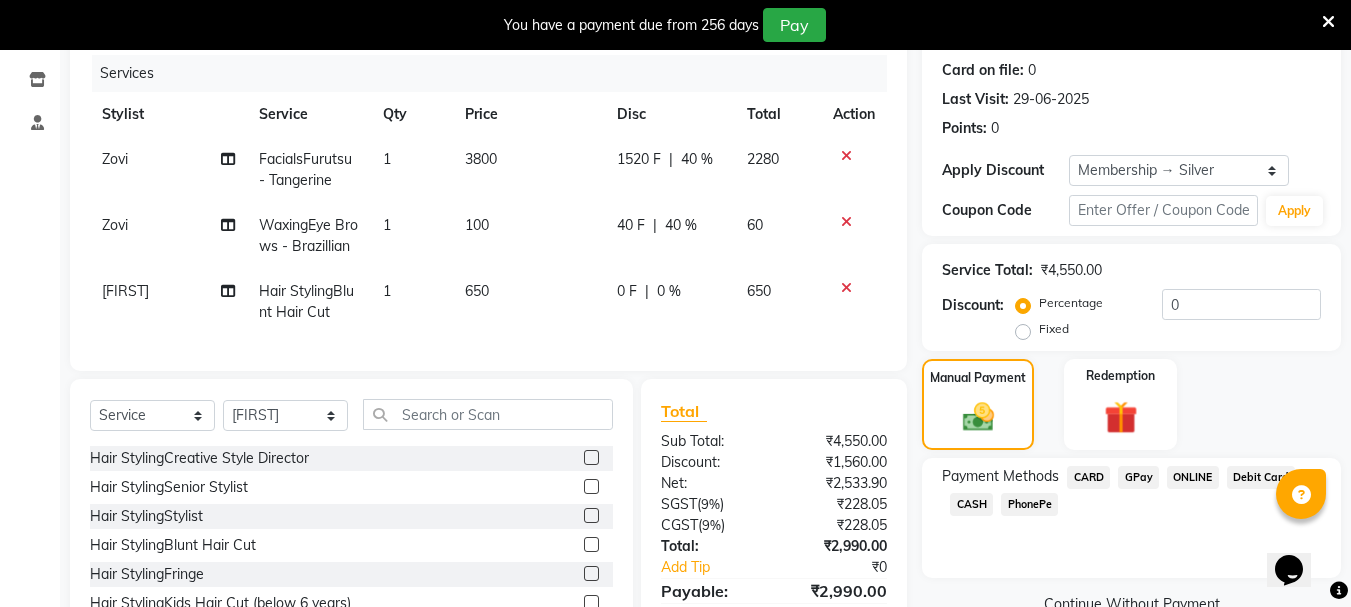 click on "GPay" 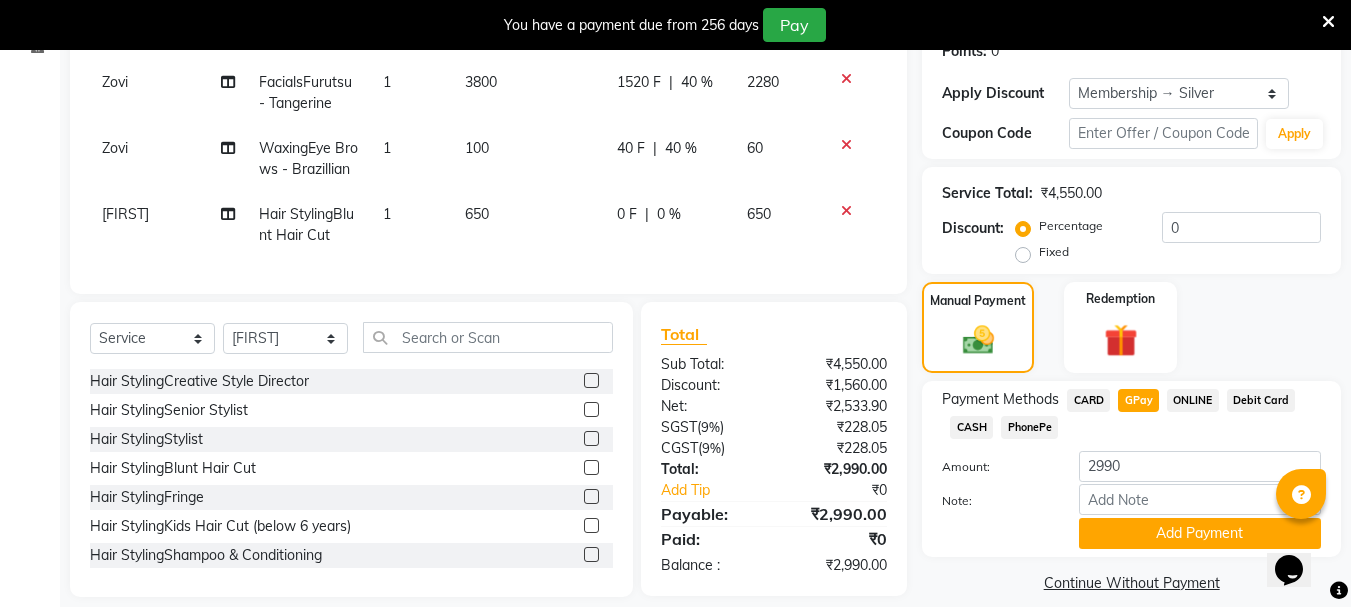 scroll, scrollTop: 376, scrollLeft: 0, axis: vertical 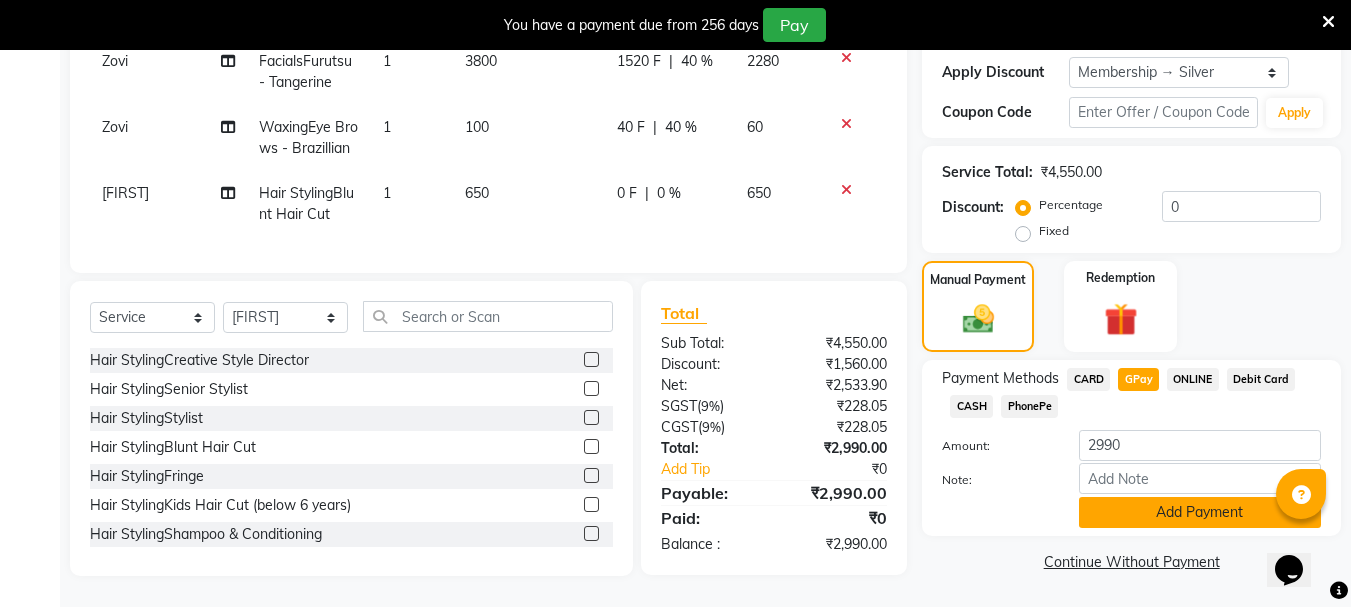 click on "Add Payment" 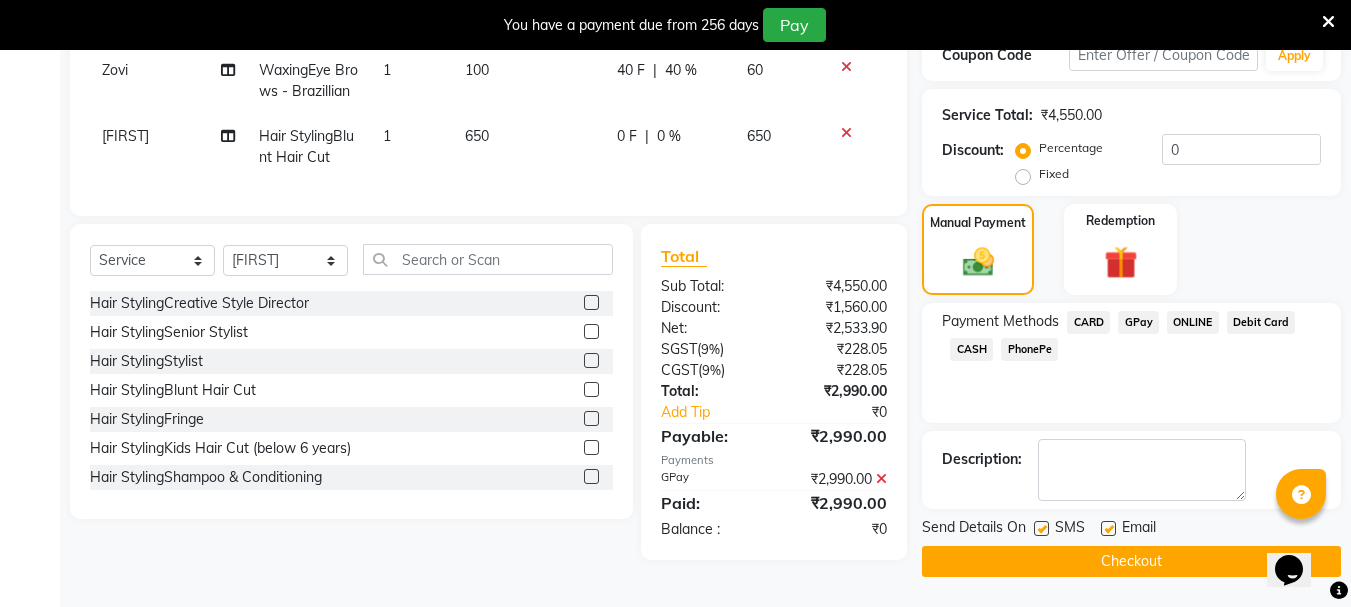 scroll, scrollTop: 417, scrollLeft: 0, axis: vertical 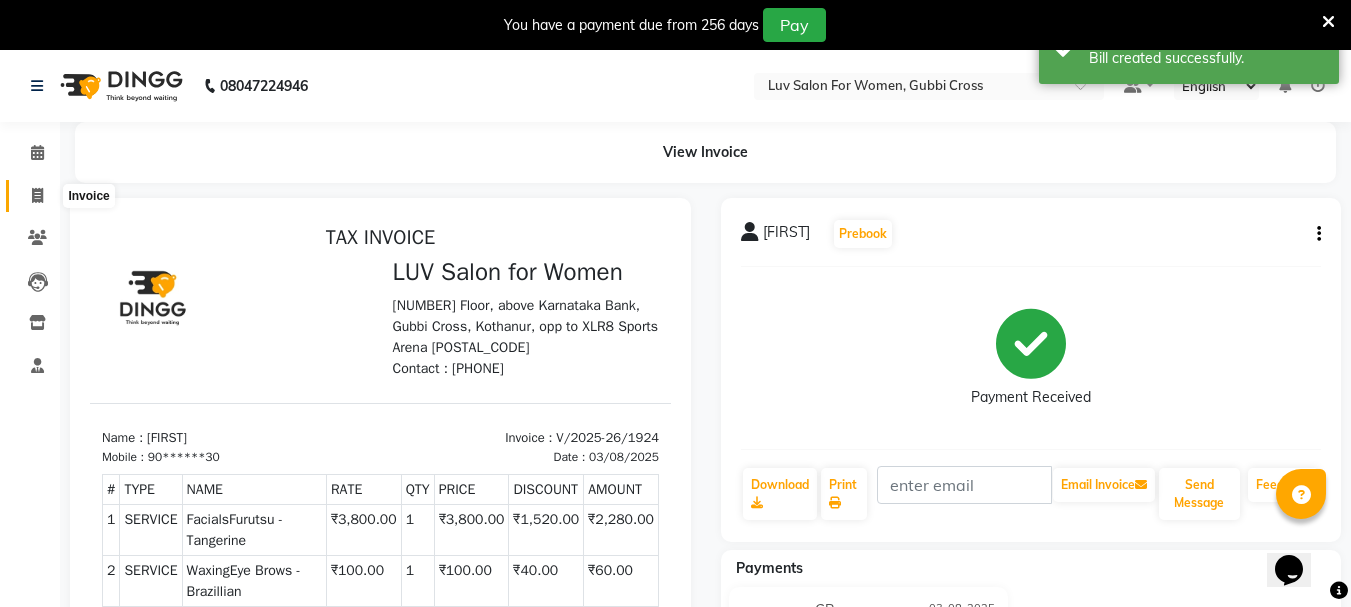 click 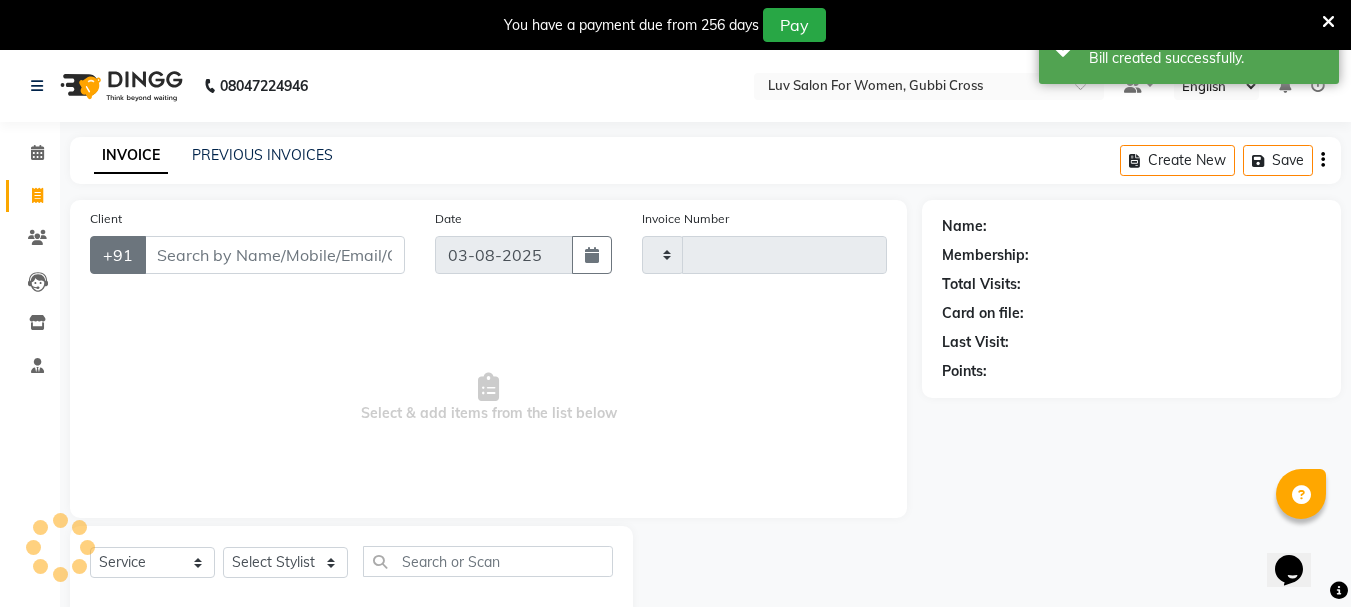 scroll, scrollTop: 50, scrollLeft: 0, axis: vertical 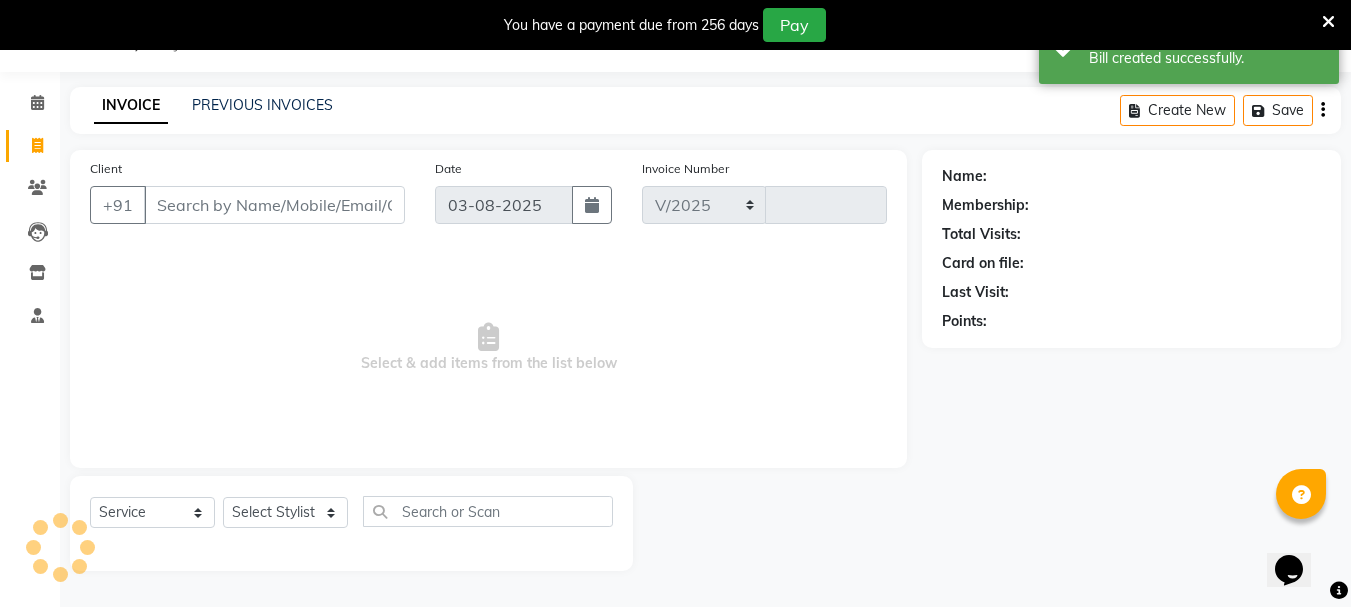 select on "7221" 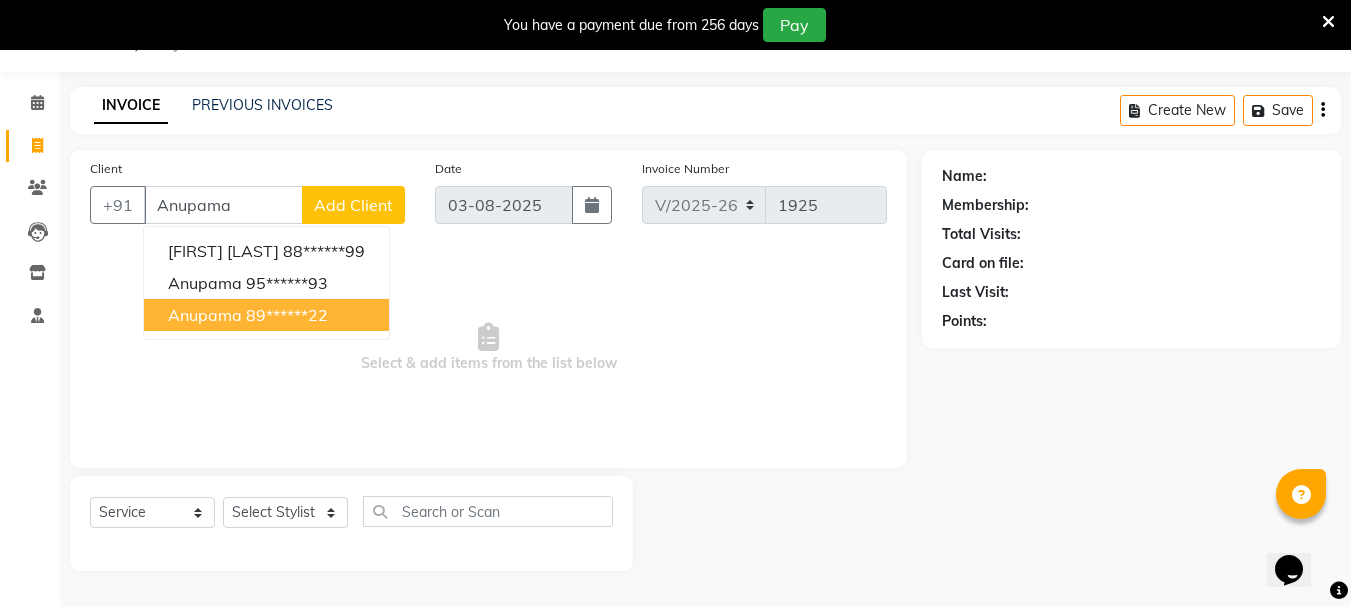 click on "89******22" at bounding box center [287, 315] 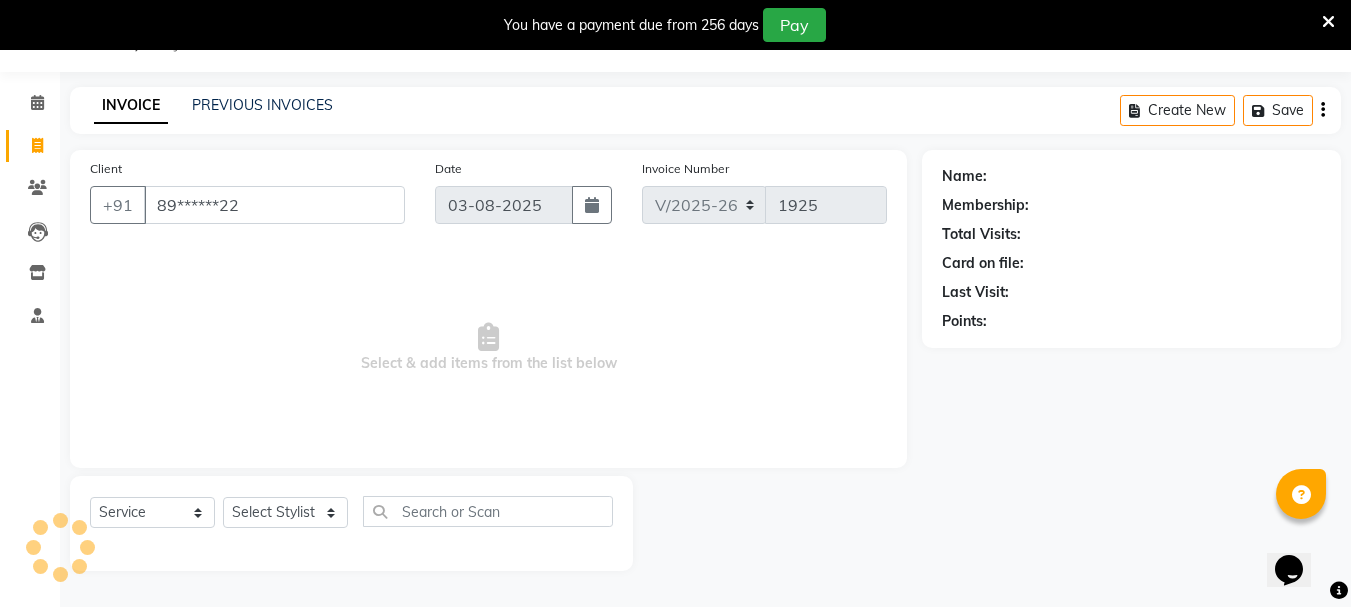 type on "89******22" 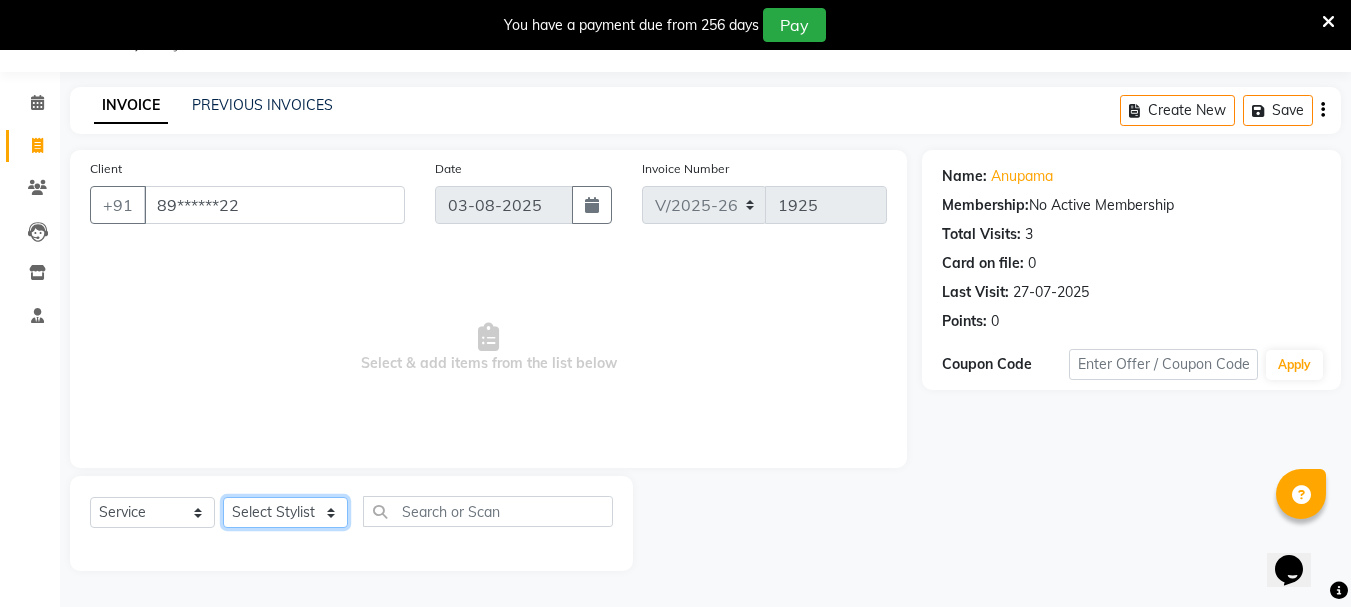 click on "Select Stylist Bhavani Buati Deepa Fardeen Hriatpuii Jeho Khup Kimi Lisa LUV Salon Manager Lydia Mani Mercy Murthy Ncy Rehya Sathiya Shelly Sofia Zomuani Zovi" 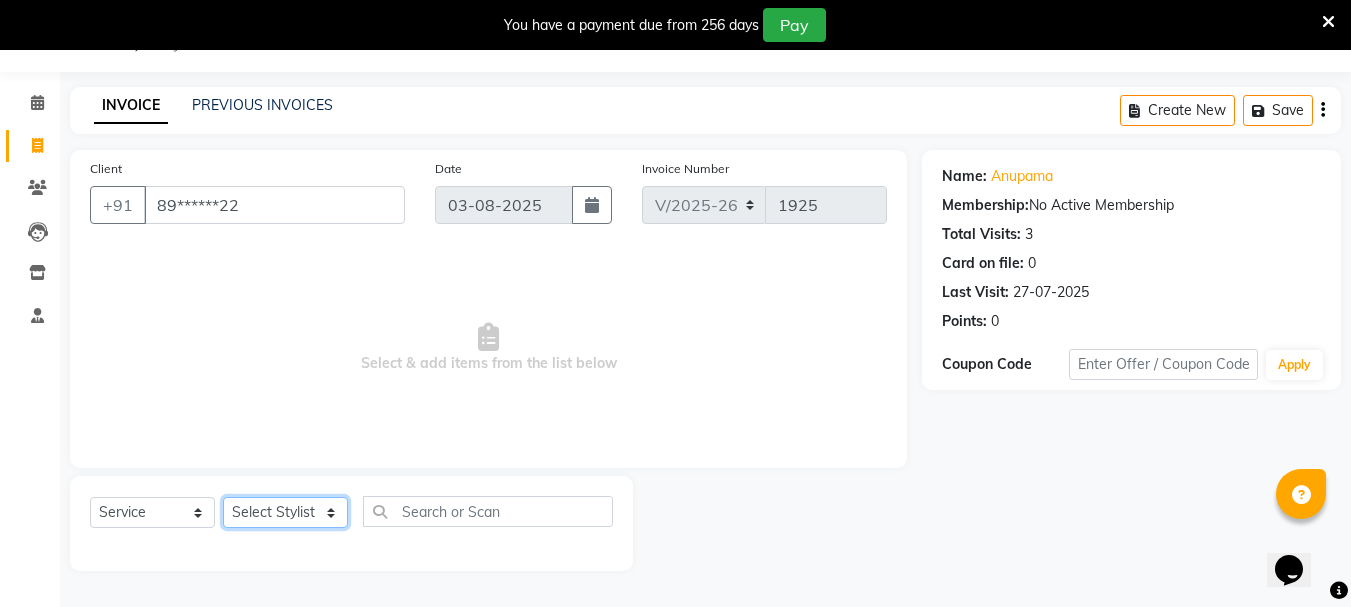 select on "64240" 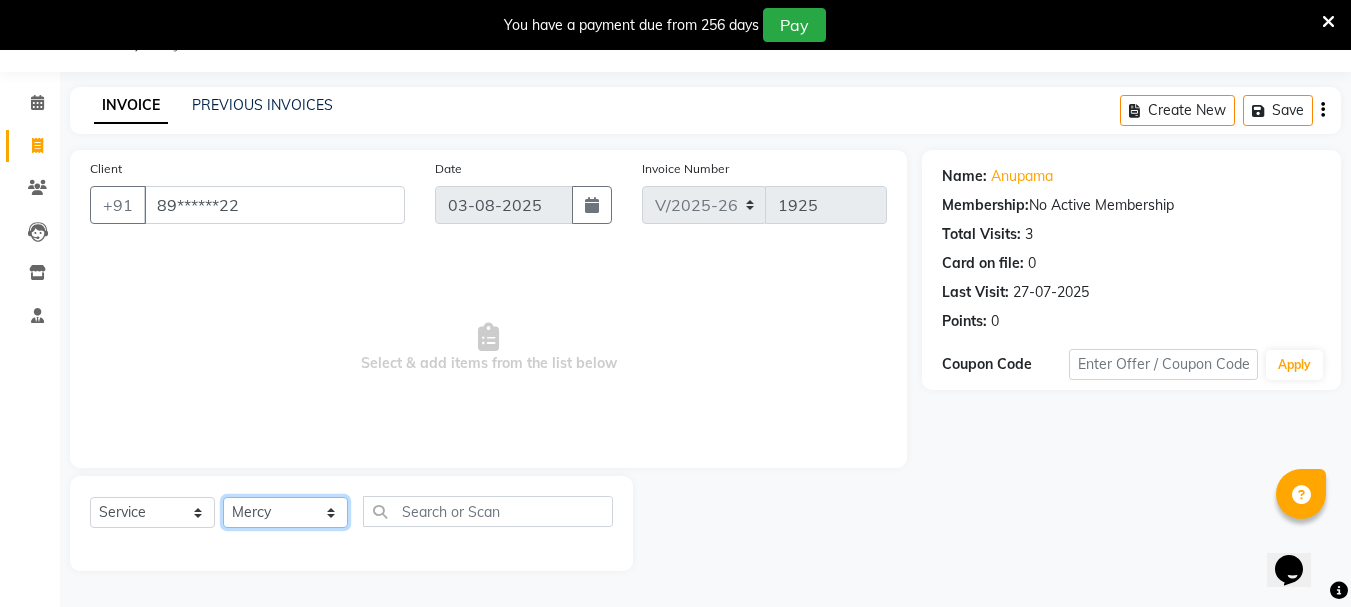 click on "Select Stylist Bhavani Buati Deepa Fardeen Hriatpuii Jeho Khup Kimi Lisa LUV Salon Manager Lydia Mani Mercy Murthy Ncy Rehya Sathiya Shelly Sofia Zomuani Zovi" 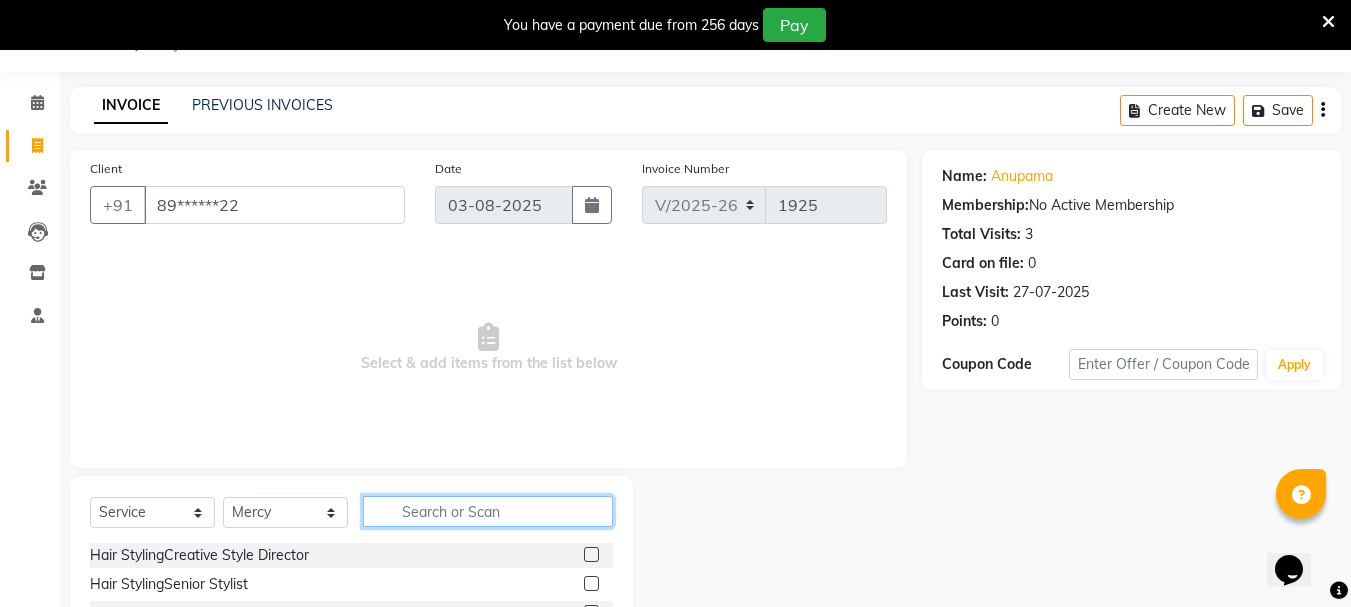 click 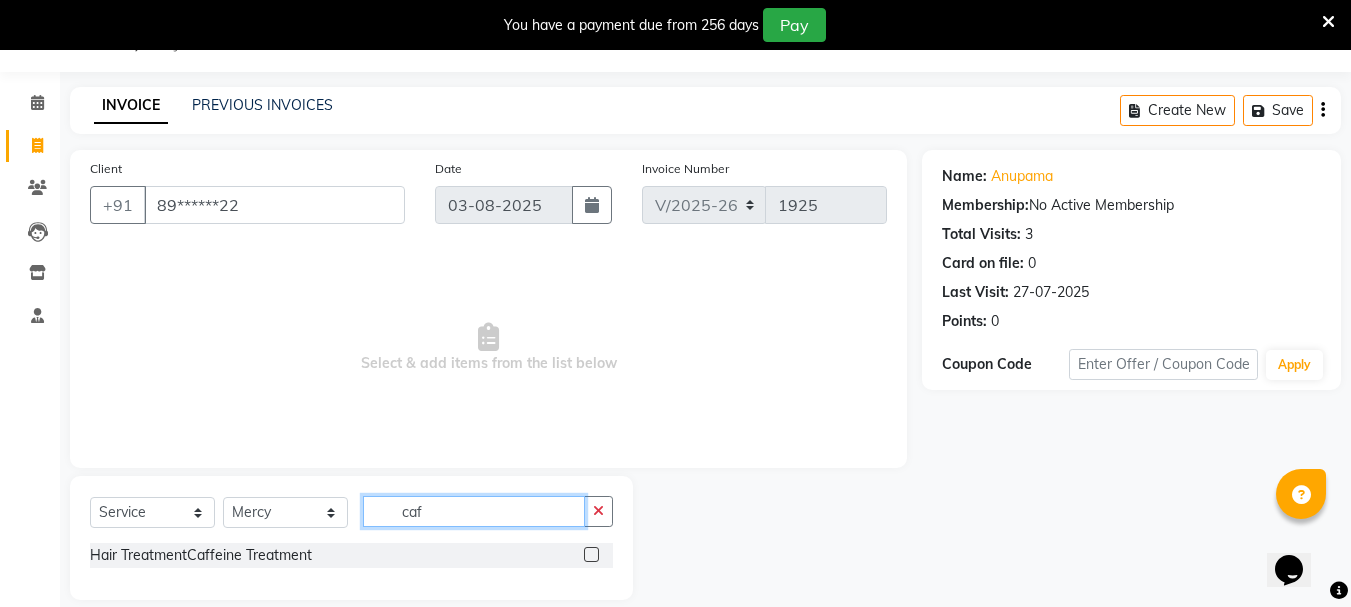 type on "caf" 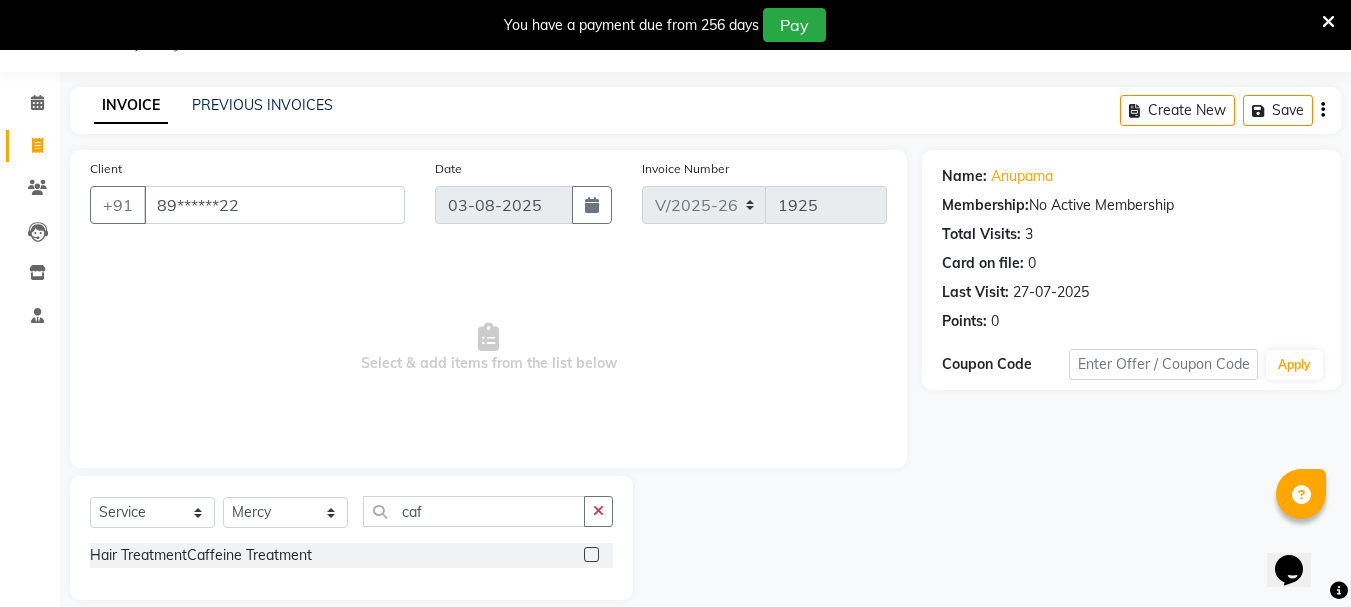 click 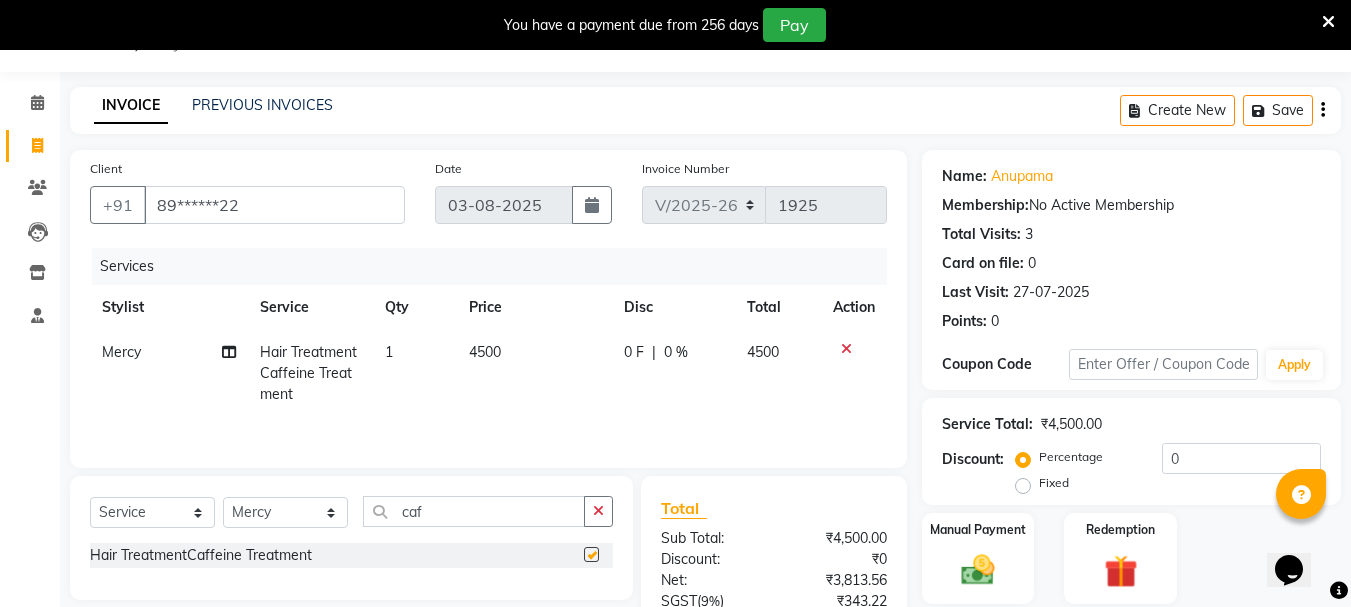 checkbox on "false" 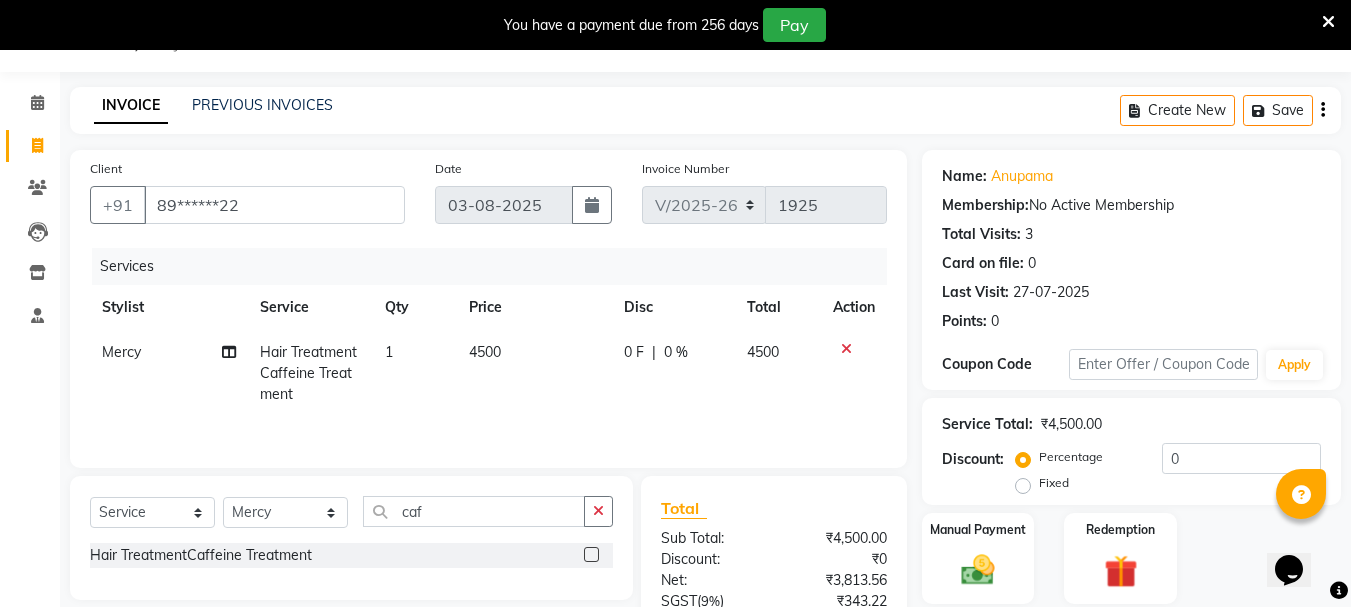 click on "4500" 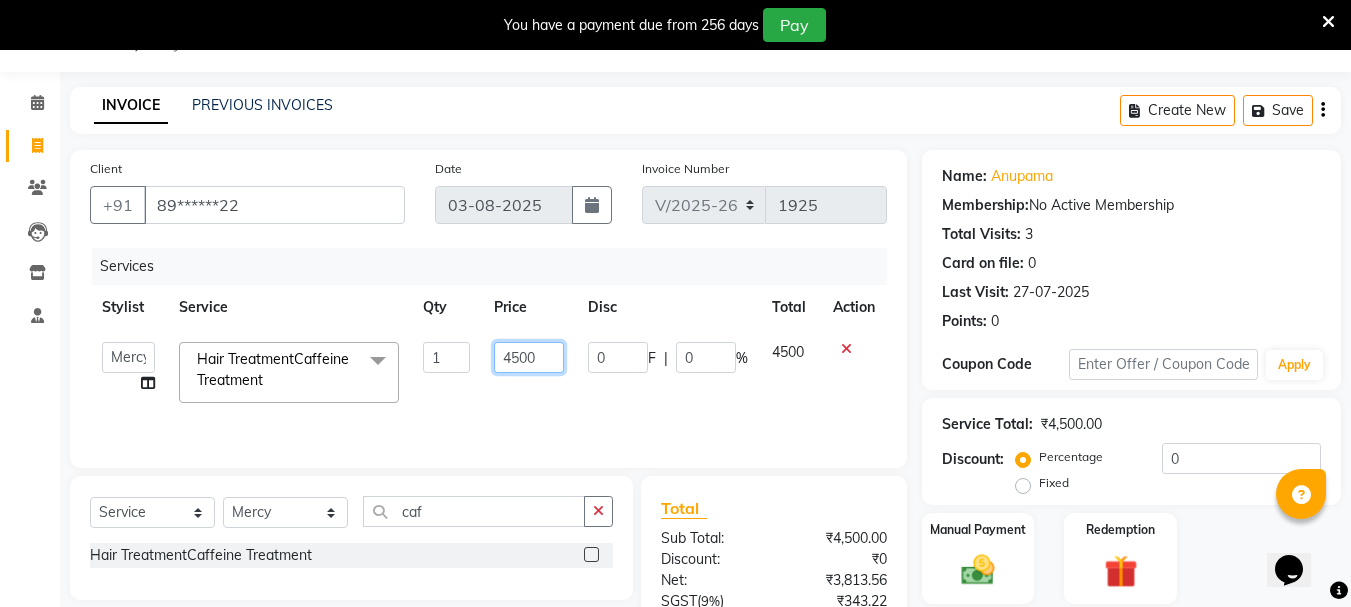 click on "4500" 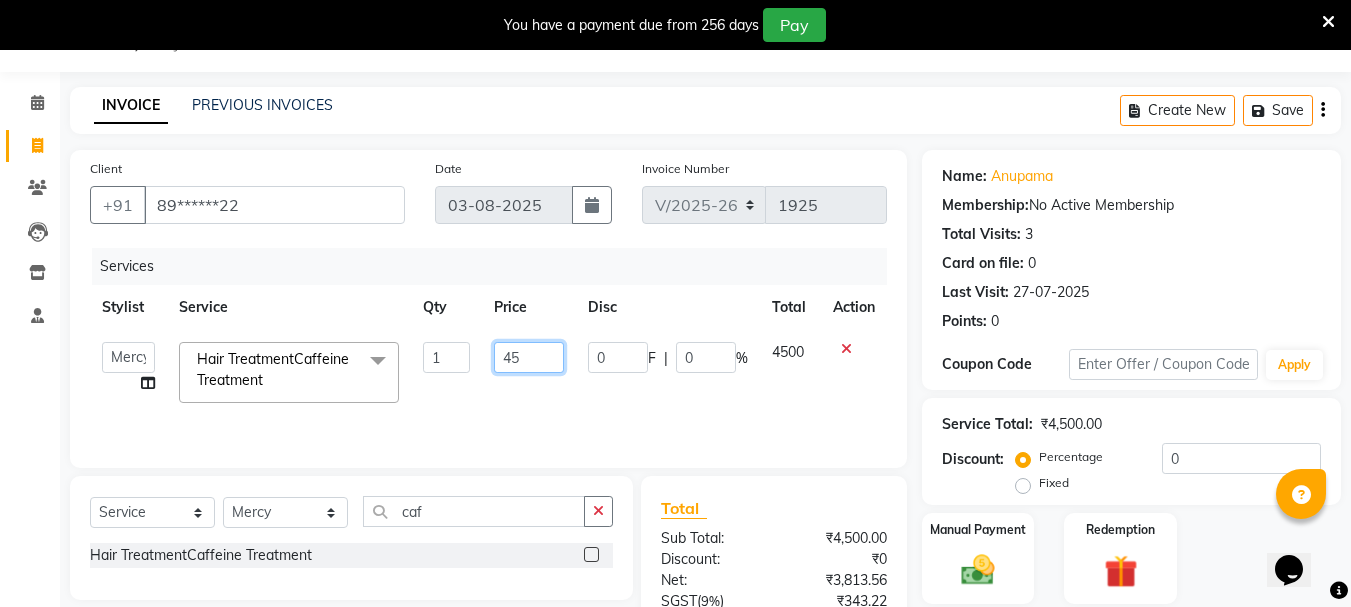 type on "4" 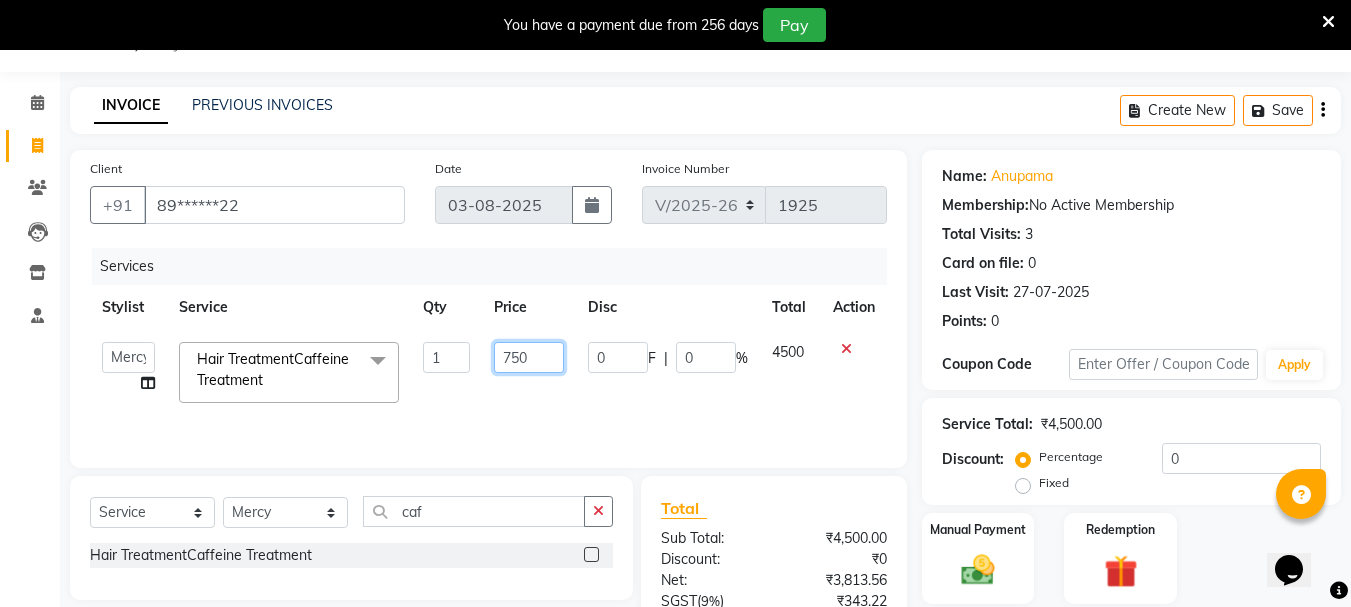 type on "7500" 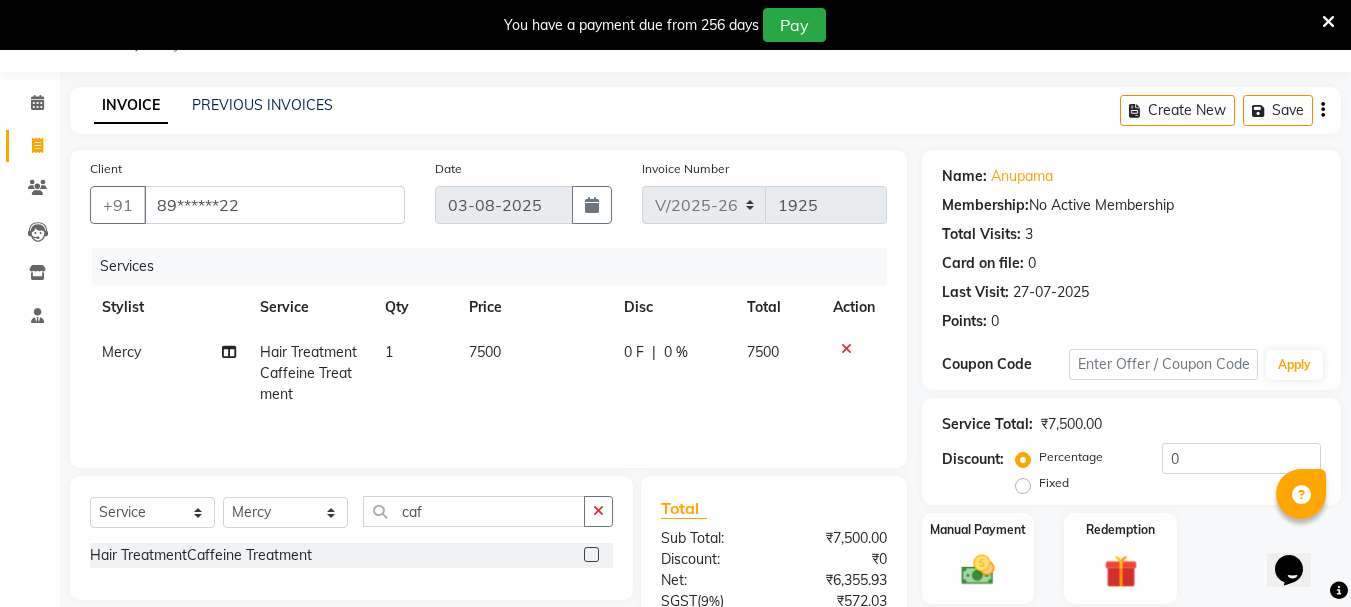 click on "0 F | 0 %" 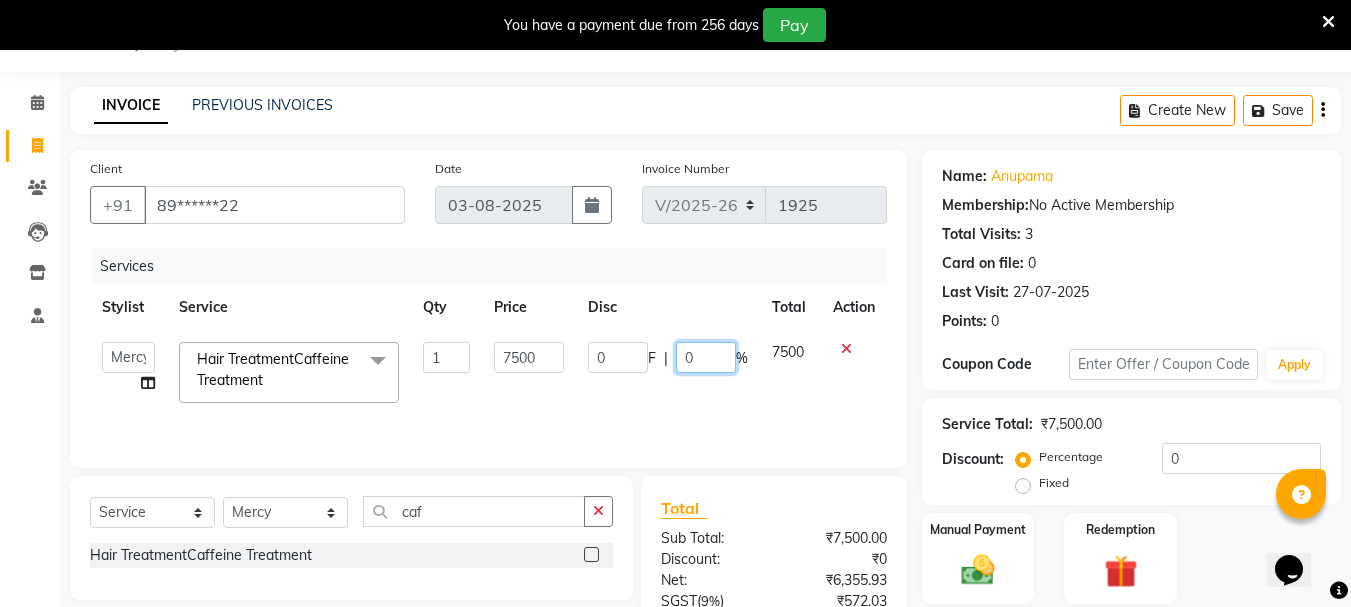 click on "0" 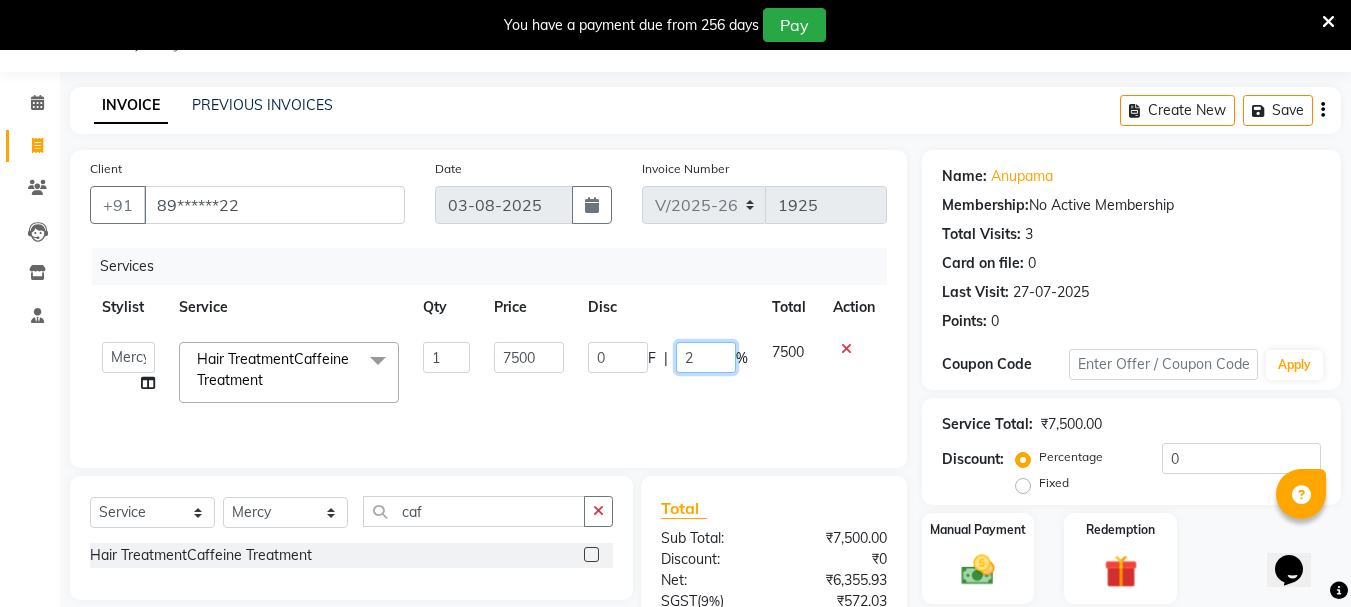 type on "20" 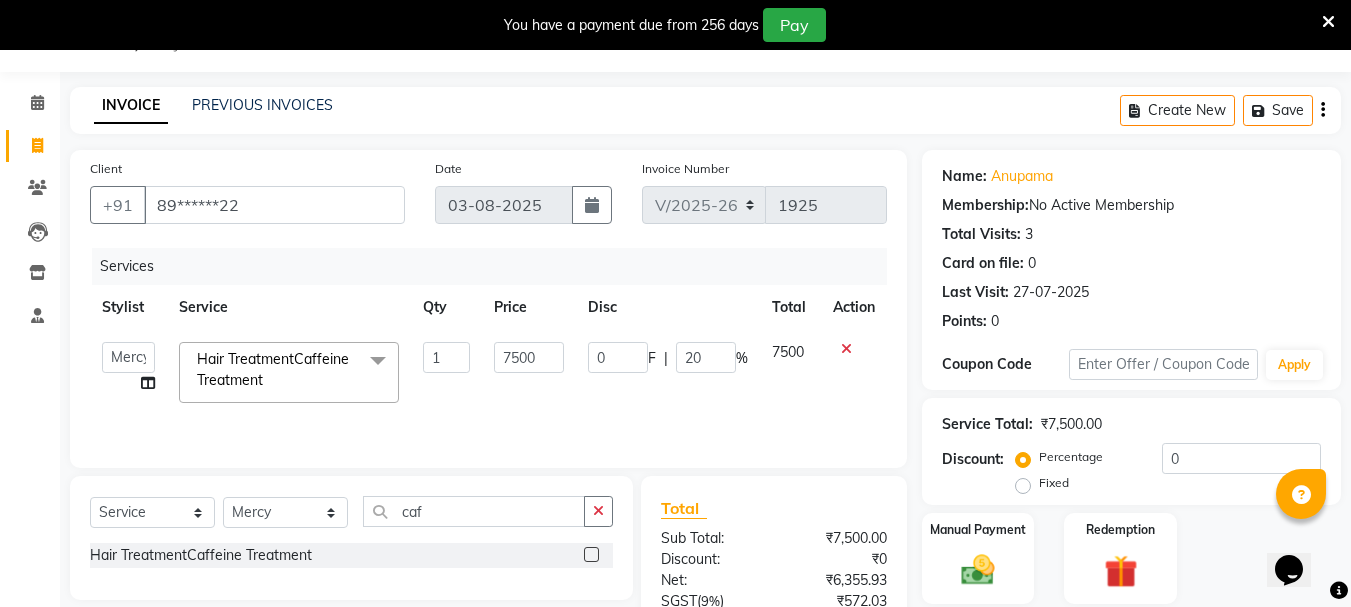 click on "0 F | 20 %" 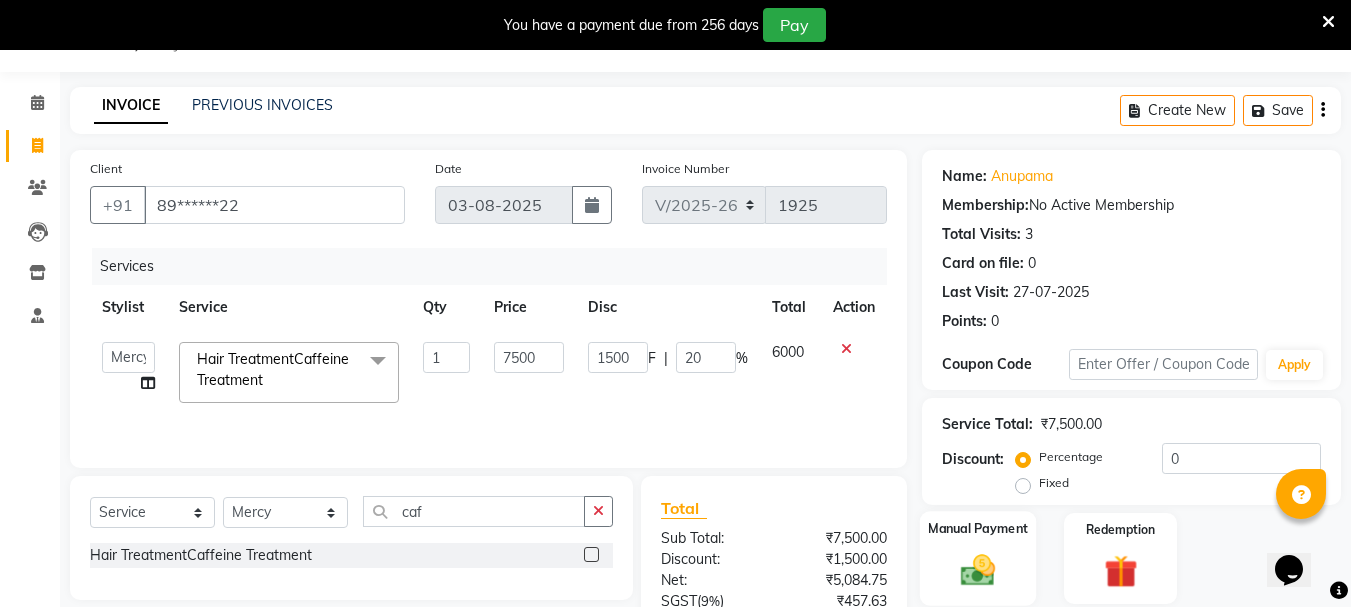 click 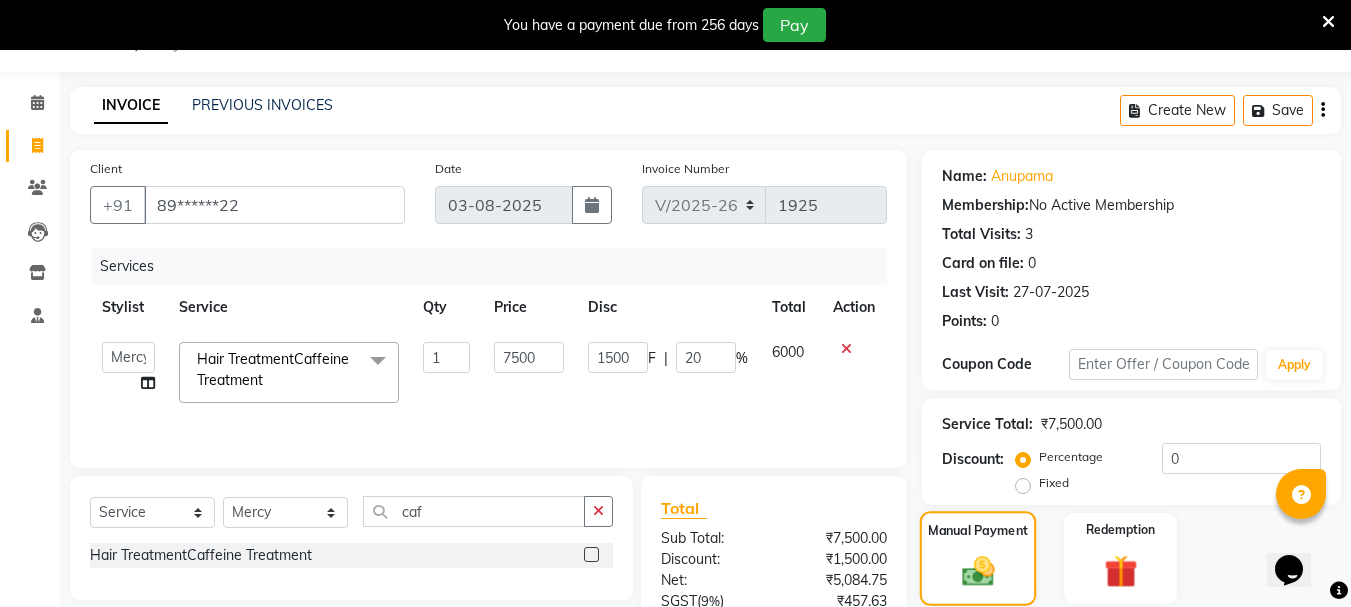 scroll, scrollTop: 246, scrollLeft: 0, axis: vertical 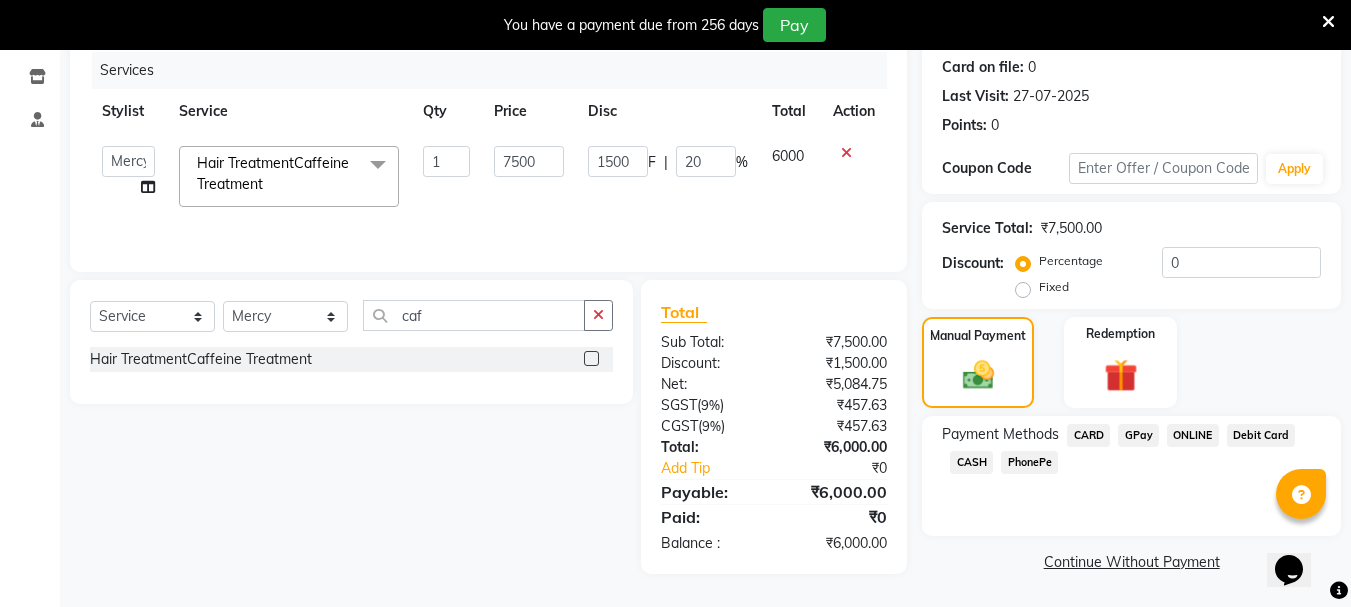 click on "CASH" 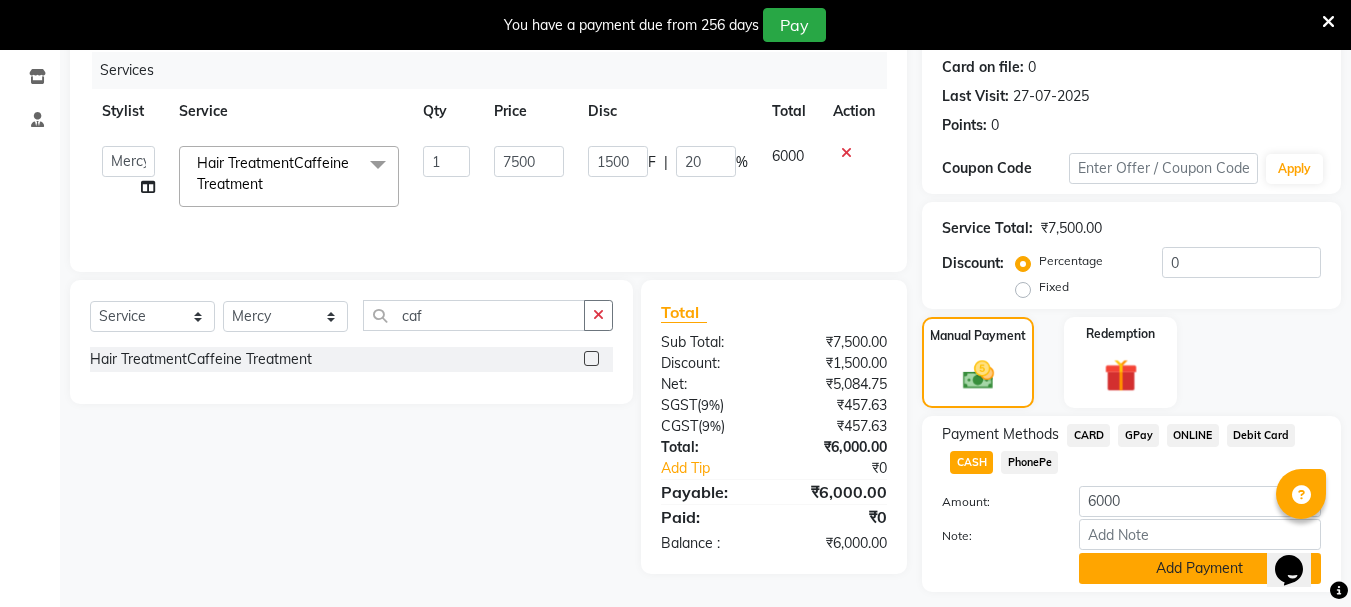 click on "Add Payment" 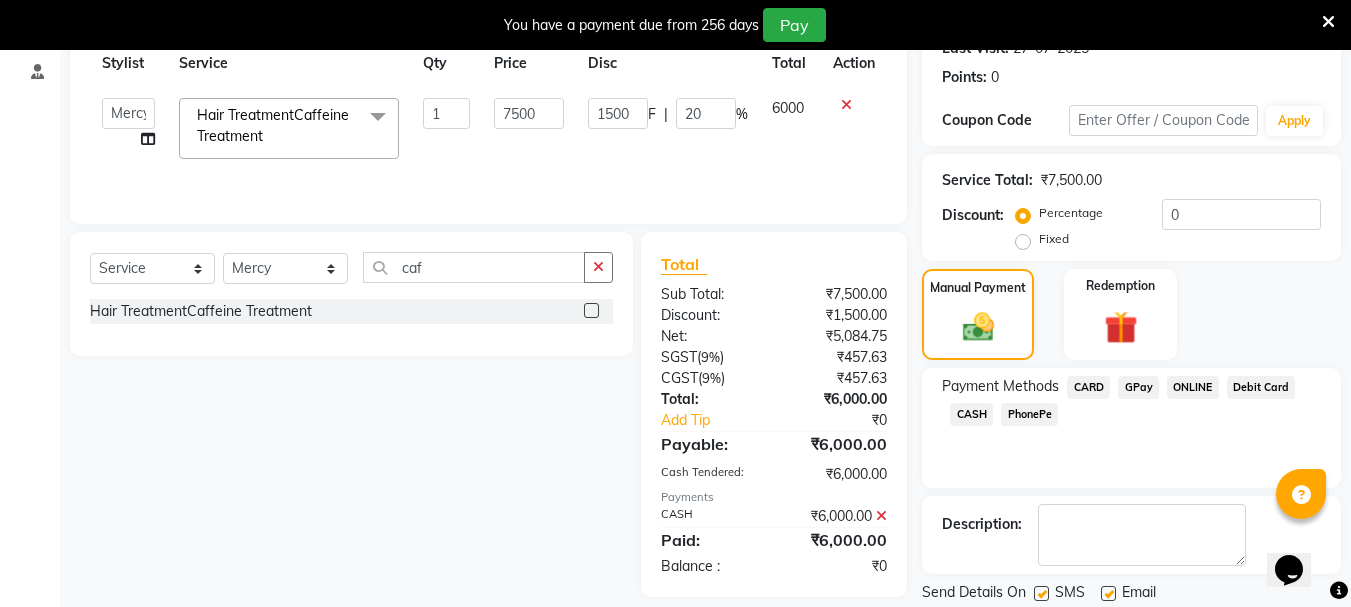 scroll, scrollTop: 359, scrollLeft: 0, axis: vertical 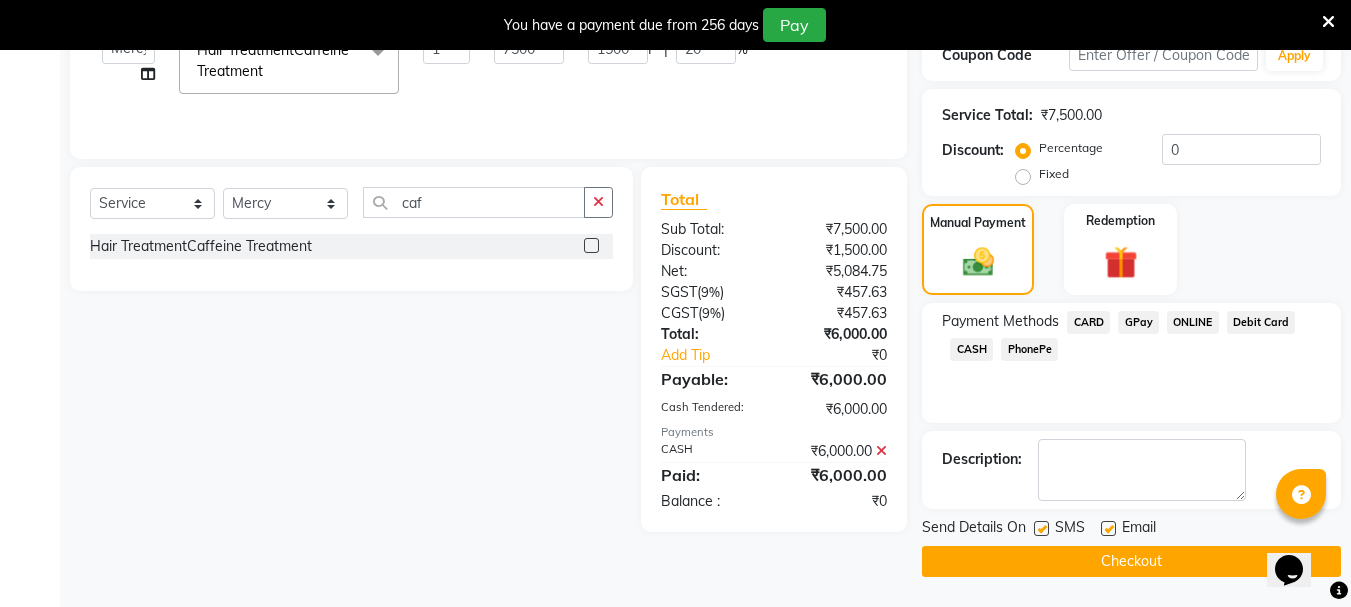 click on "Checkout" 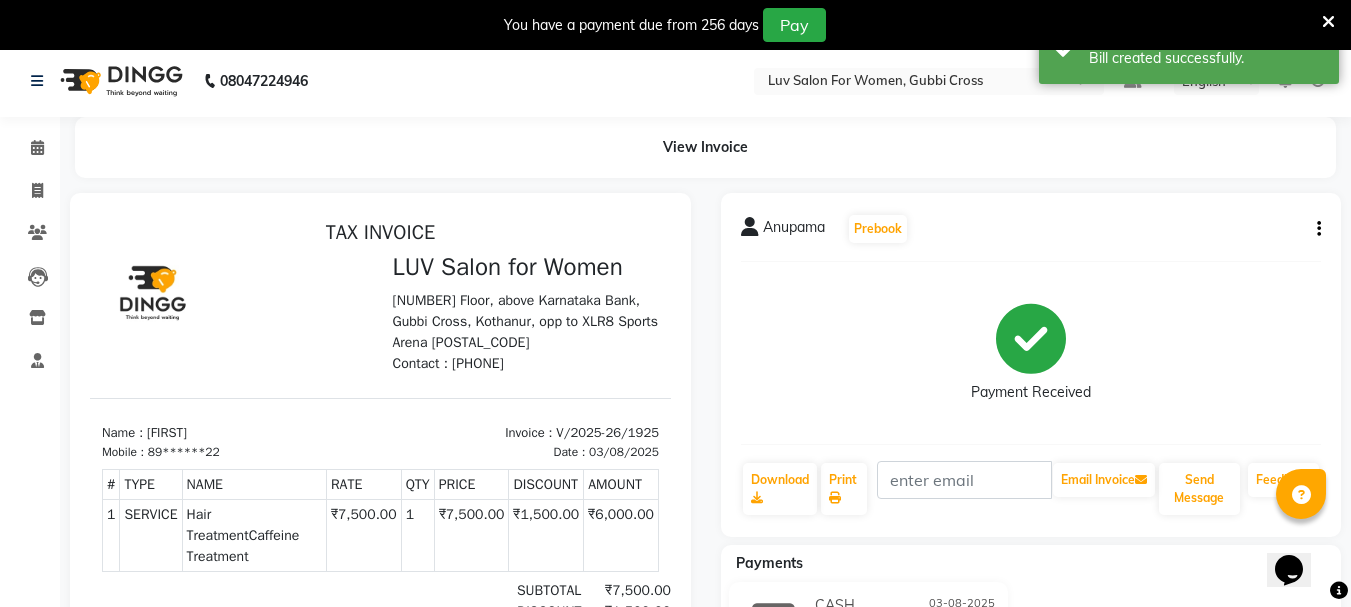 scroll, scrollTop: 0, scrollLeft: 0, axis: both 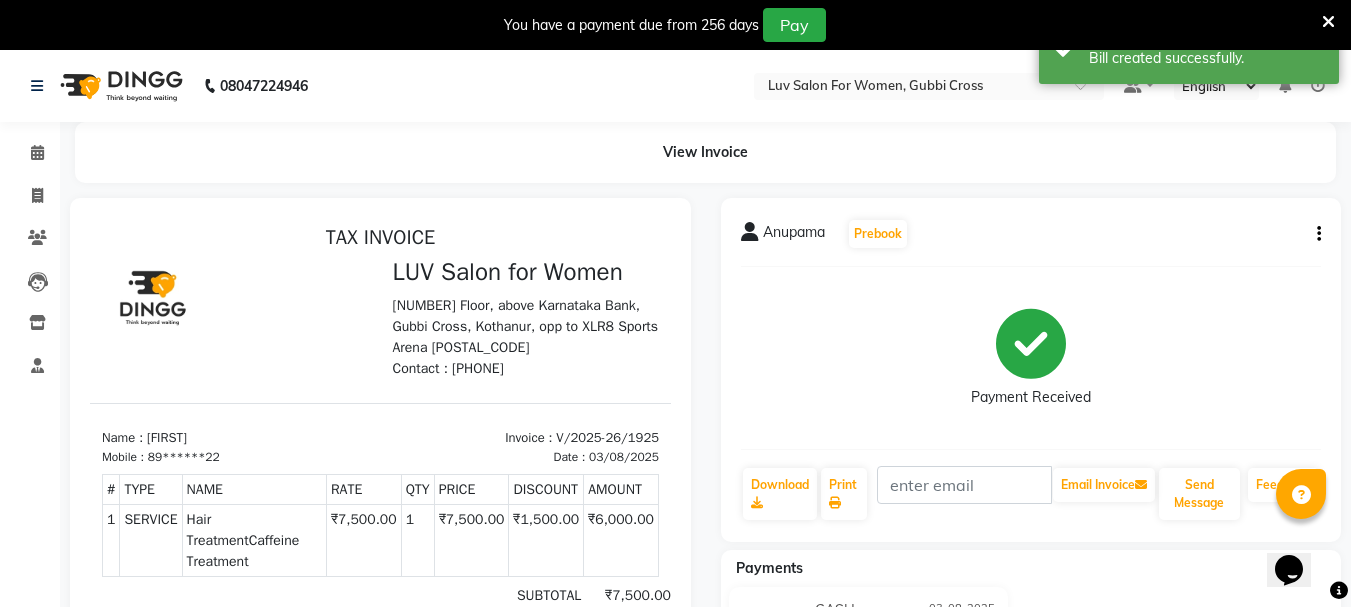 click on "Calendar" 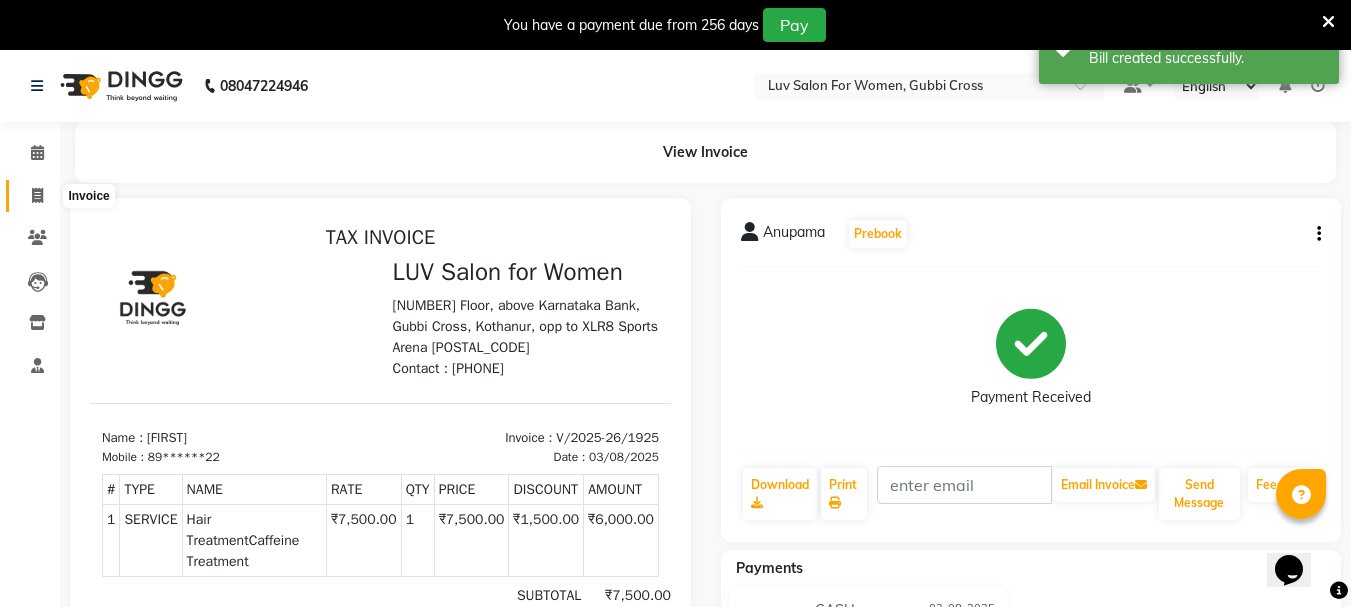 click 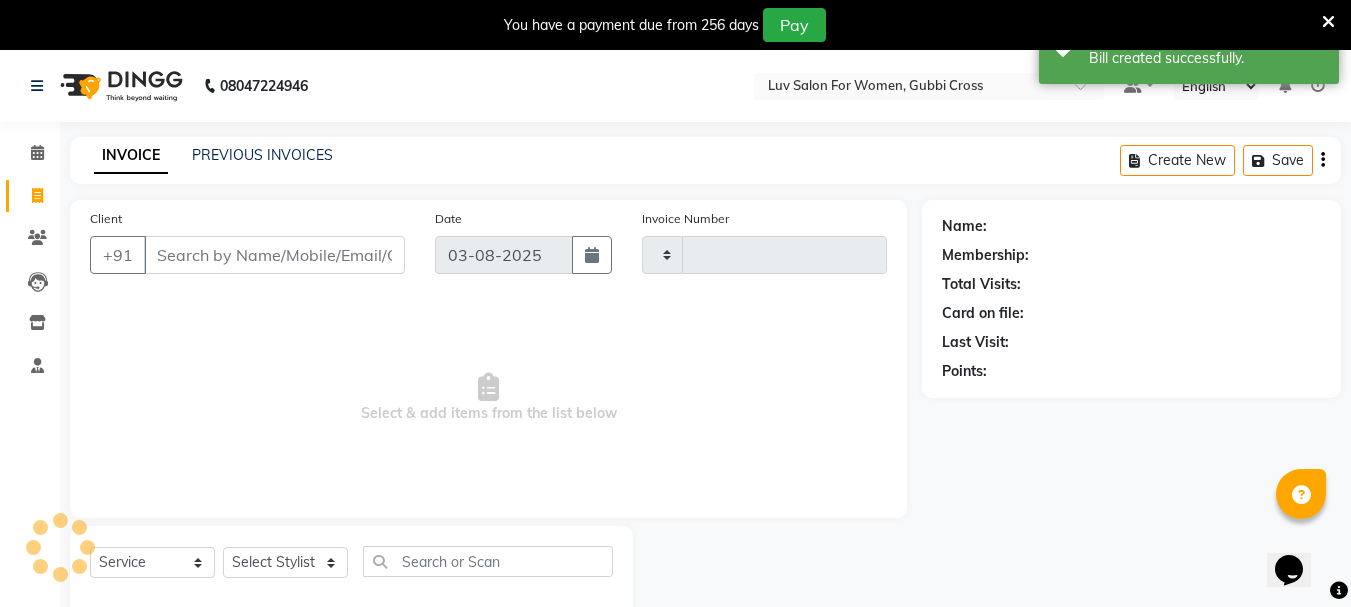 scroll, scrollTop: 50, scrollLeft: 0, axis: vertical 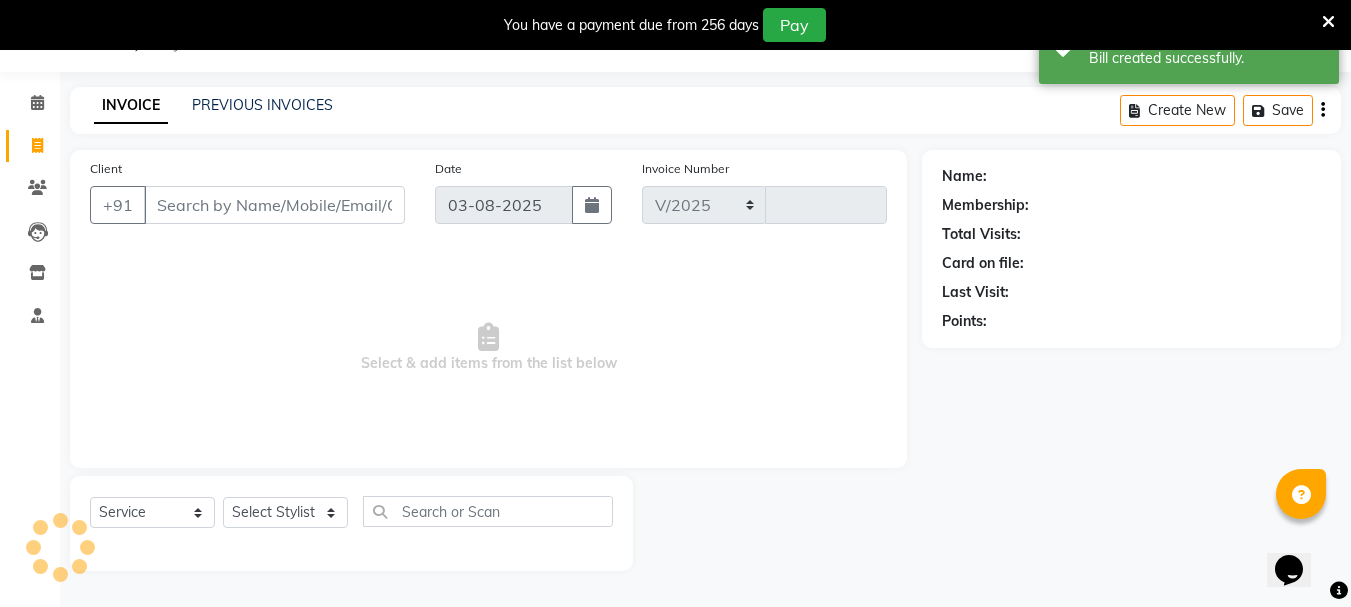 select on "7221" 